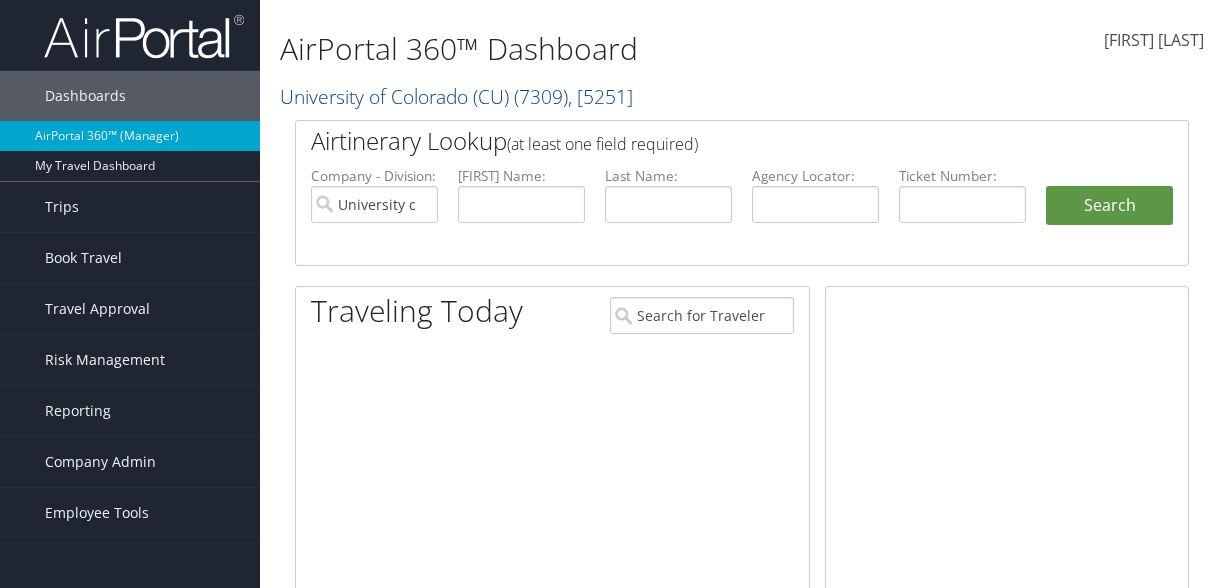 scroll, scrollTop: 0, scrollLeft: 0, axis: both 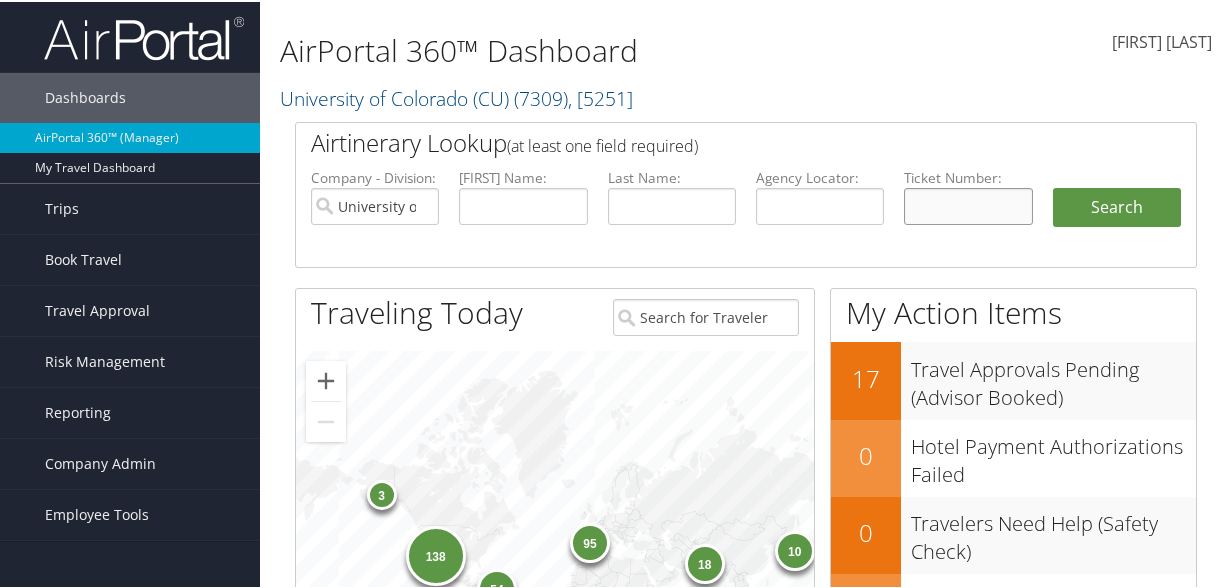 click at bounding box center [968, 204] 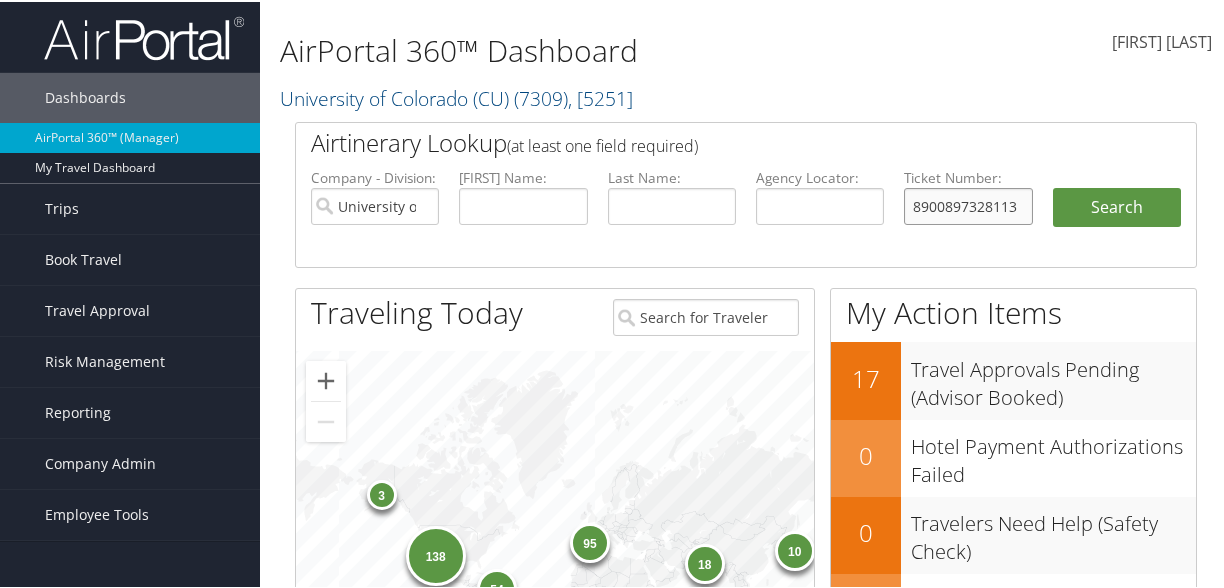 type on "8900897328113" 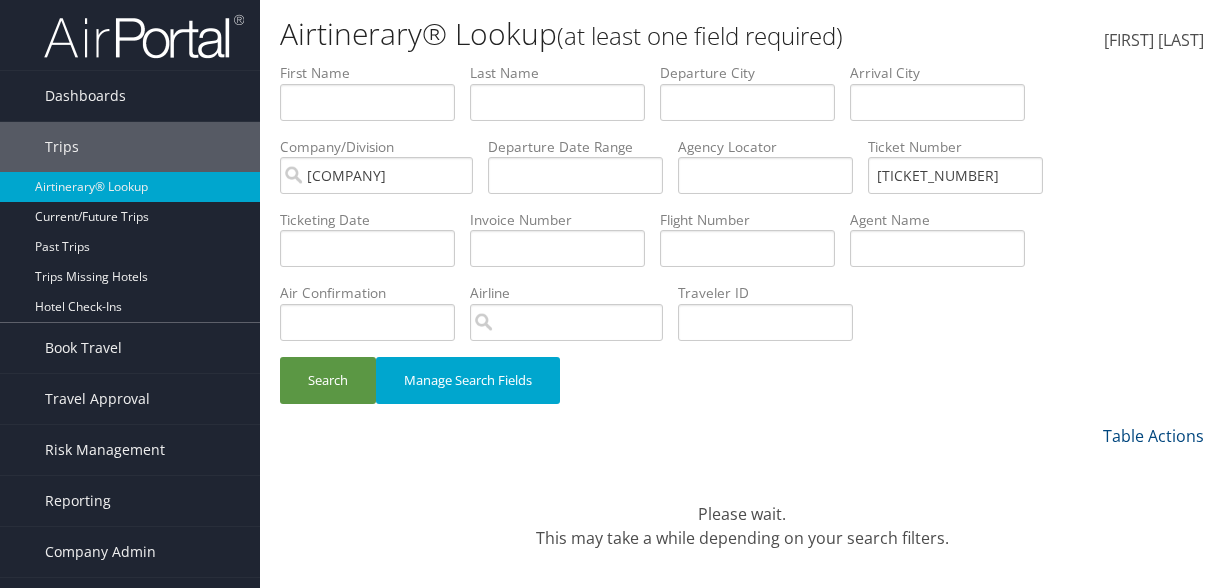 scroll, scrollTop: 0, scrollLeft: 0, axis: both 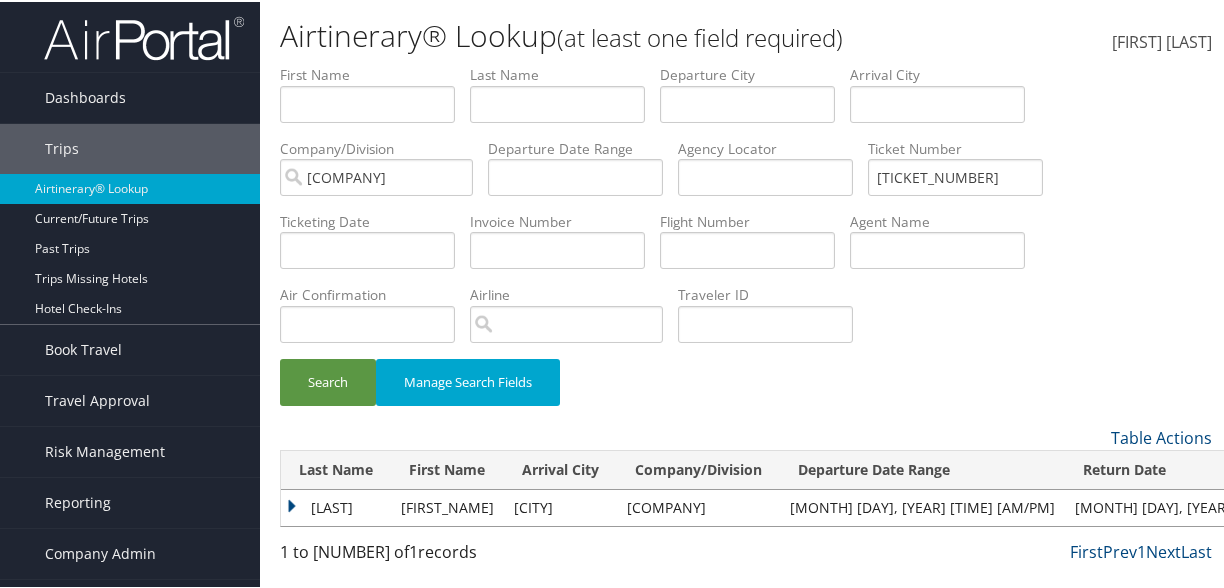 click on "[LAST]" at bounding box center [336, 506] 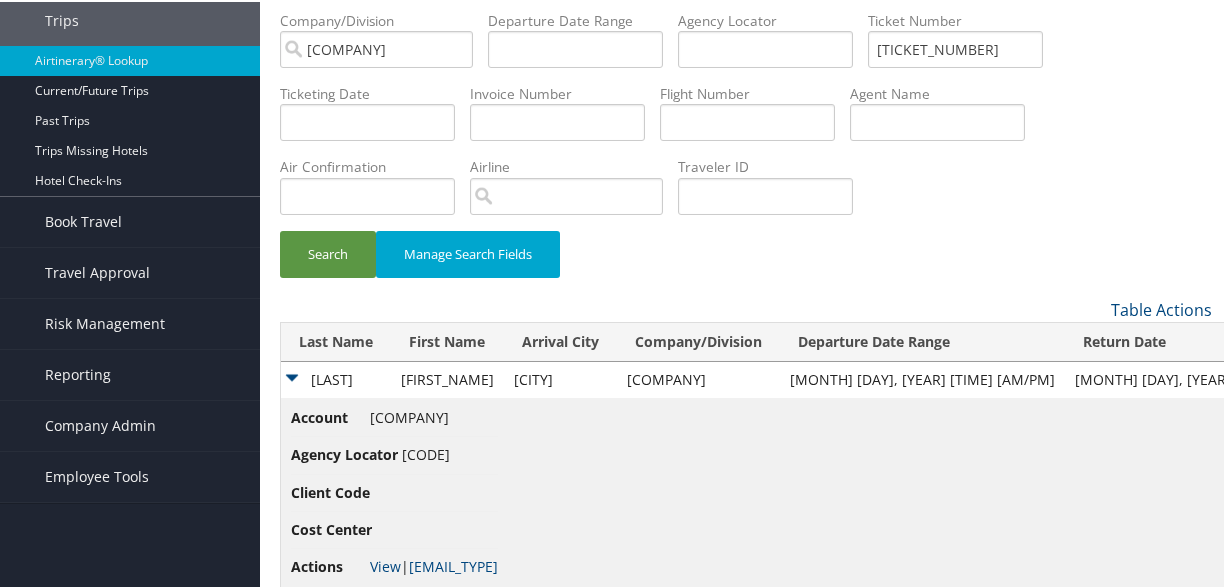 scroll, scrollTop: 166, scrollLeft: 0, axis: vertical 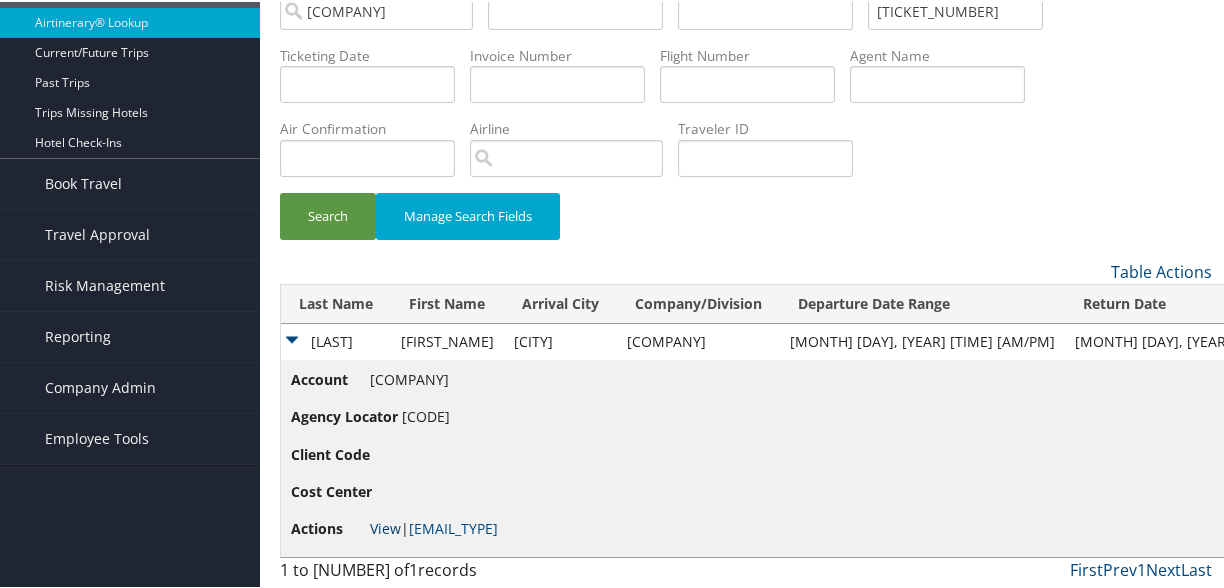 click on "View" at bounding box center (385, 526) 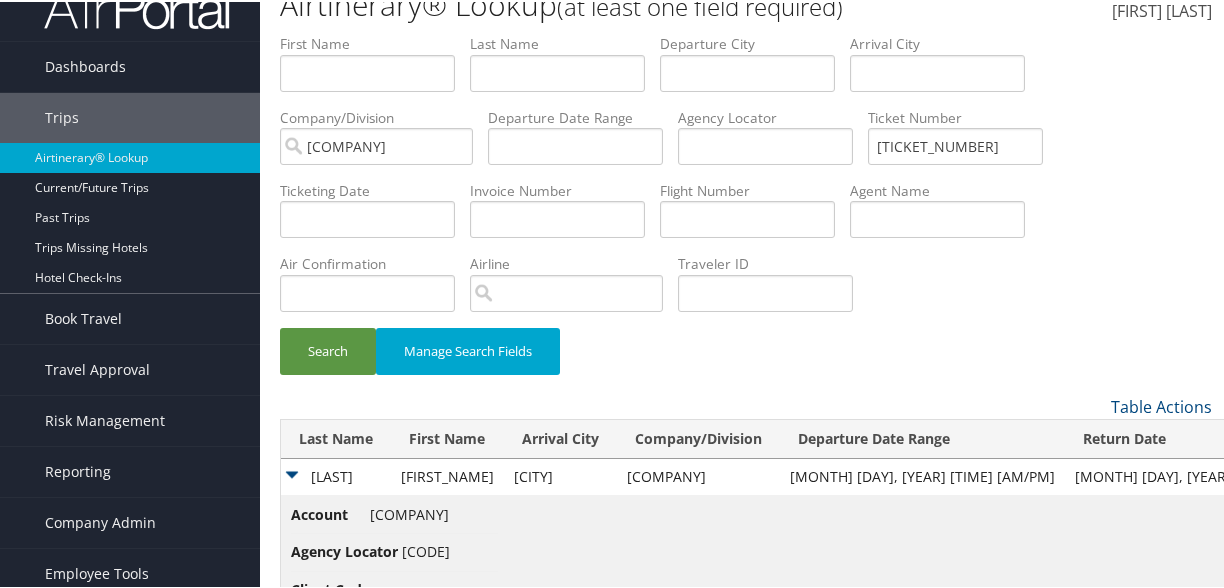 scroll, scrollTop: 0, scrollLeft: 0, axis: both 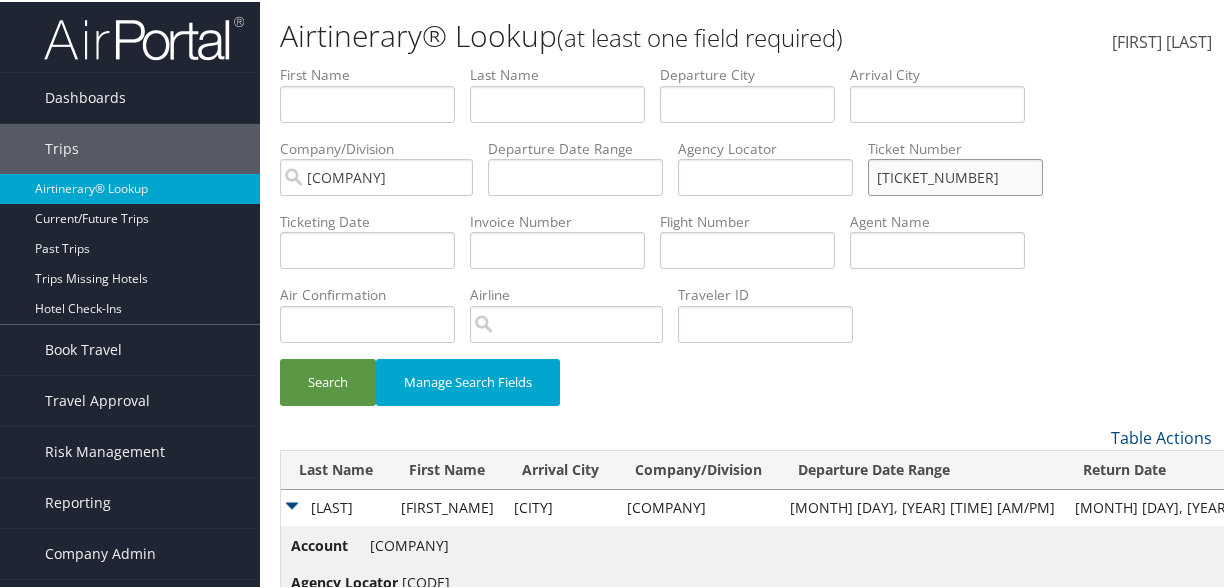 drag, startPoint x: 1025, startPoint y: 169, endPoint x: 516, endPoint y: 115, distance: 511.8564 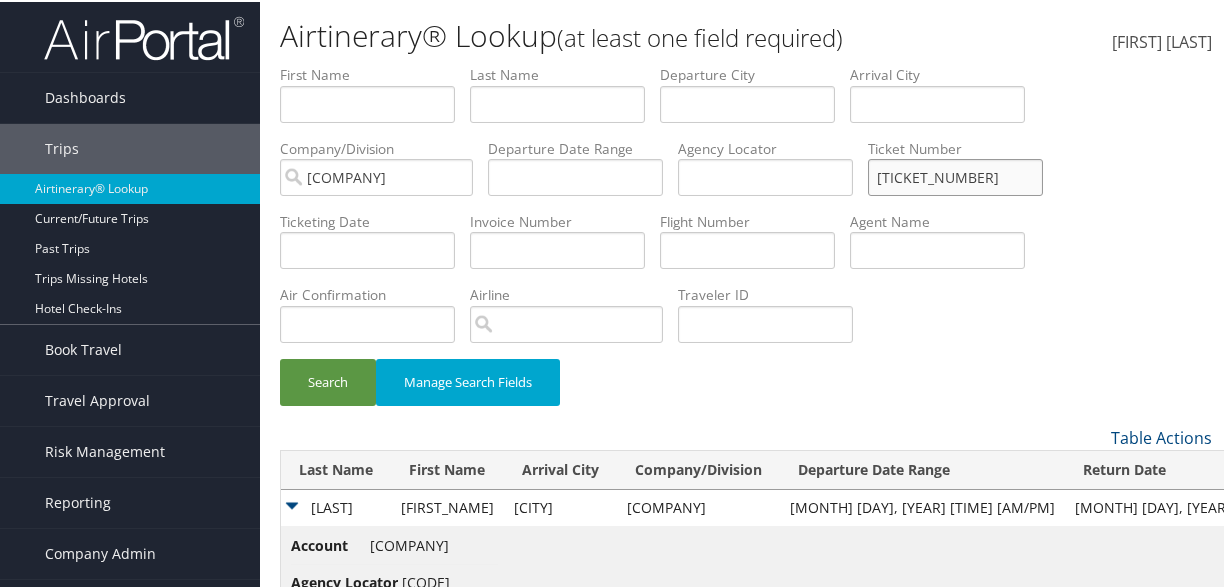 click on "First Name Last Name Departure City Arrival City Company/Division University of Colorado (CU) Airport/City Code Departure Date Range Agency Locator Ticket Number [TICKET_NUMBER] Ticketing Date Invoice Number Flight Number Agent Name Air Confirmation Hotel Confirmation Credit Card - Last 4 Digits Airline Car Rental Chain Hotel Chain Rail Vendor Authorization Billable Client Code Cost Center Department Explanation Manager ID Project Purpose Region Traveler ID" at bounding box center [746, 63] 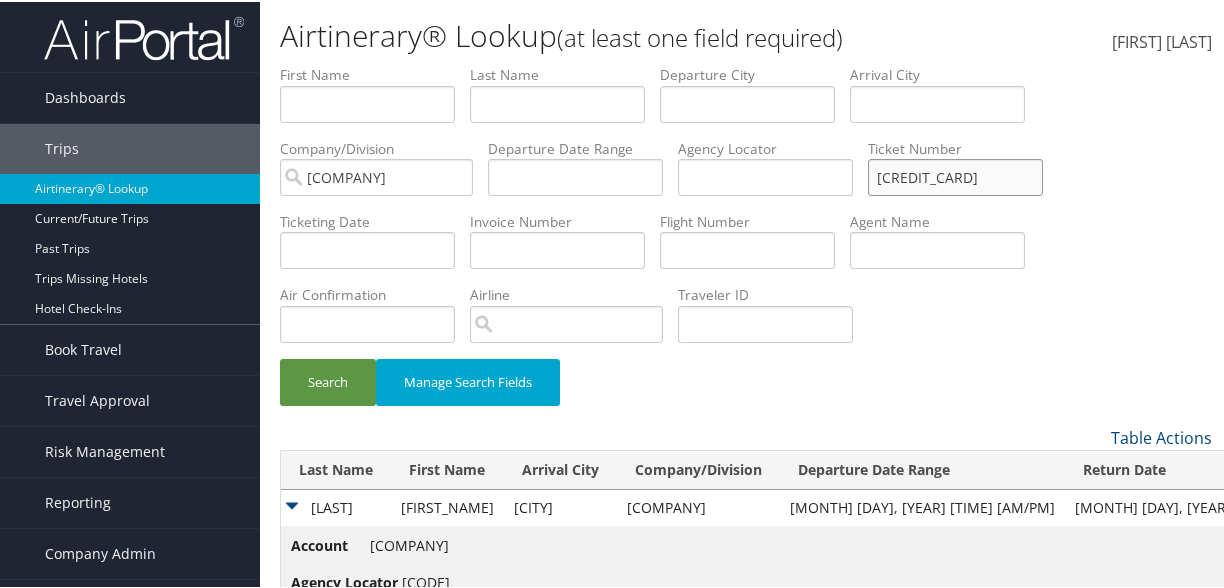 click on "Search" at bounding box center [328, 380] 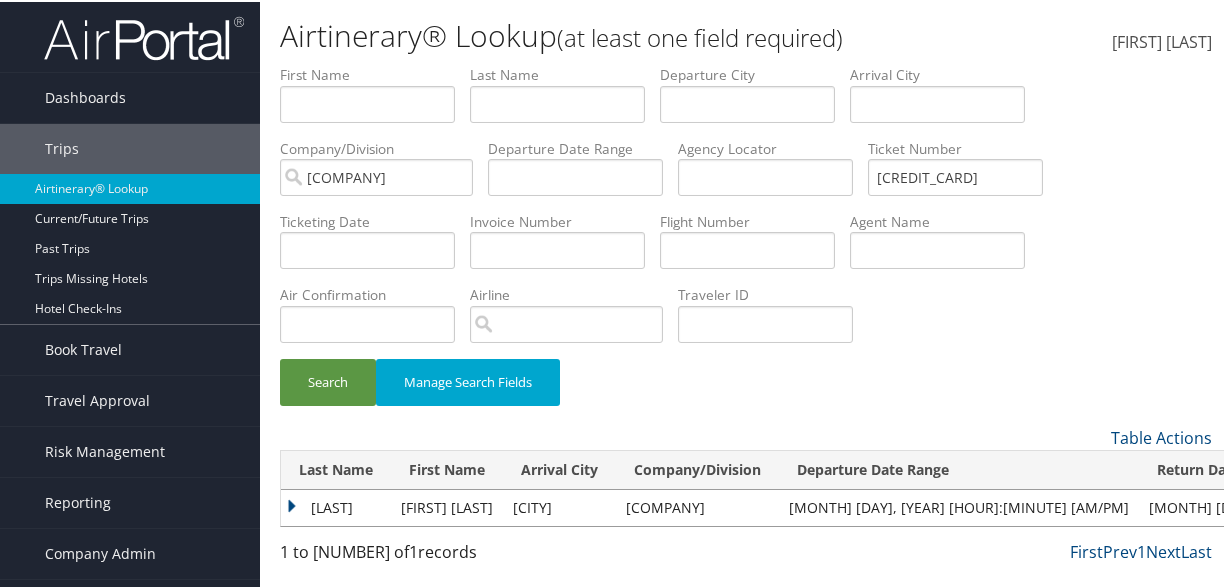 click on "[LAST]" at bounding box center (336, 506) 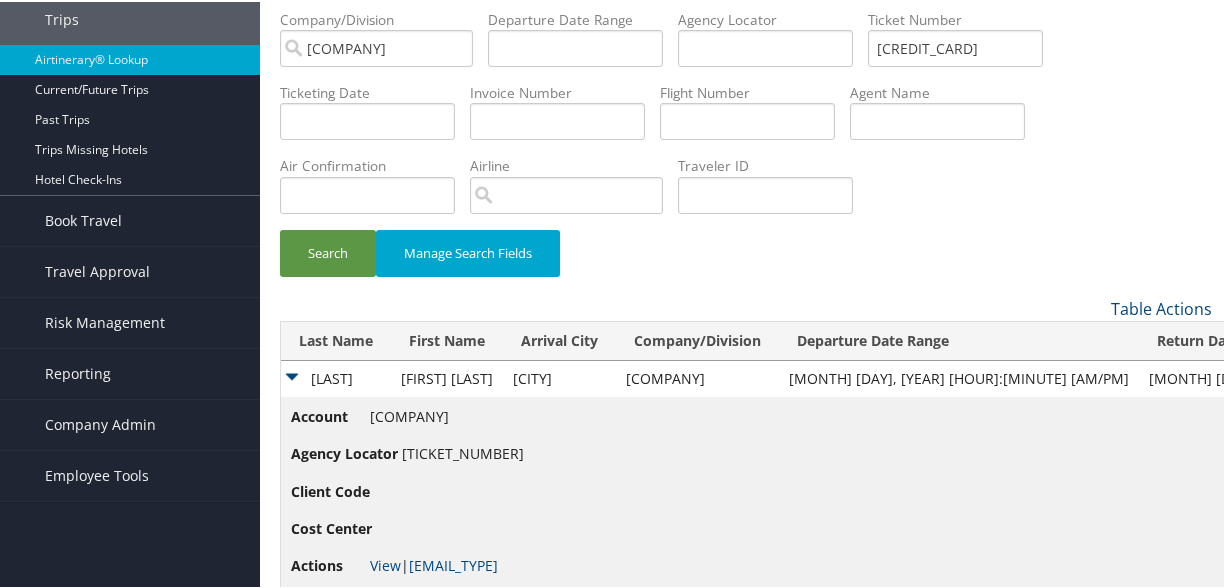 scroll, scrollTop: 166, scrollLeft: 0, axis: vertical 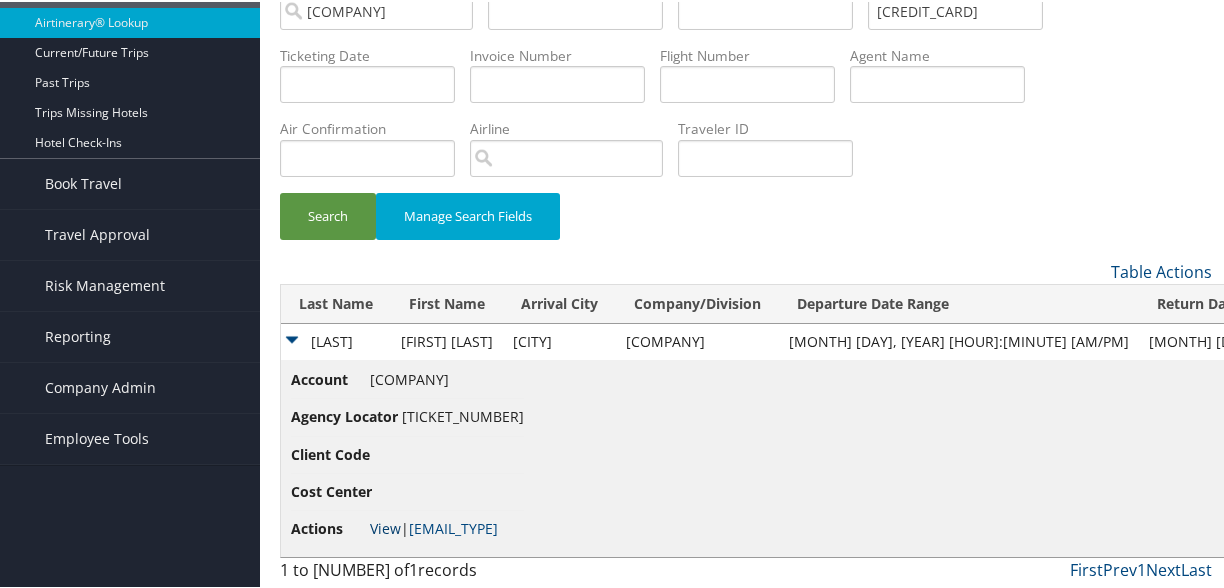 click on "View" at bounding box center (385, 526) 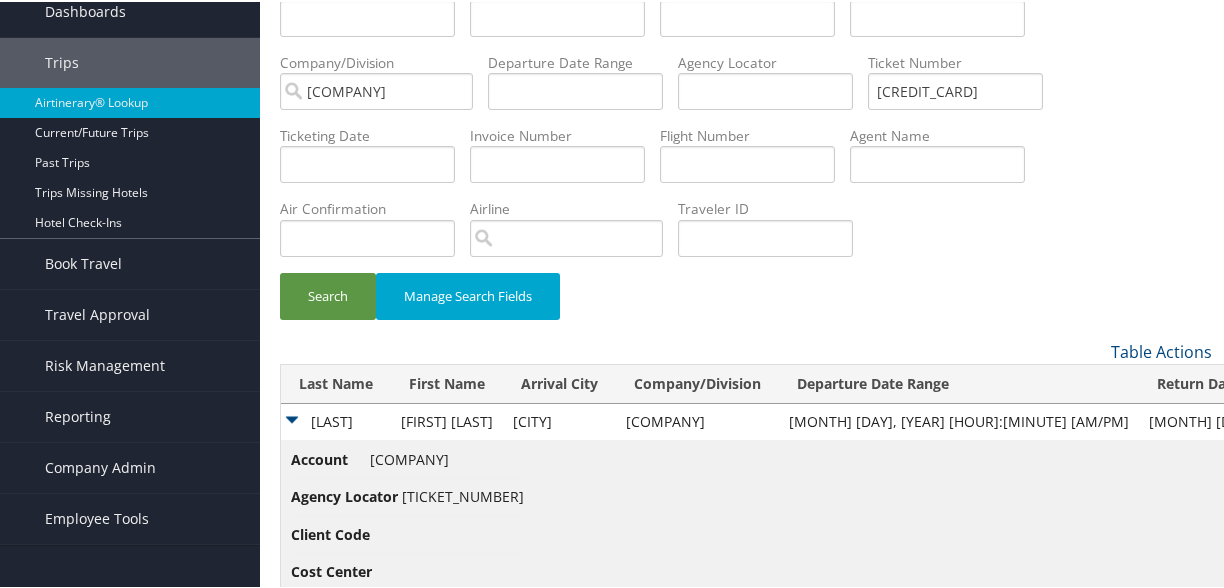 scroll, scrollTop: 0, scrollLeft: 0, axis: both 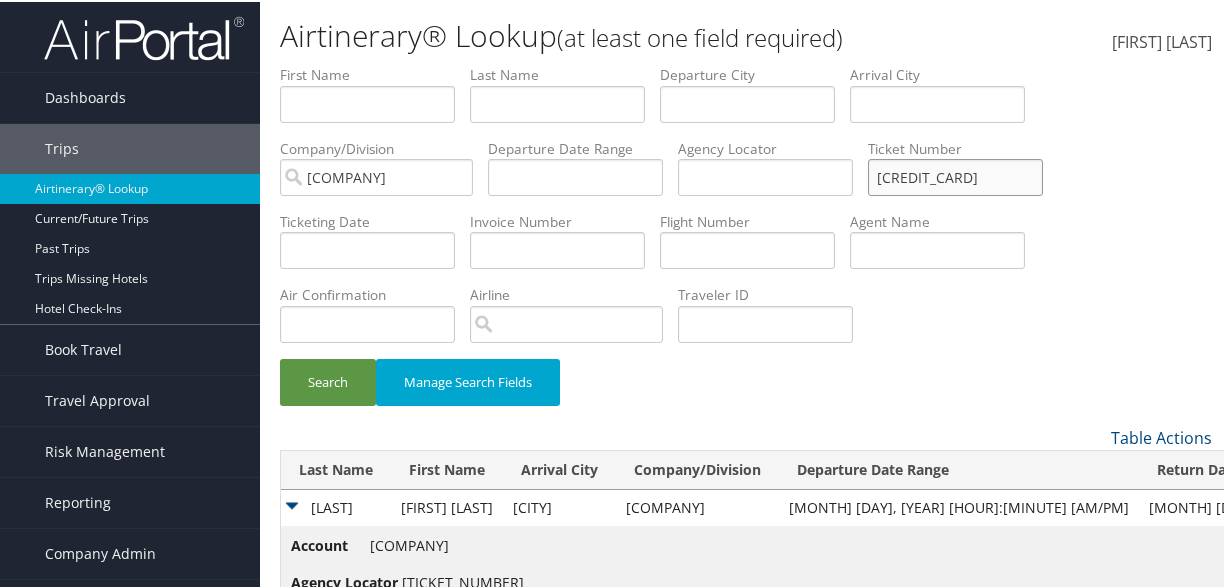drag, startPoint x: 941, startPoint y: 180, endPoint x: 1119, endPoint y: 184, distance: 178.04494 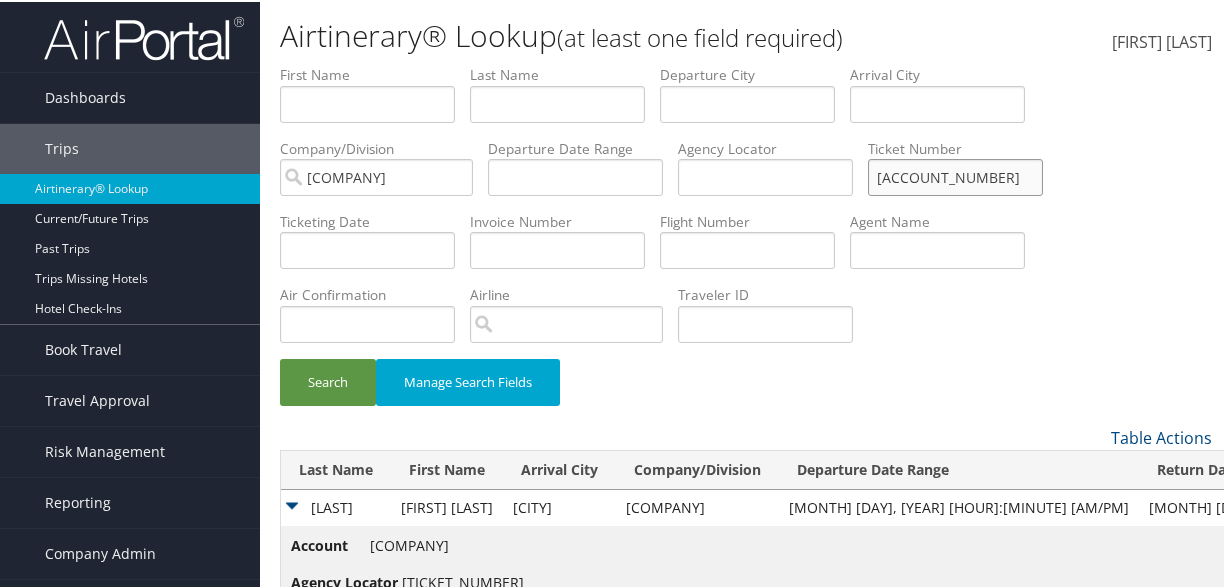 type on "8900897334851" 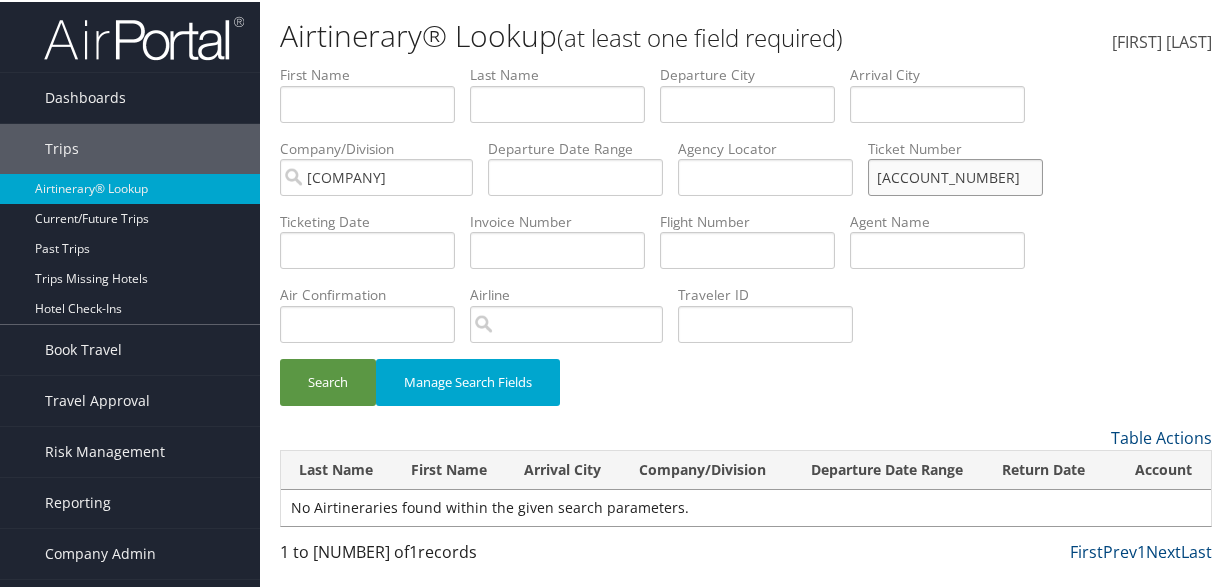 drag, startPoint x: 1022, startPoint y: 187, endPoint x: 697, endPoint y: 190, distance: 325.01385 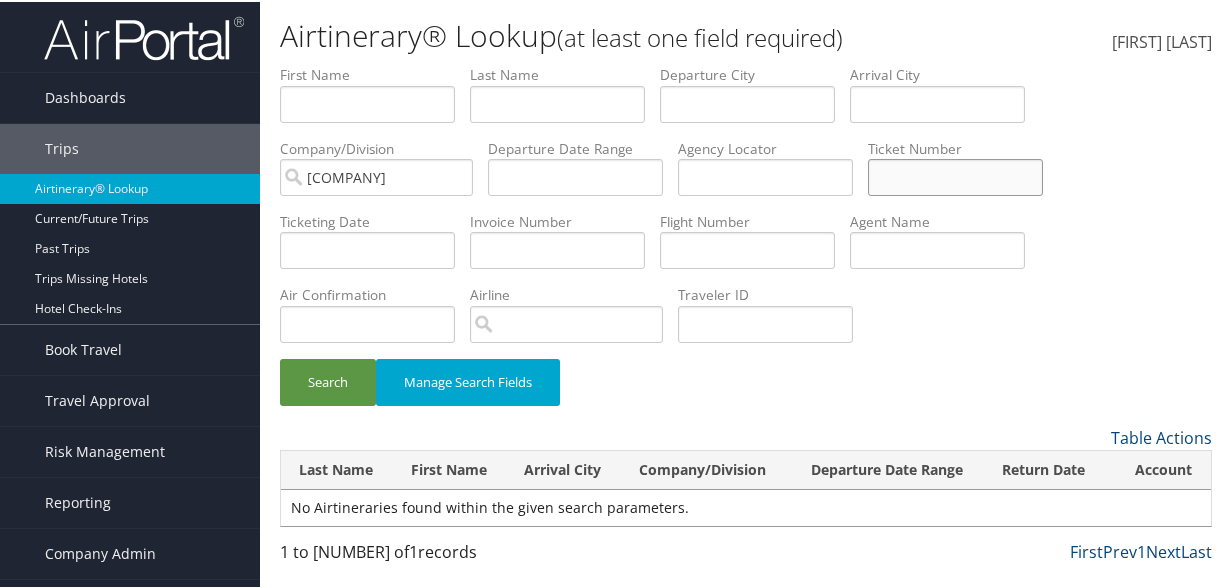 type 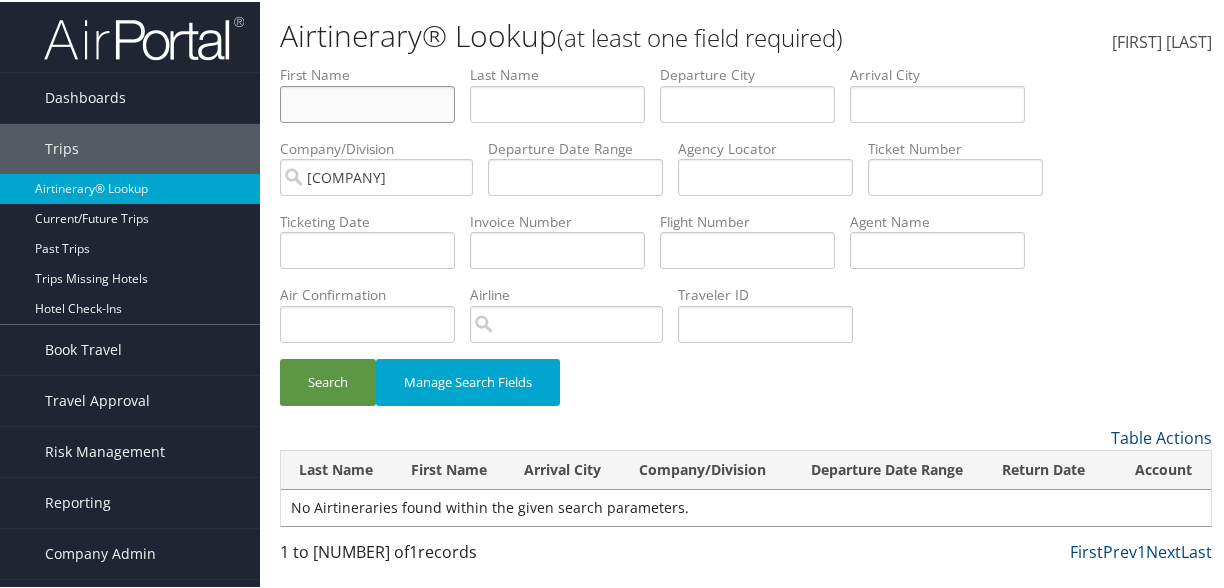 click at bounding box center [367, 102] 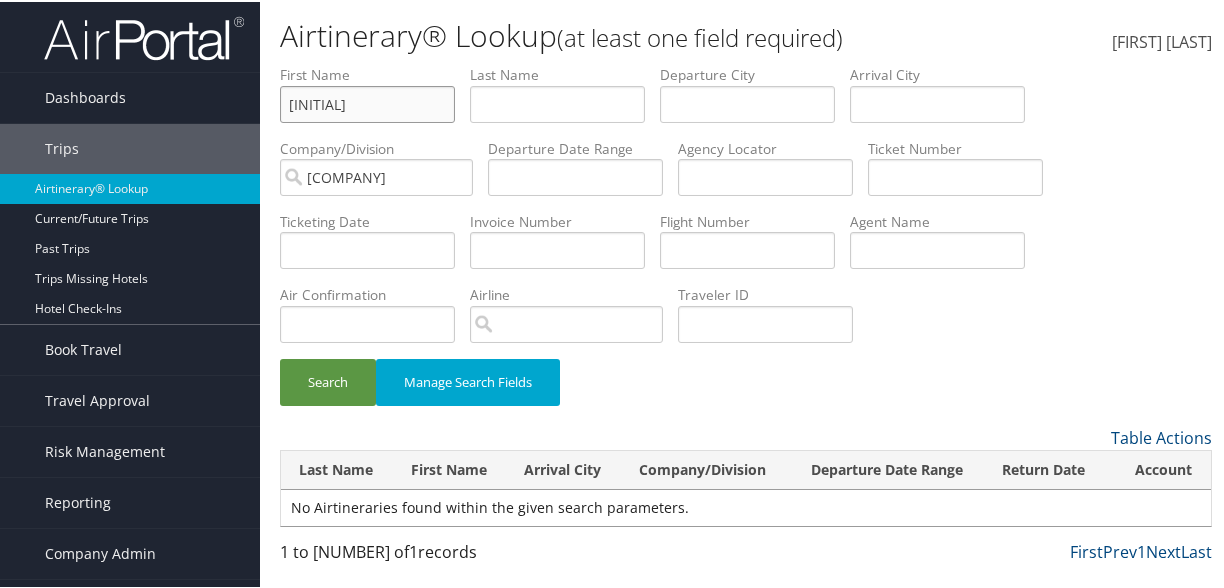 type on "r" 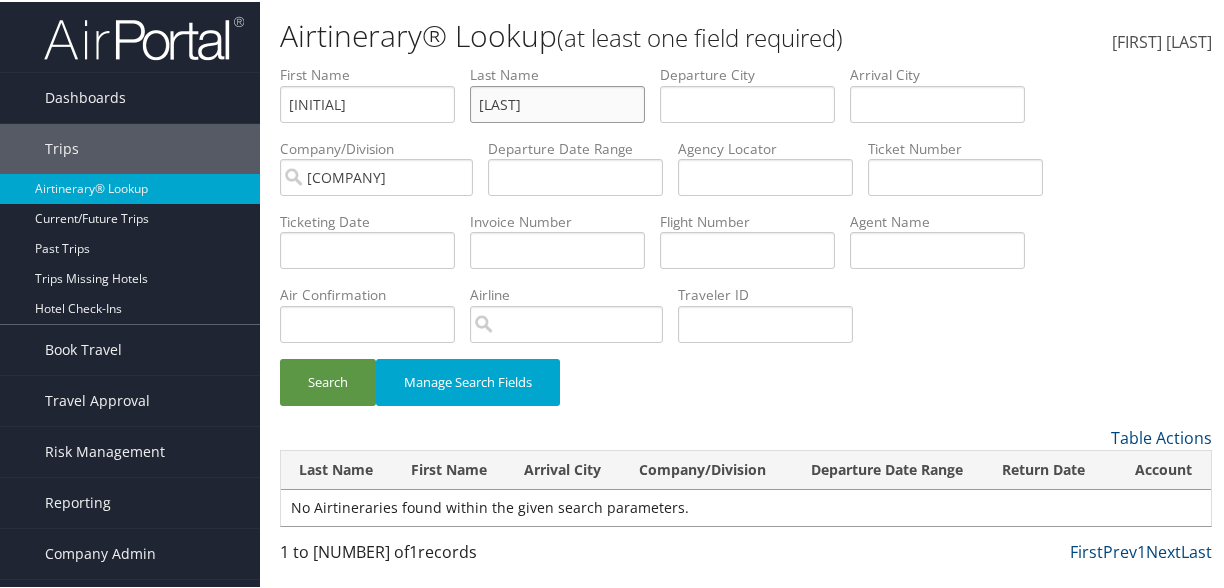 type on "rubin" 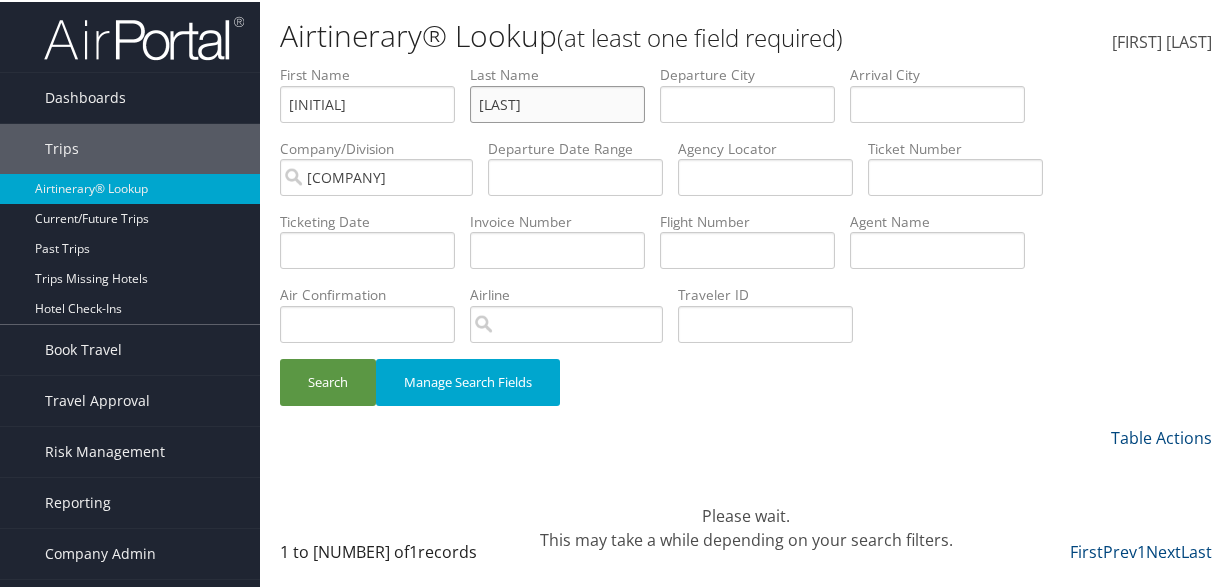 drag, startPoint x: 568, startPoint y: 106, endPoint x: 391, endPoint y: 96, distance: 177.28226 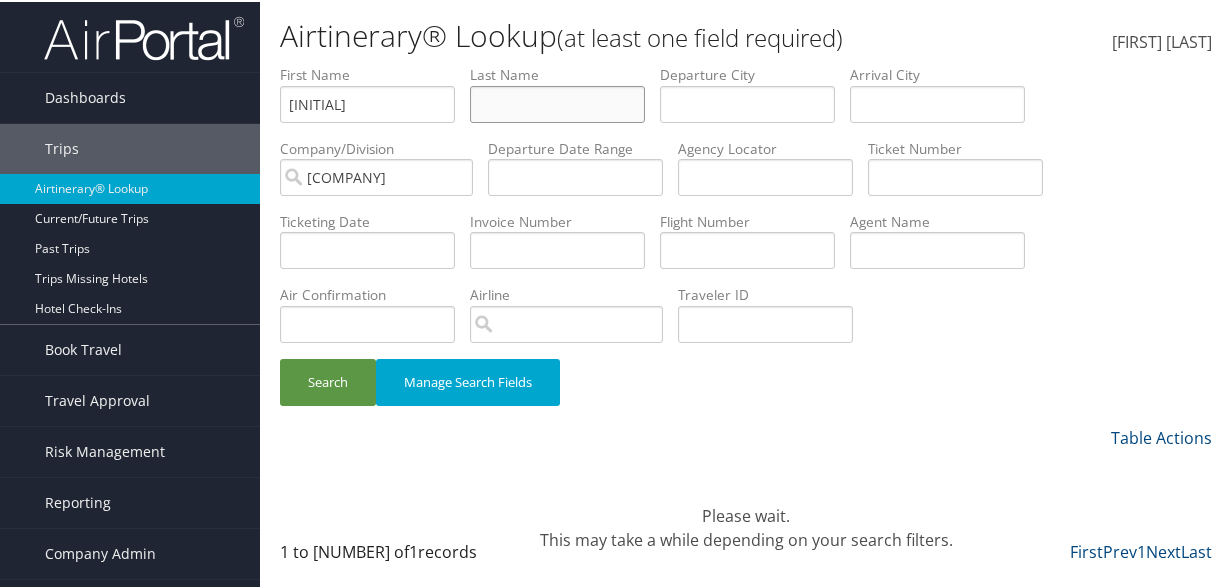 type 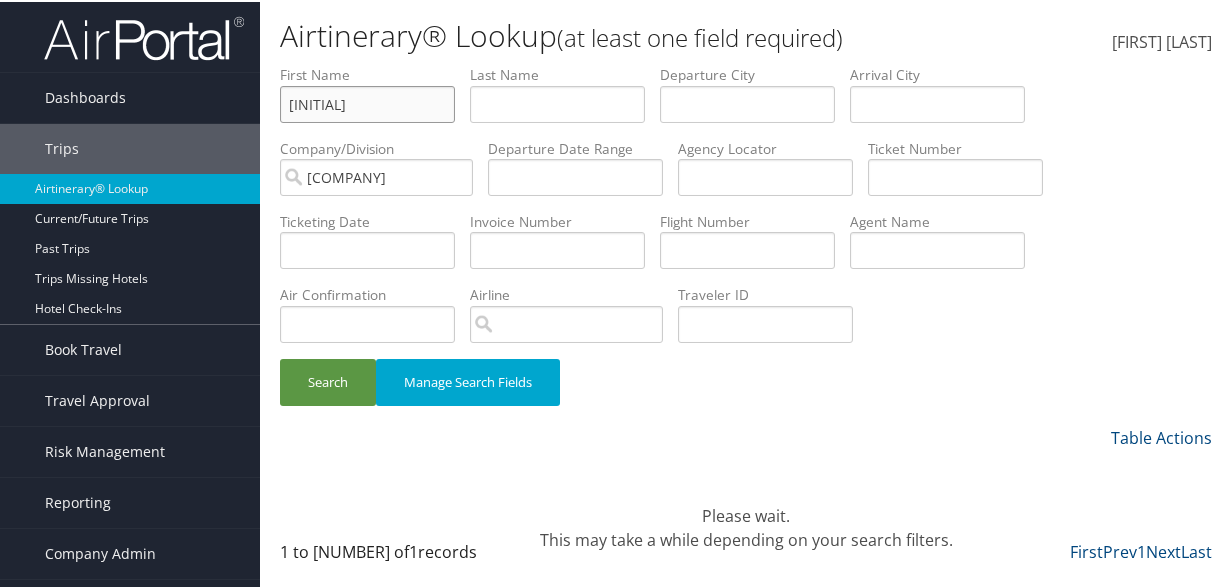drag, startPoint x: 260, startPoint y: 82, endPoint x: 132, endPoint y: 69, distance: 128.65846 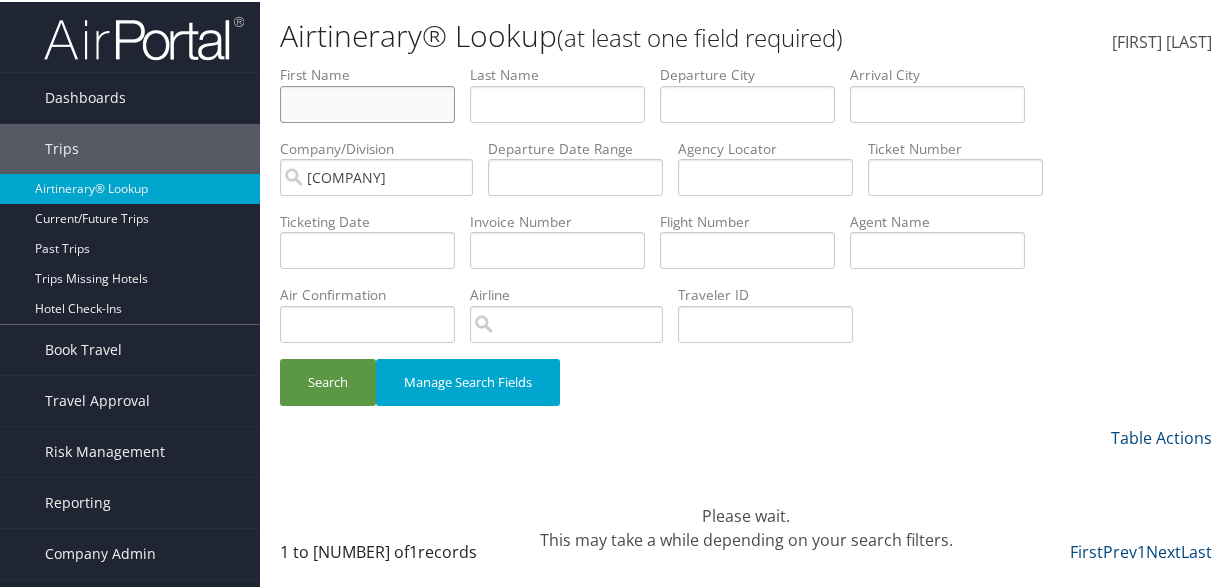 type 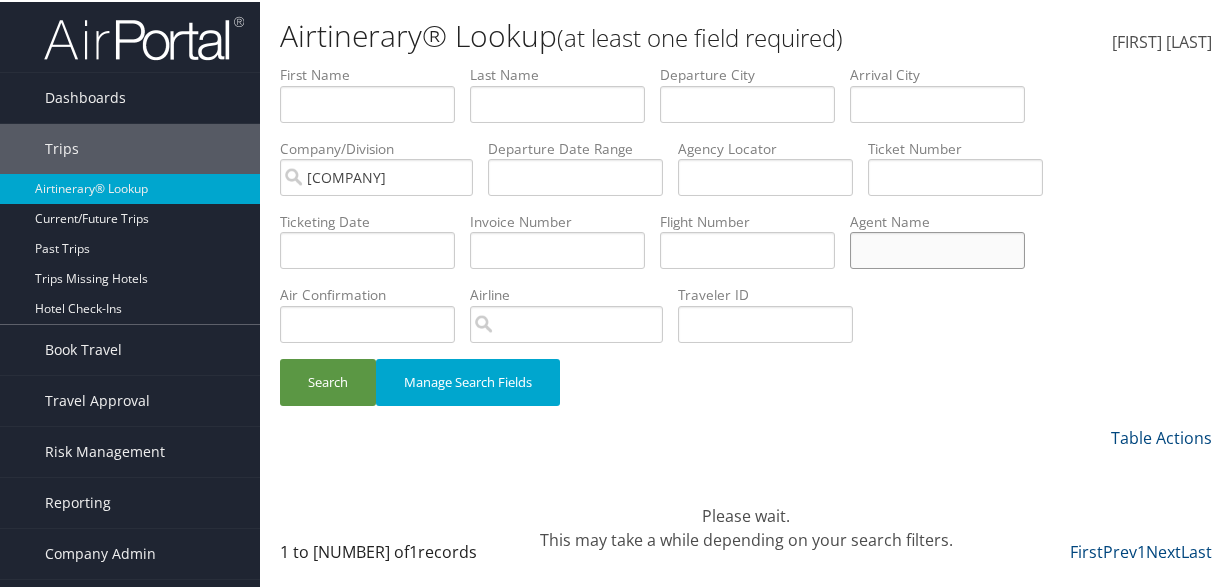 click at bounding box center [367, 102] 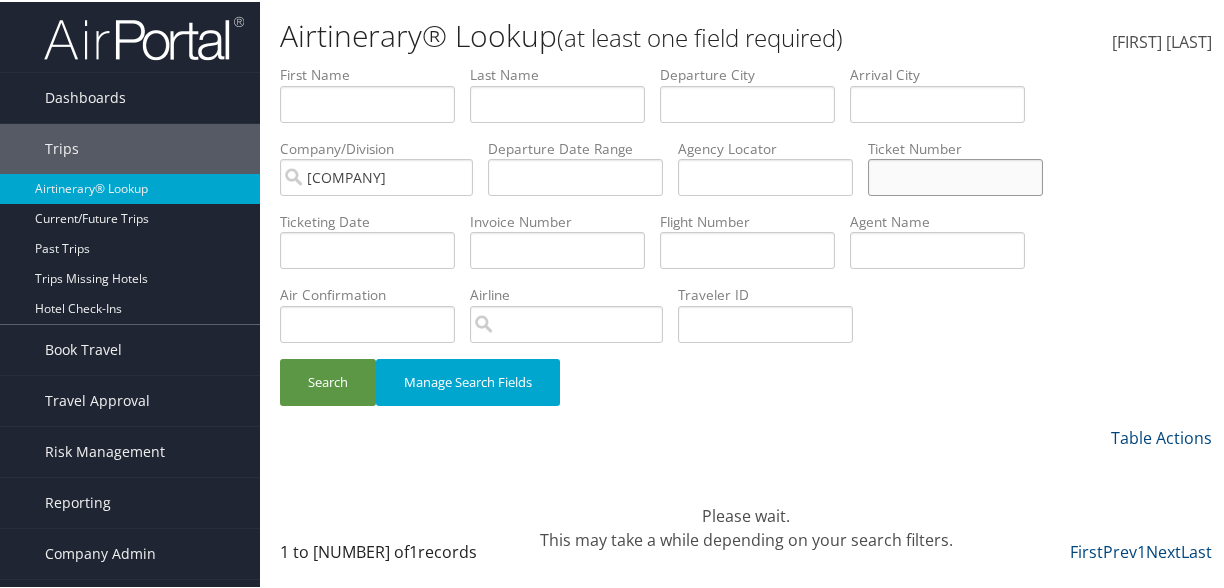 click at bounding box center (367, 102) 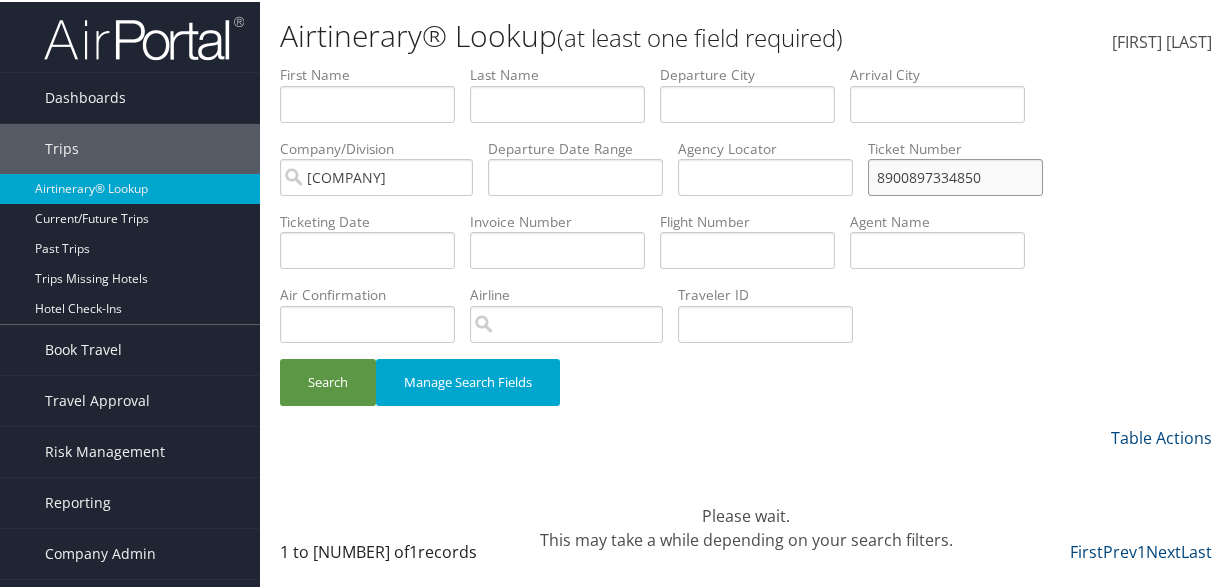 click on "Search" at bounding box center (328, 380) 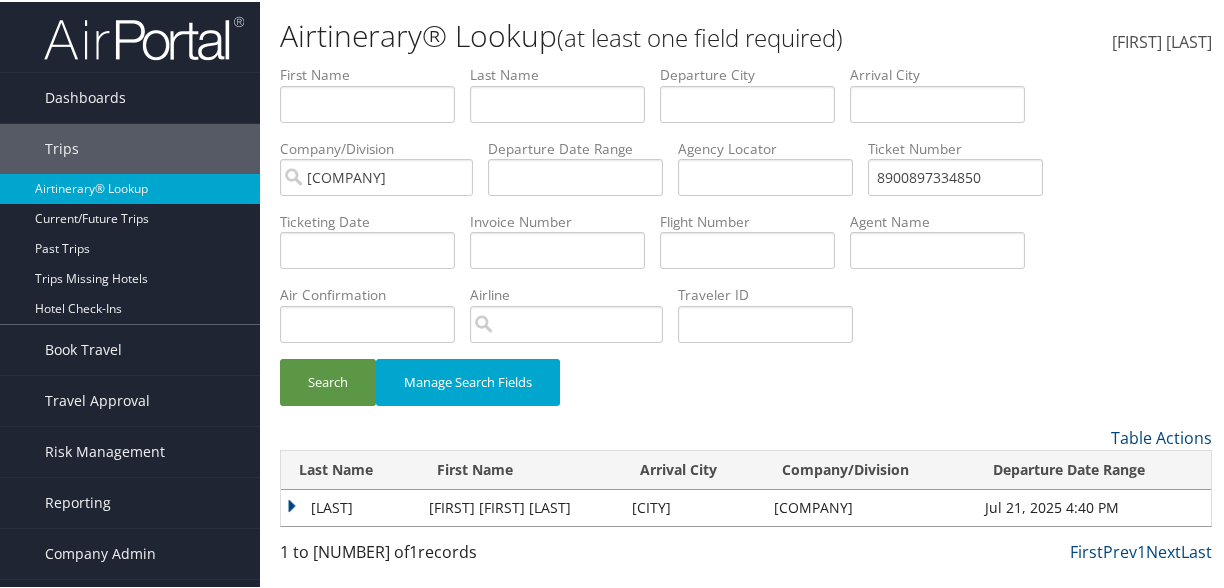 click on "RUBIN" at bounding box center [350, 506] 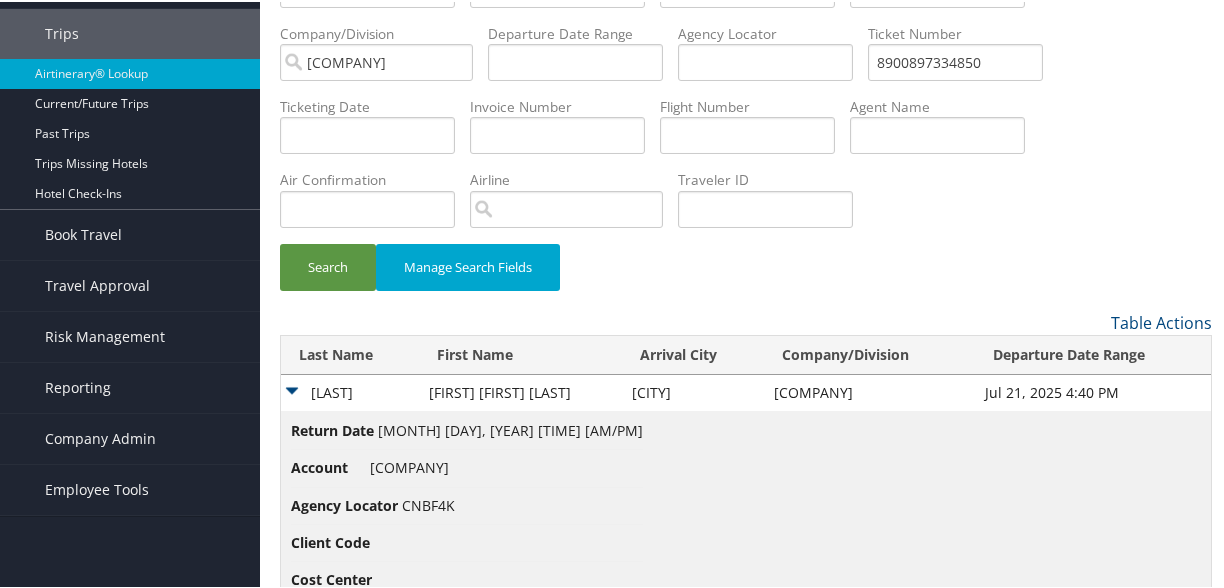 scroll, scrollTop: 203, scrollLeft: 0, axis: vertical 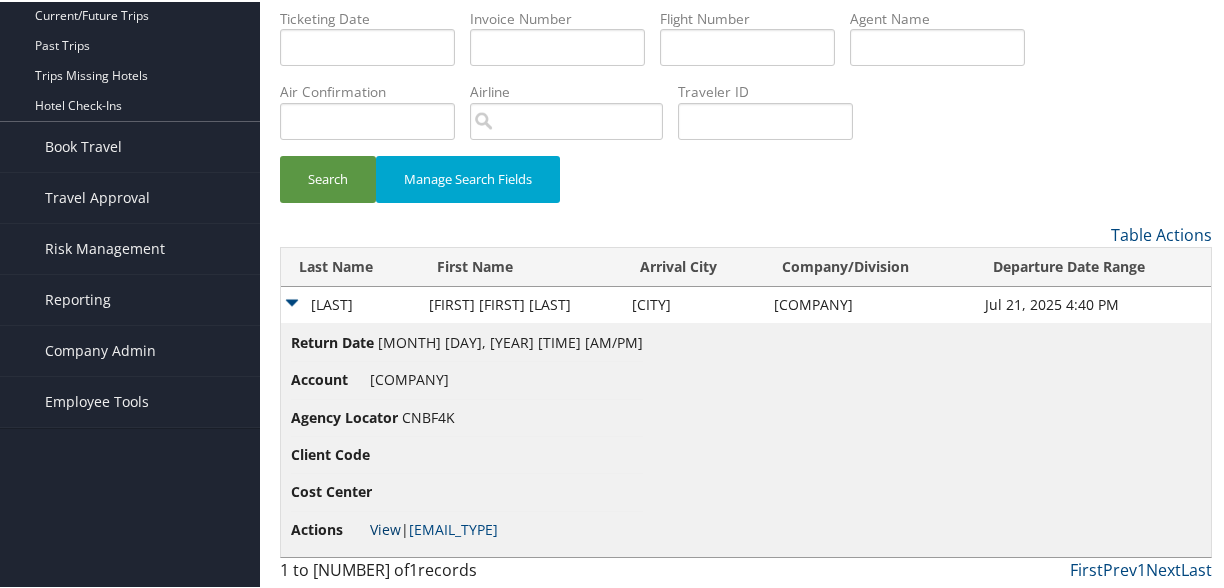 click on "View" at bounding box center [385, 527] 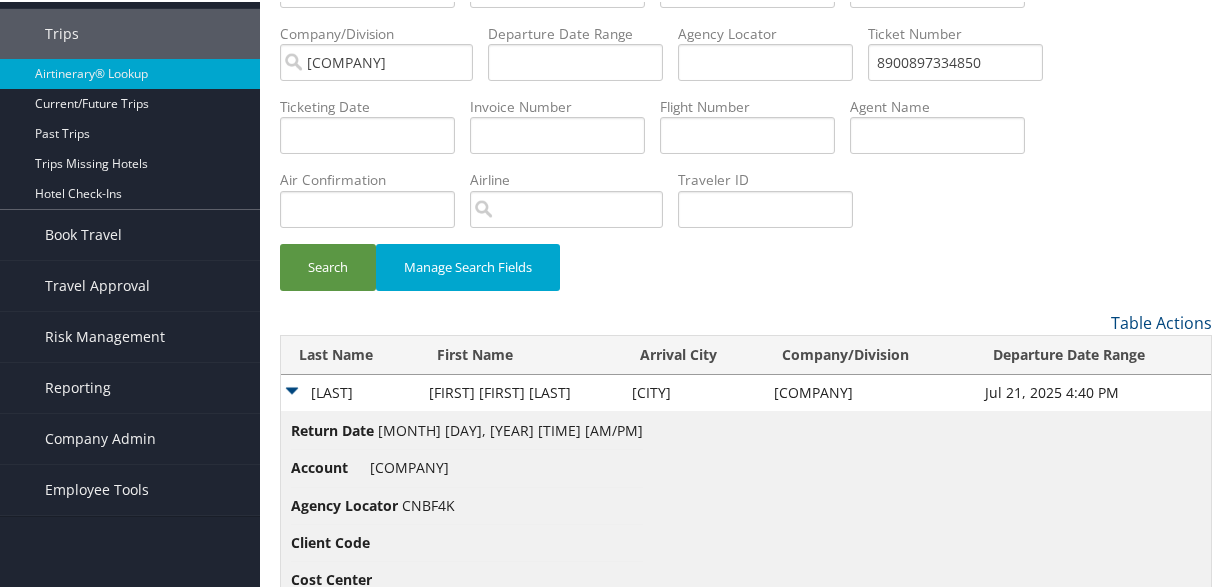 scroll, scrollTop: 0, scrollLeft: 0, axis: both 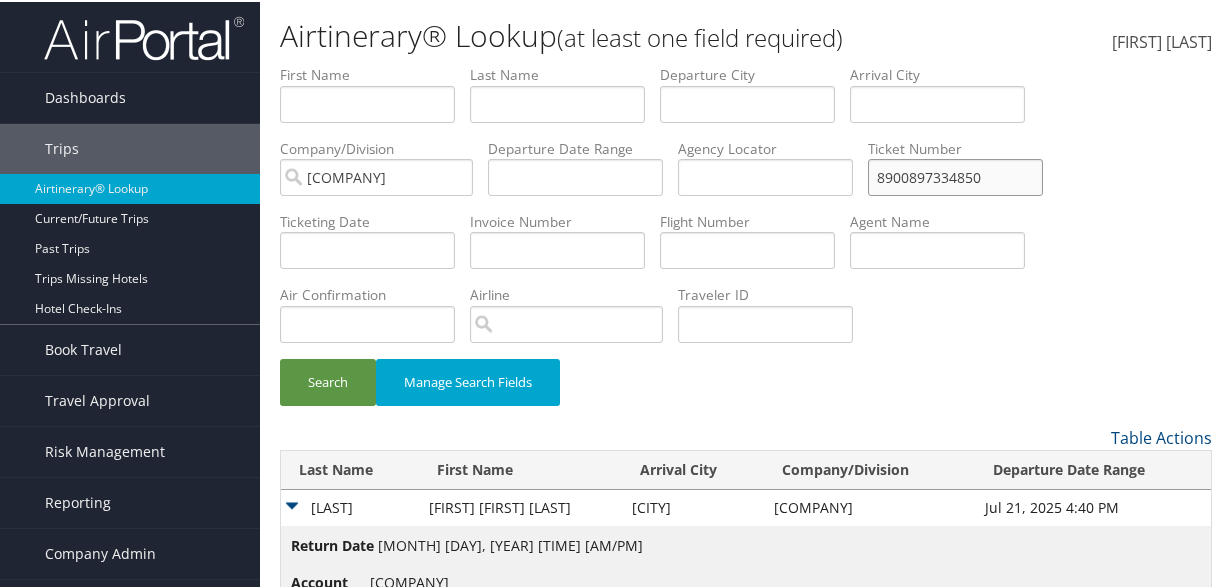 drag, startPoint x: 1003, startPoint y: 171, endPoint x: 752, endPoint y: 152, distance: 251.7181 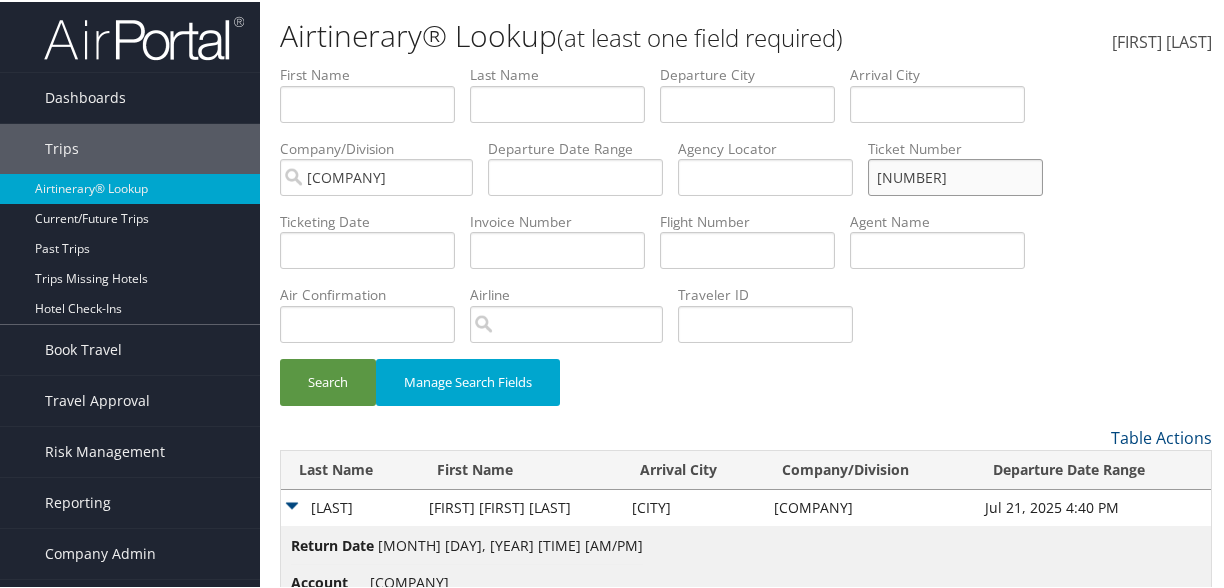 type on "8900897334854" 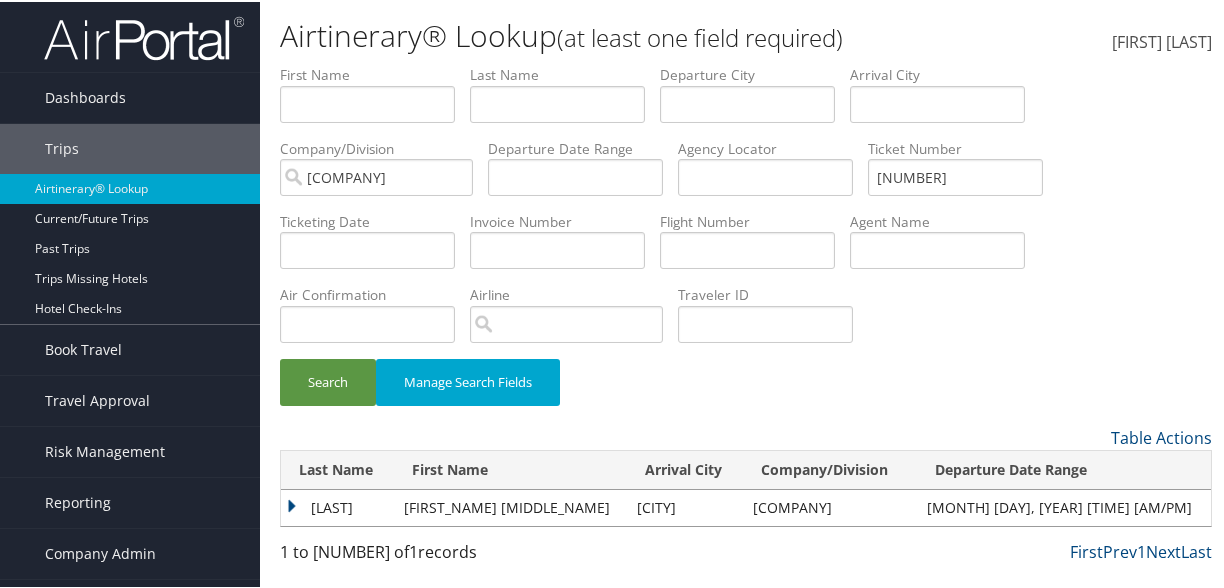 click on "GOODMAN" at bounding box center (337, 506) 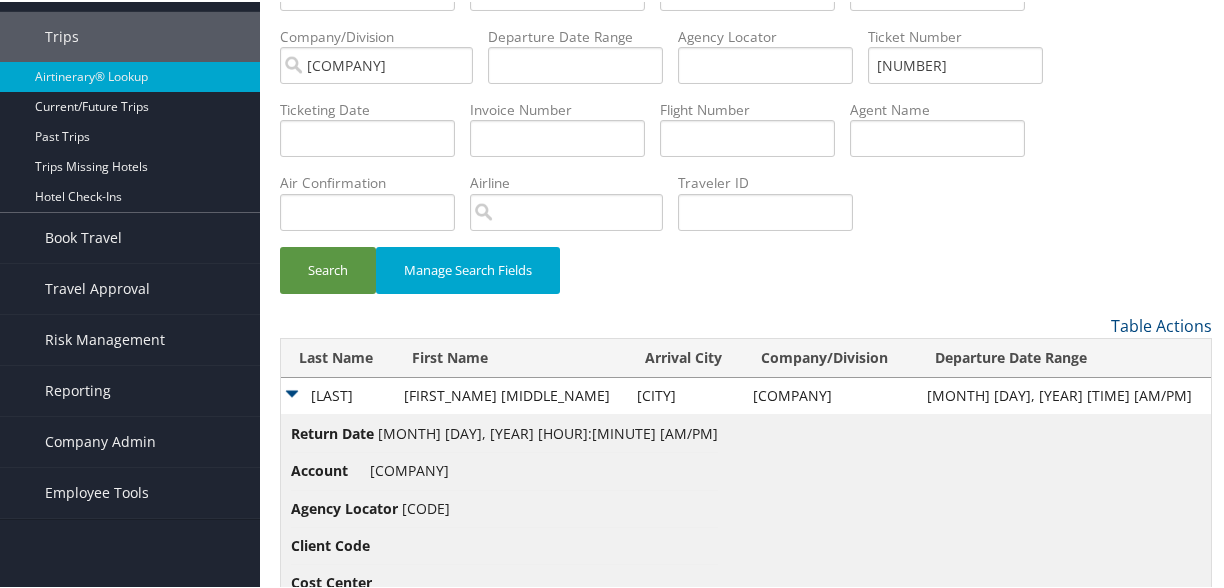 scroll, scrollTop: 203, scrollLeft: 0, axis: vertical 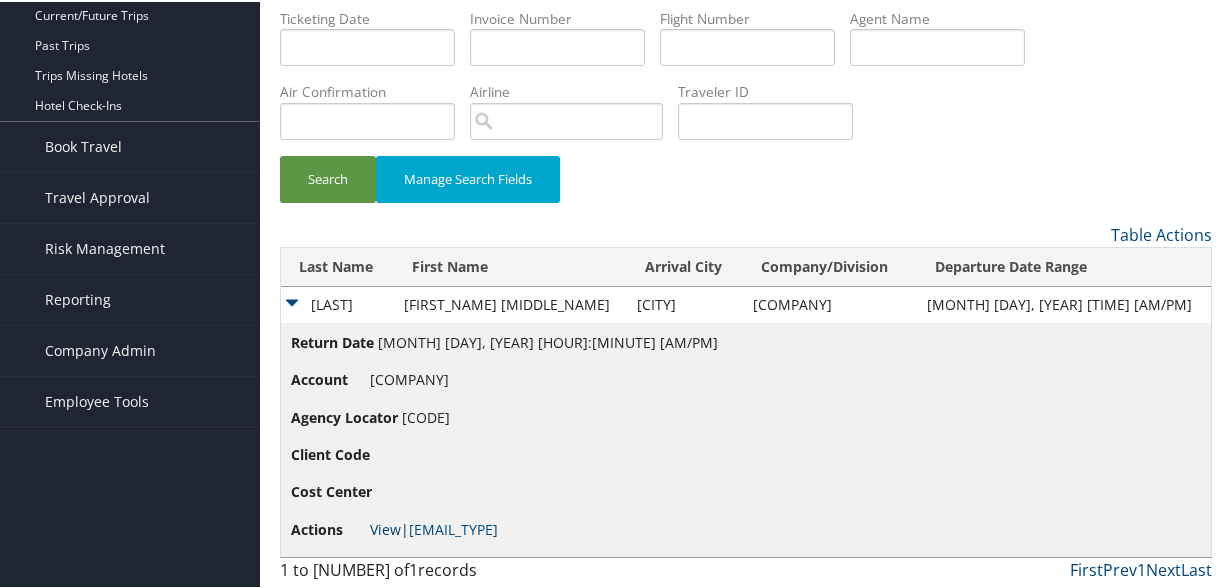 click on "View" at bounding box center [385, 527] 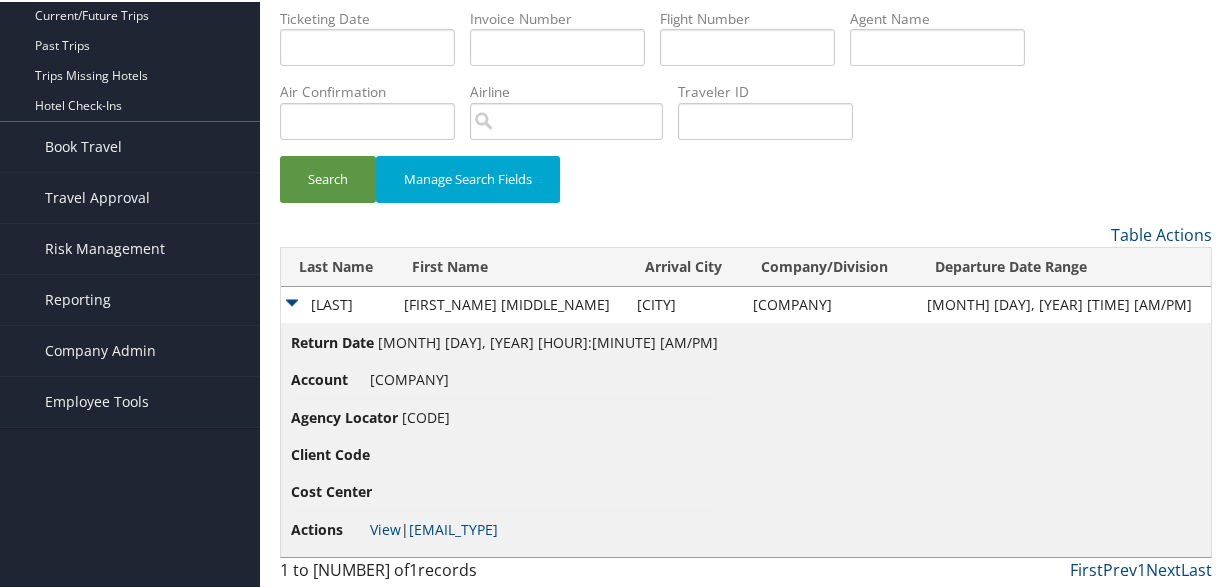 scroll, scrollTop: 0, scrollLeft: 0, axis: both 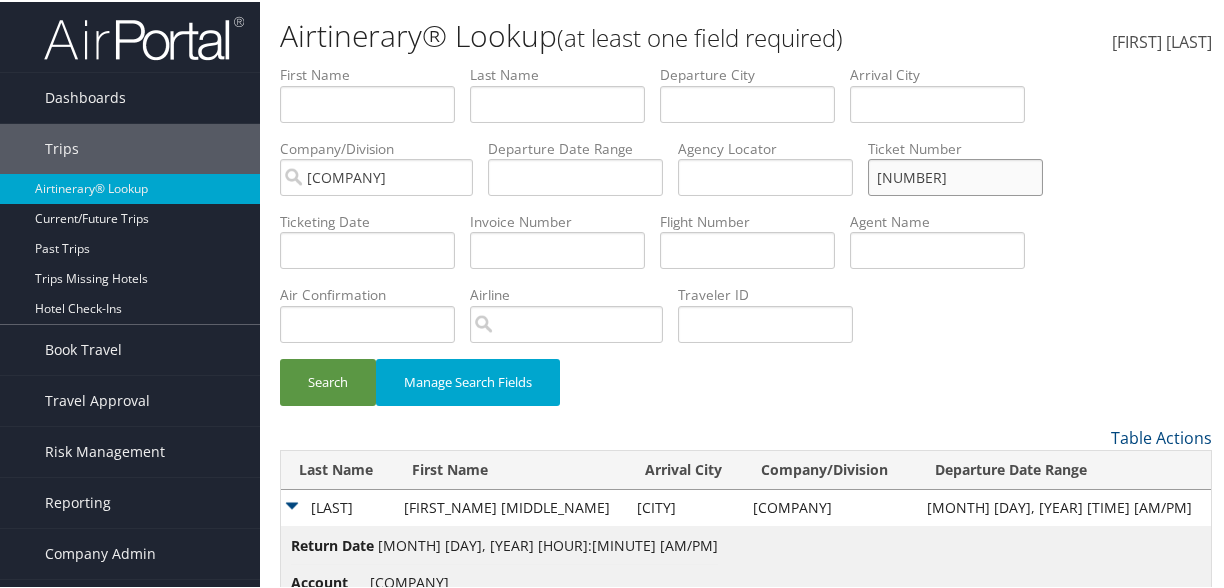 drag, startPoint x: 1014, startPoint y: 181, endPoint x: 660, endPoint y: 177, distance: 354.02258 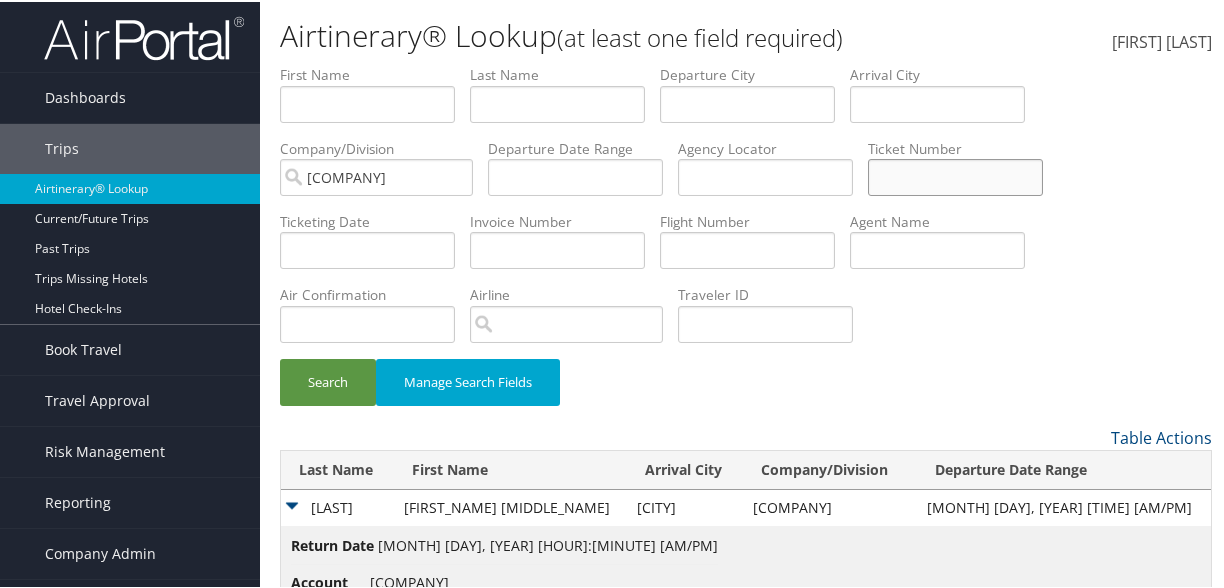 type 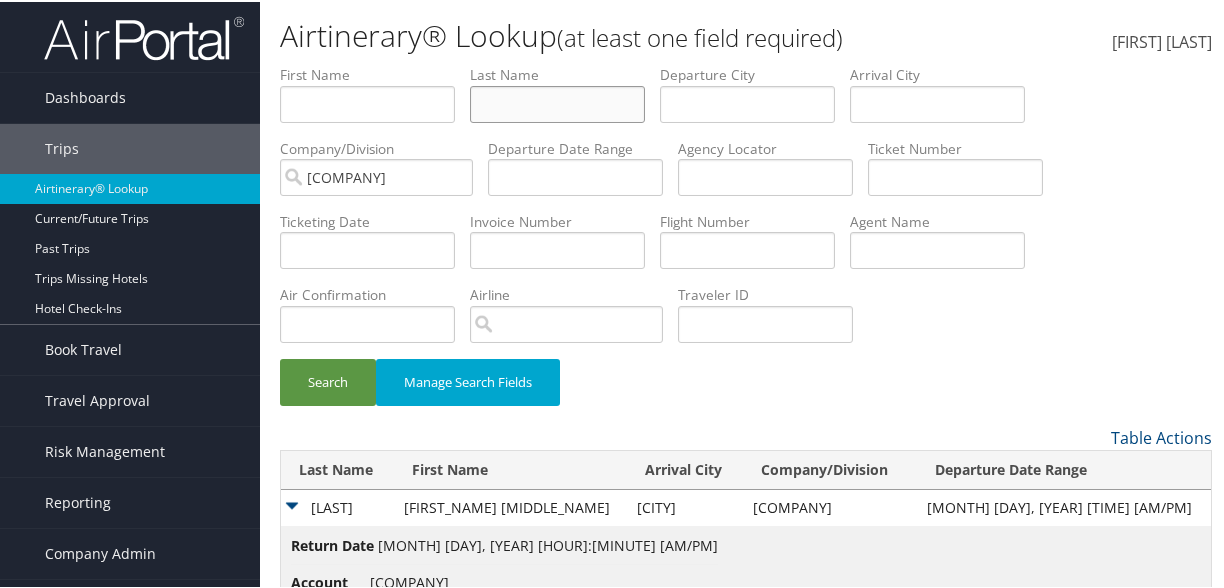 click at bounding box center (367, 102) 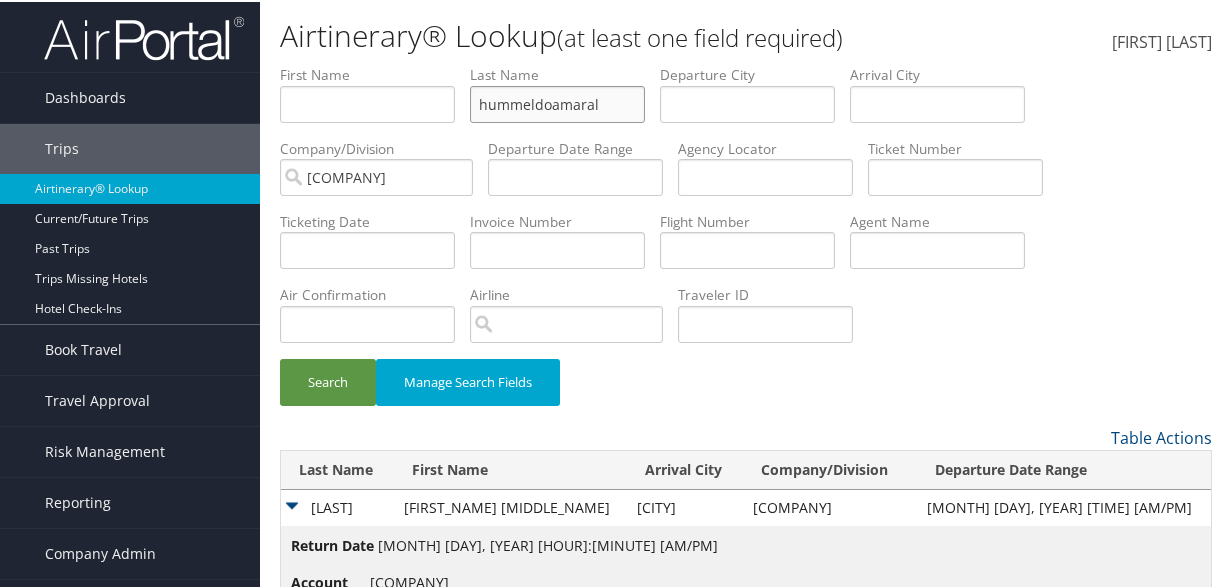 click on "Search" at bounding box center (328, 380) 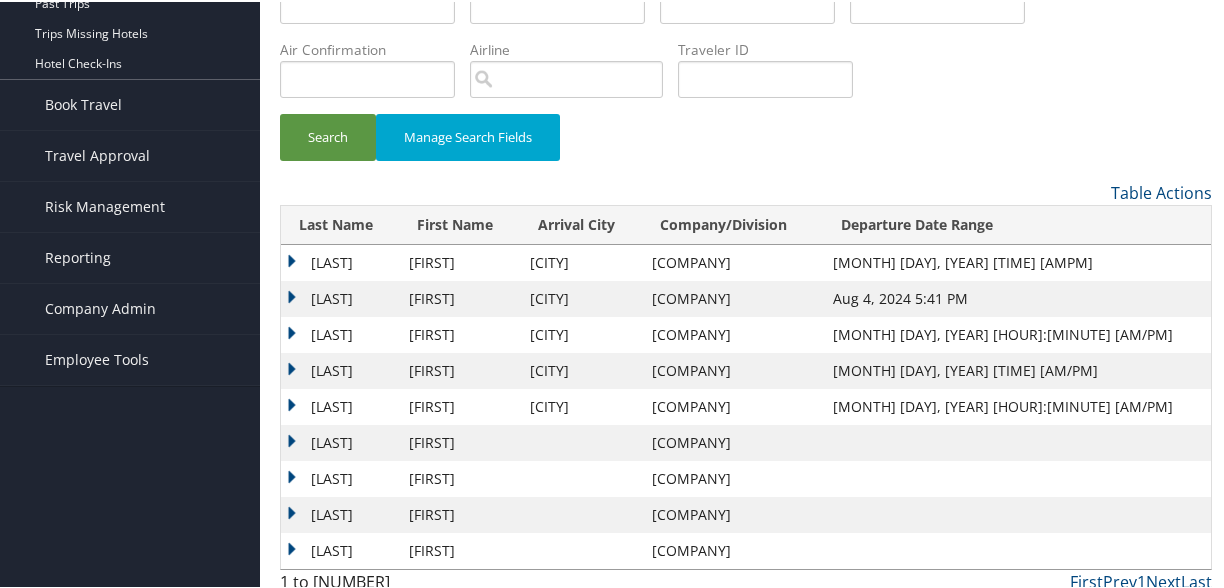 scroll, scrollTop: 257, scrollLeft: 0, axis: vertical 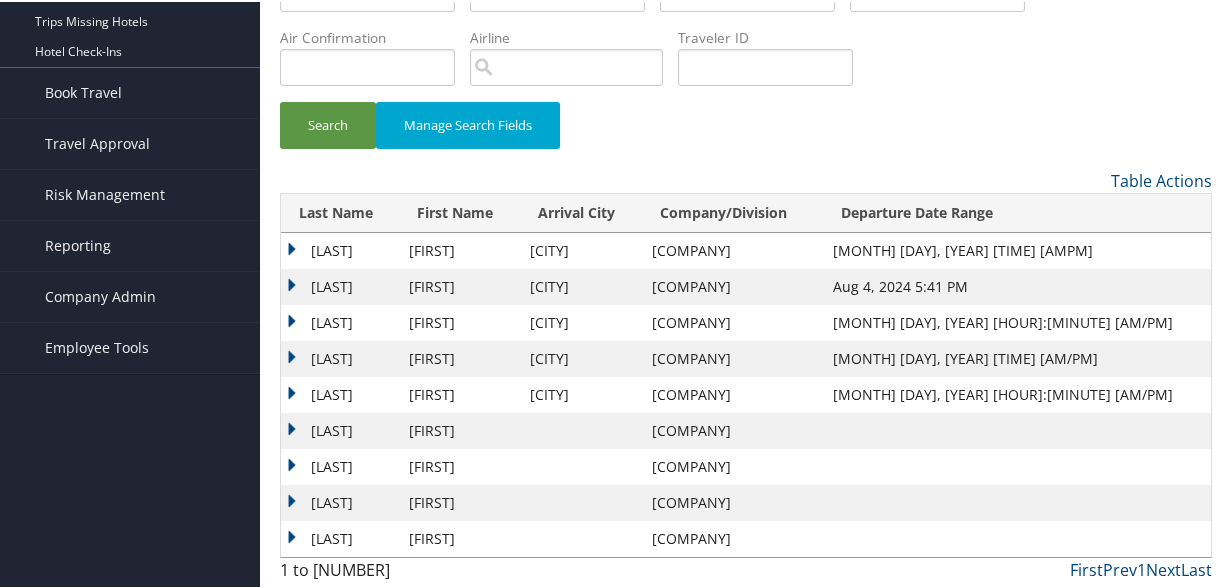 click on "Hummeldoamaral" at bounding box center [340, 249] 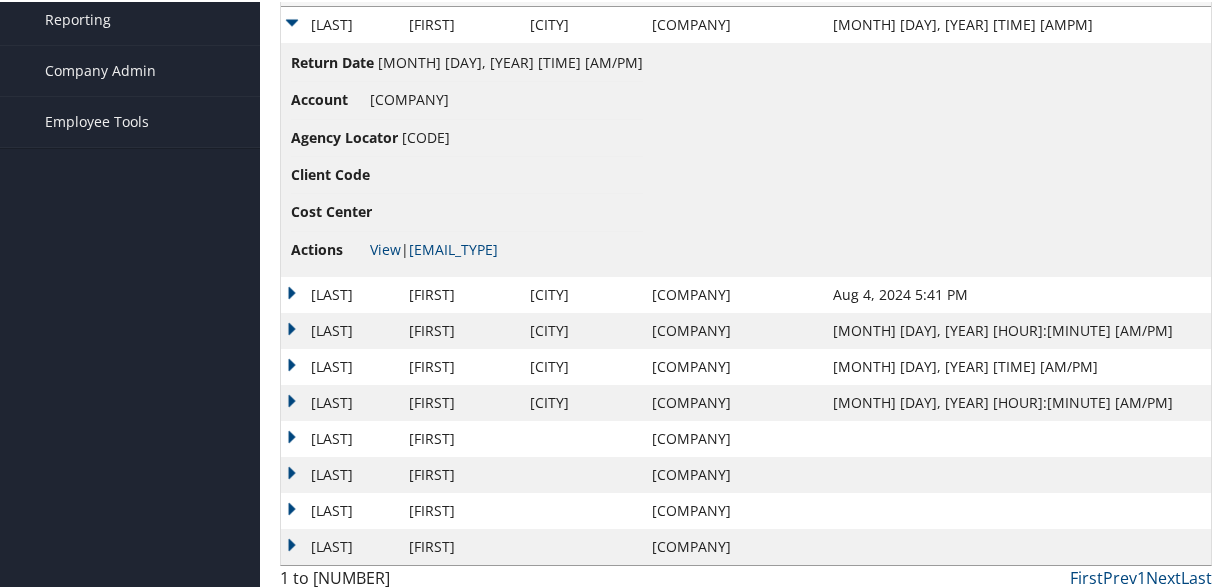 scroll, scrollTop: 491, scrollLeft: 0, axis: vertical 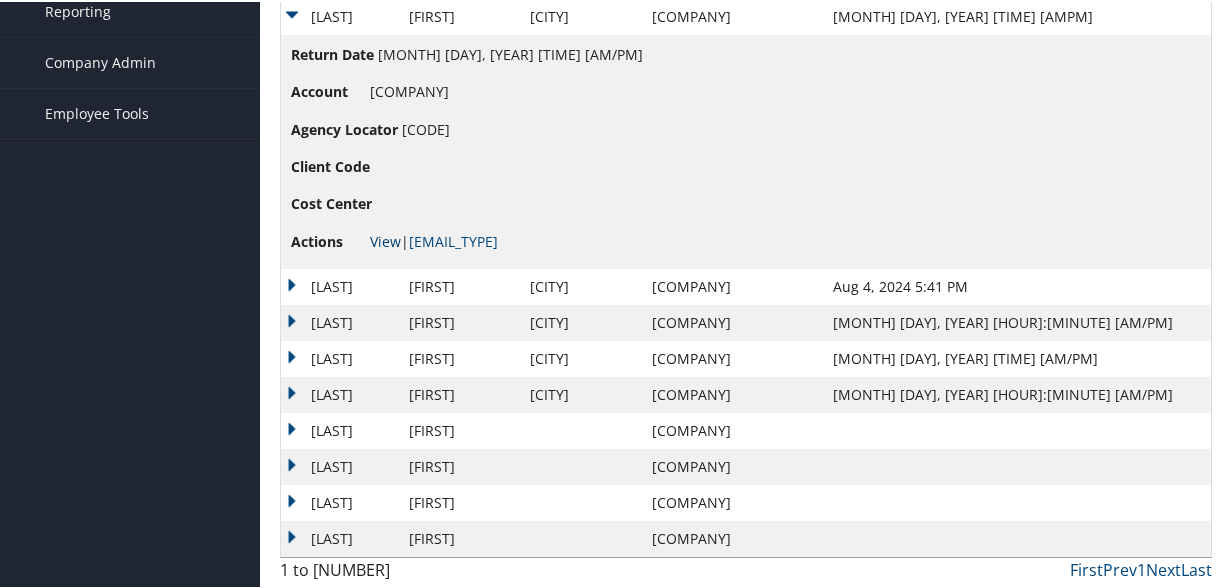 click on "View" at bounding box center (385, 239) 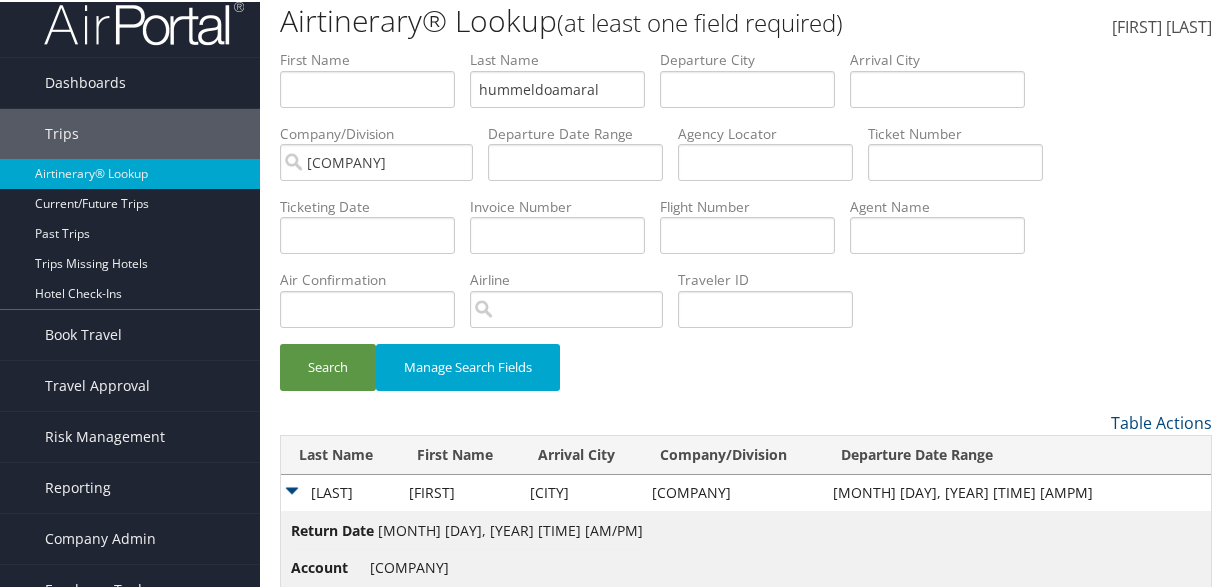 scroll, scrollTop: 0, scrollLeft: 0, axis: both 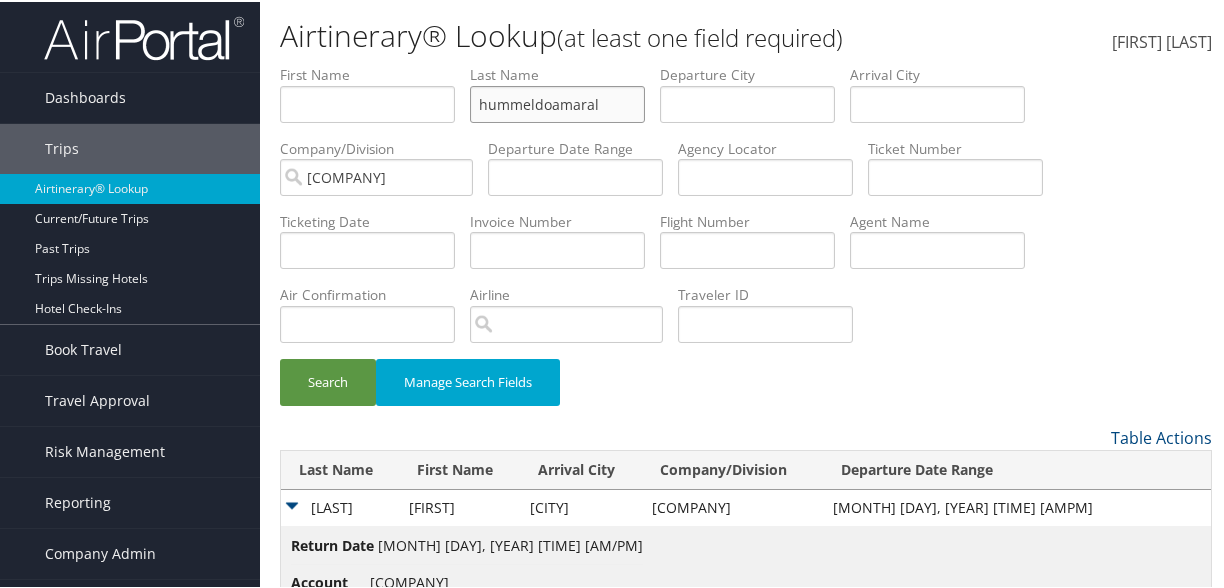 drag, startPoint x: 616, startPoint y: 108, endPoint x: 412, endPoint y: 96, distance: 204.35263 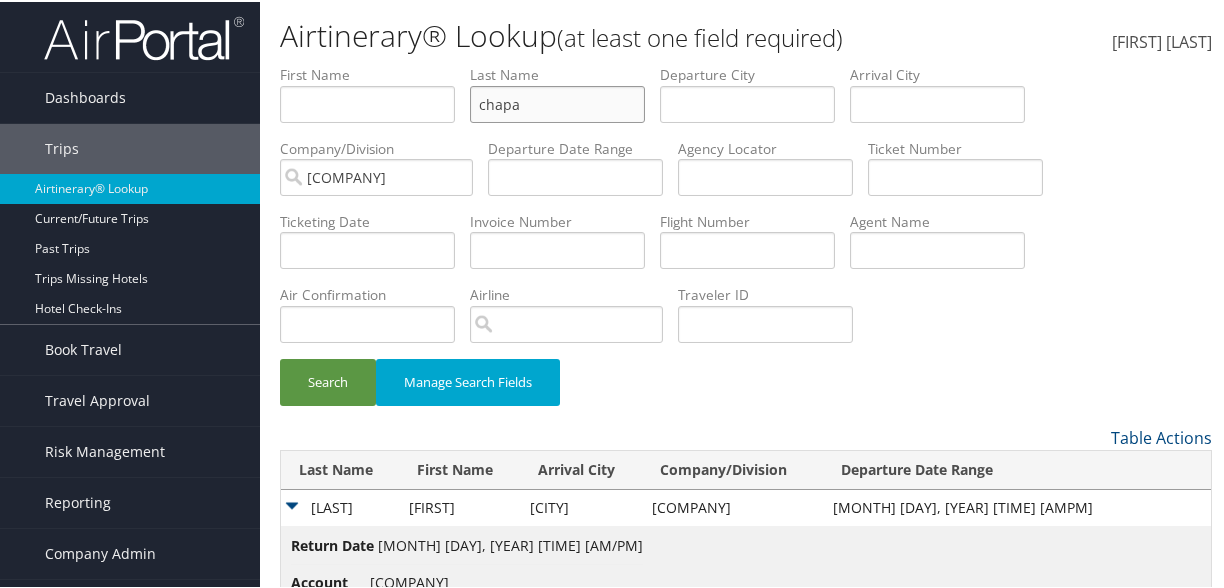 type on "chapa" 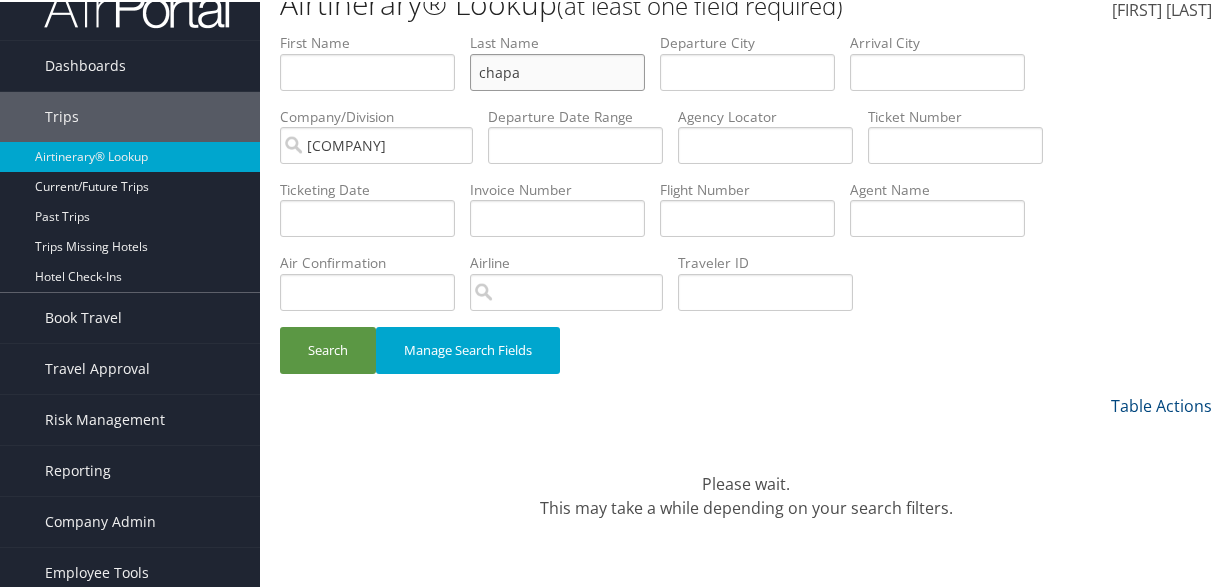 scroll, scrollTop: 0, scrollLeft: 0, axis: both 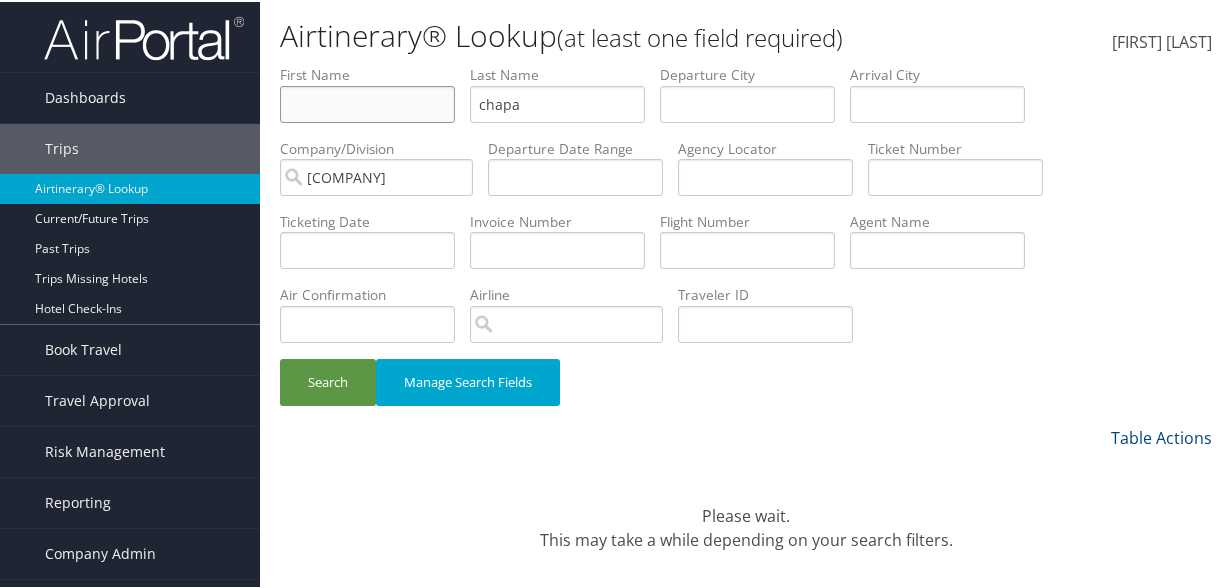 click at bounding box center (367, 102) 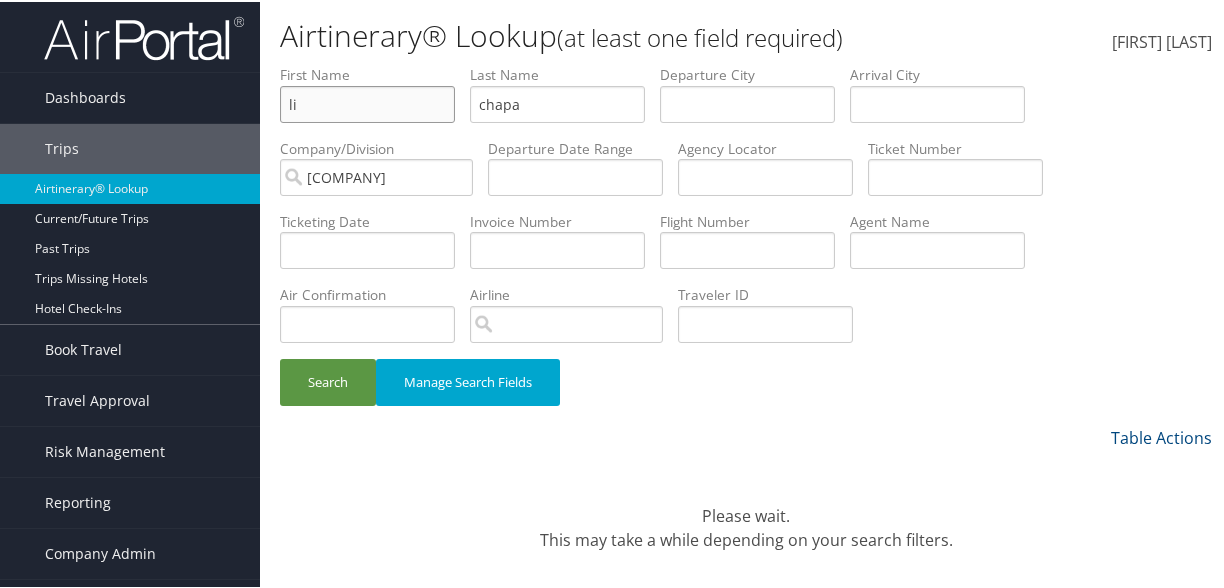 type on "li" 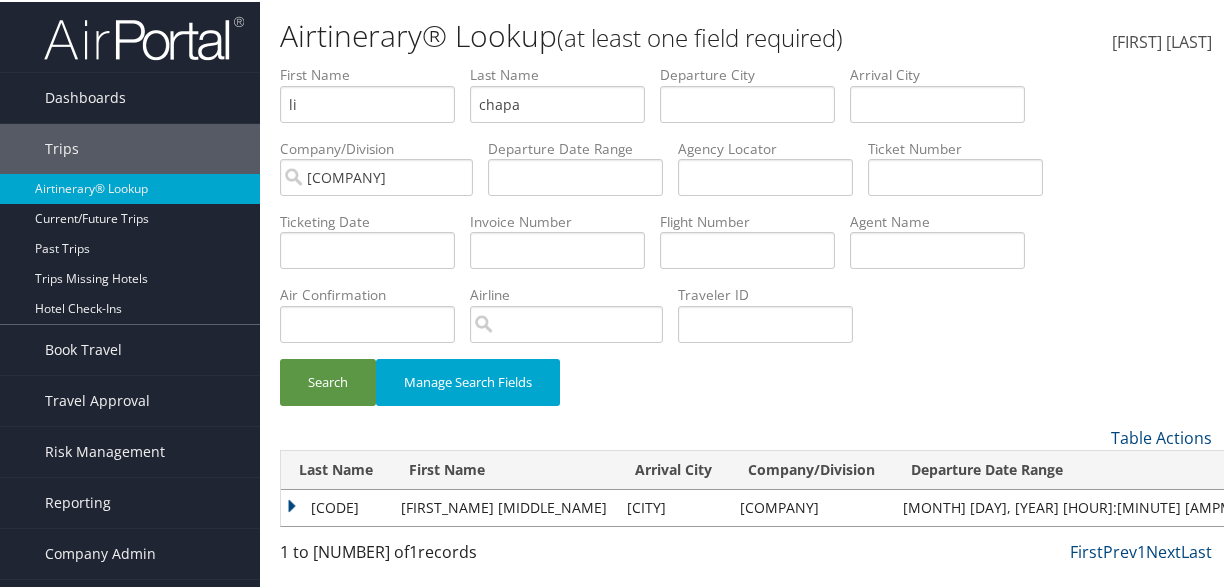 click on "CHAPA" at bounding box center (336, 506) 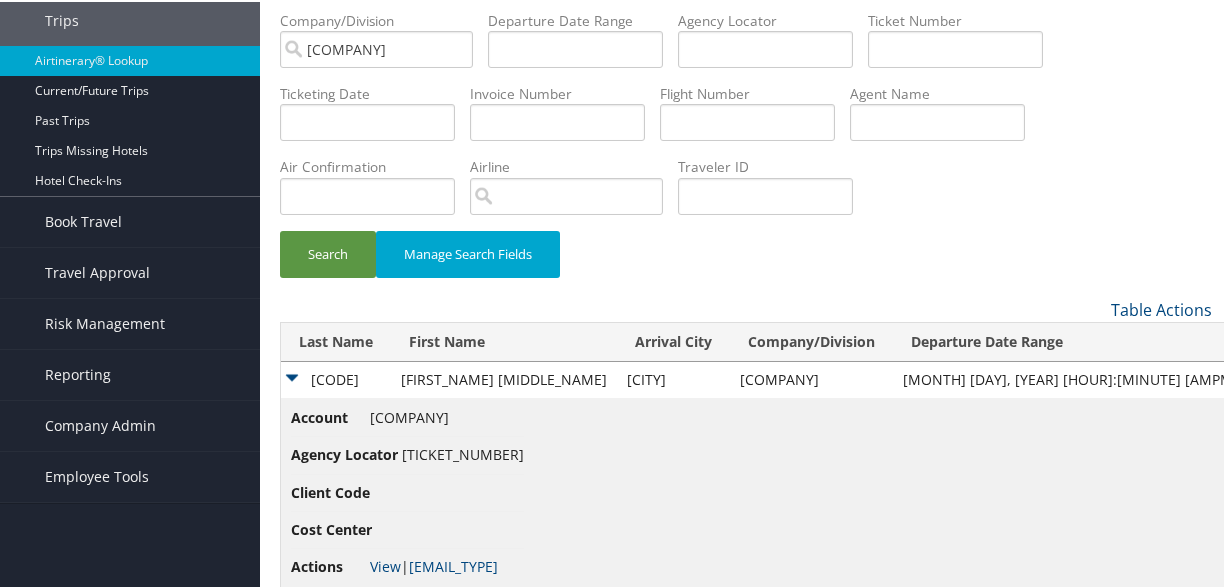 scroll, scrollTop: 166, scrollLeft: 0, axis: vertical 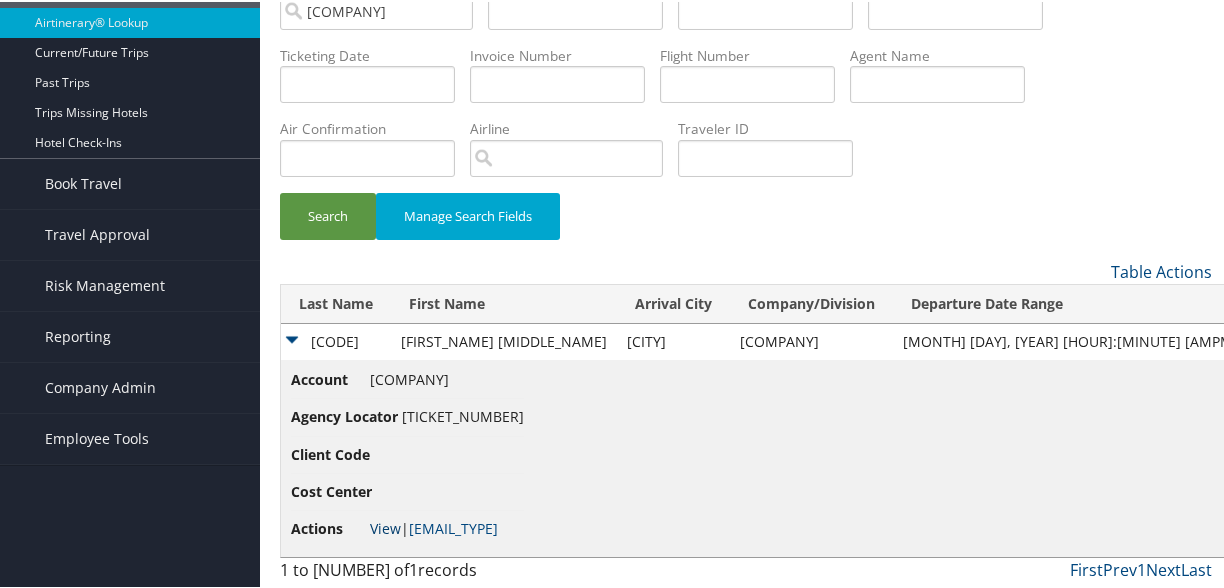 click on "View" at bounding box center [385, 526] 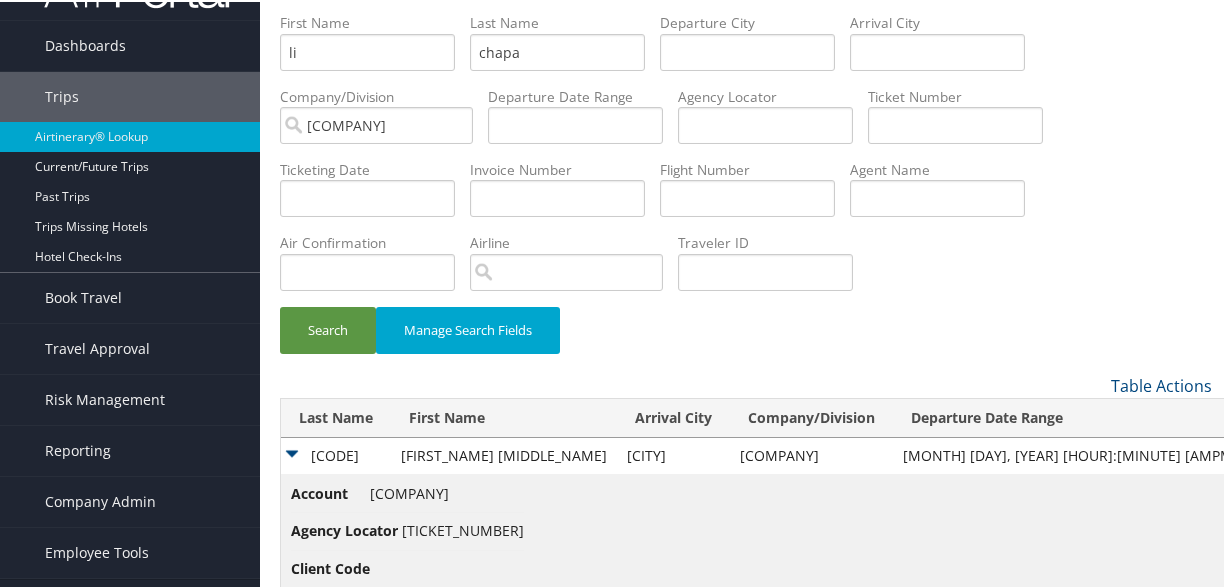 scroll, scrollTop: 0, scrollLeft: 0, axis: both 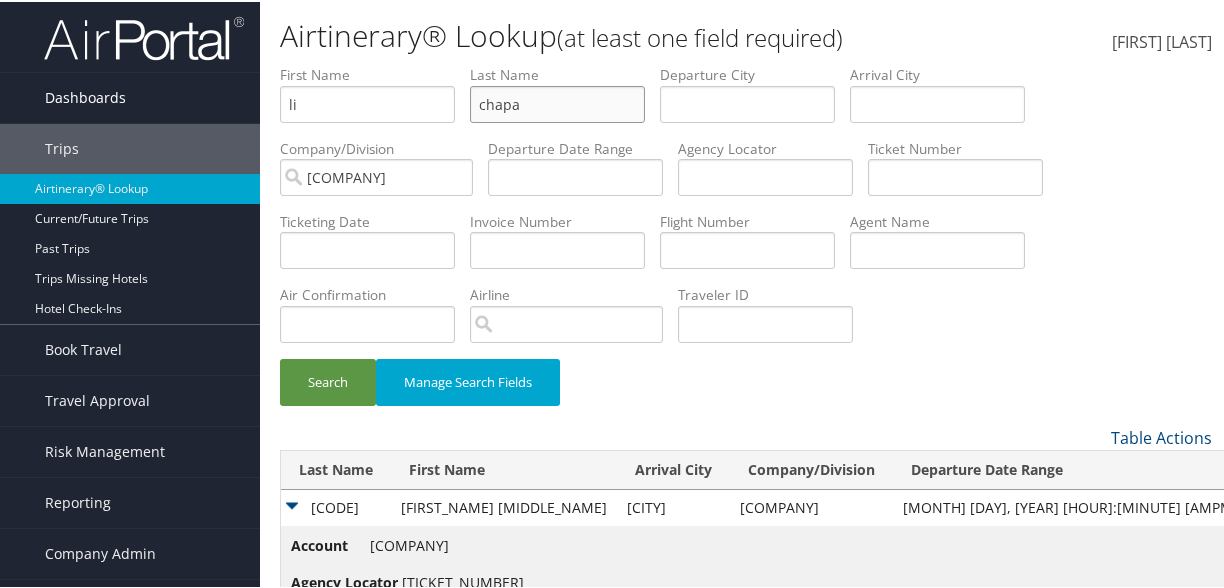 drag, startPoint x: 486, startPoint y: 99, endPoint x: 175, endPoint y: 72, distance: 312.16983 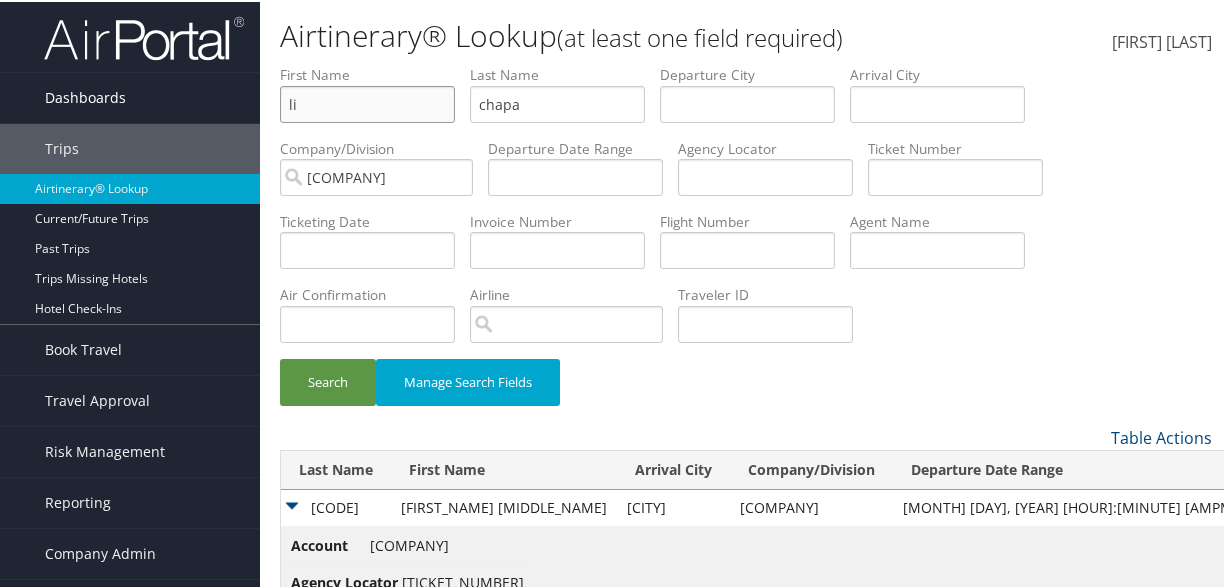 drag, startPoint x: 291, startPoint y: 94, endPoint x: 220, endPoint y: 93, distance: 71.00704 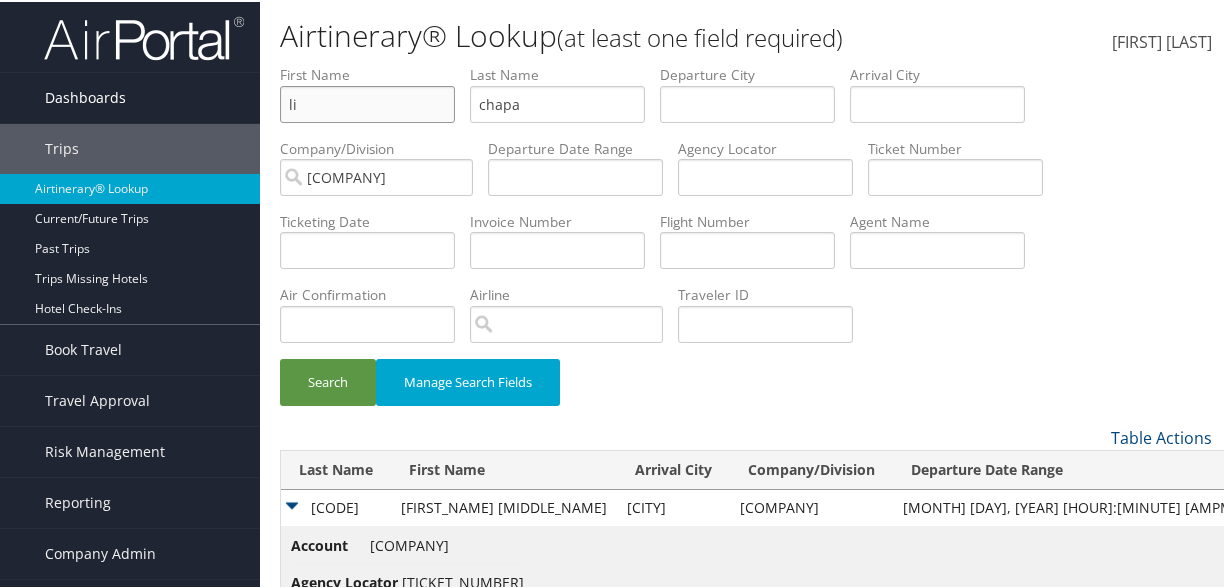 click on "Dashboards AirPortal 360™ (Manager) My Travel Dashboard   Trips Airtinerary® Lookup Current/Future Trips Past Trips Trips Missing Hotels Hotel Check-ins   Book Travel Agent Booking Request Approval Request (Beta) Book/Manage Online Trips   Travel Approval Pending Trip Approvals Approved Trips Canceled Trips Approvals (Beta)   Risk Management SecurityLogic® Map Assistance Requests Travel Alerts Notifications   Reporting Unused Tickets Savings Tracker Value Scorecard Virtual Pay Lookup Prime Analytics   Company Admin Company Information Configure Approval Types (Beta) People Users (Beta) Vendor Contracts Travel Policy Service Fees  Reporting Fields (Beta) Report Settings Virtual Pay Settings   Employee Tools Help Desk" at bounding box center [616, 378] 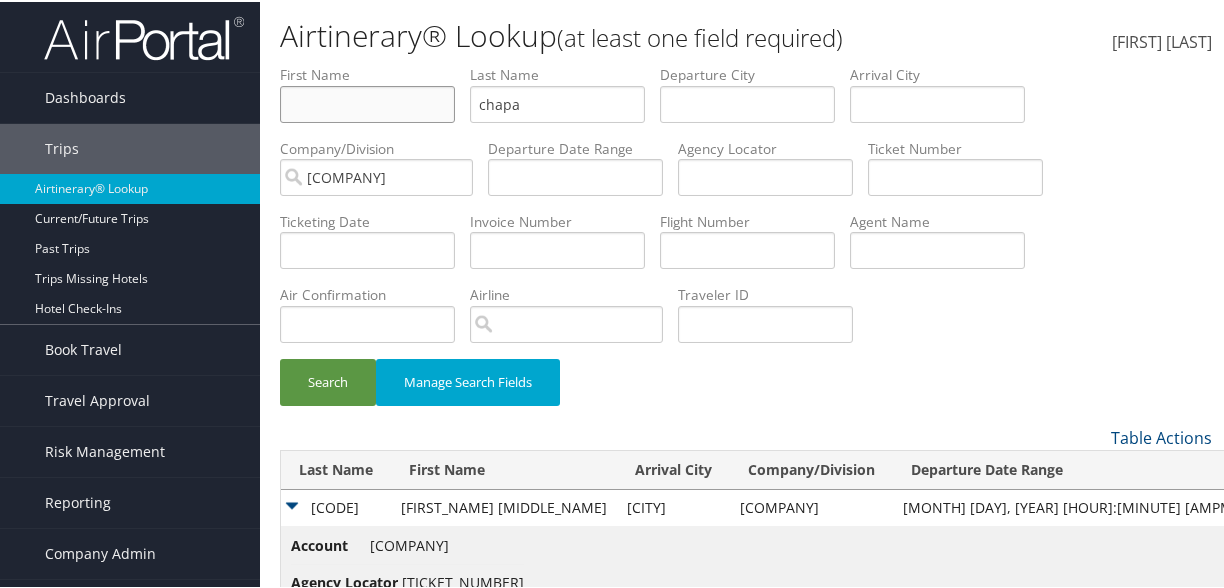 type 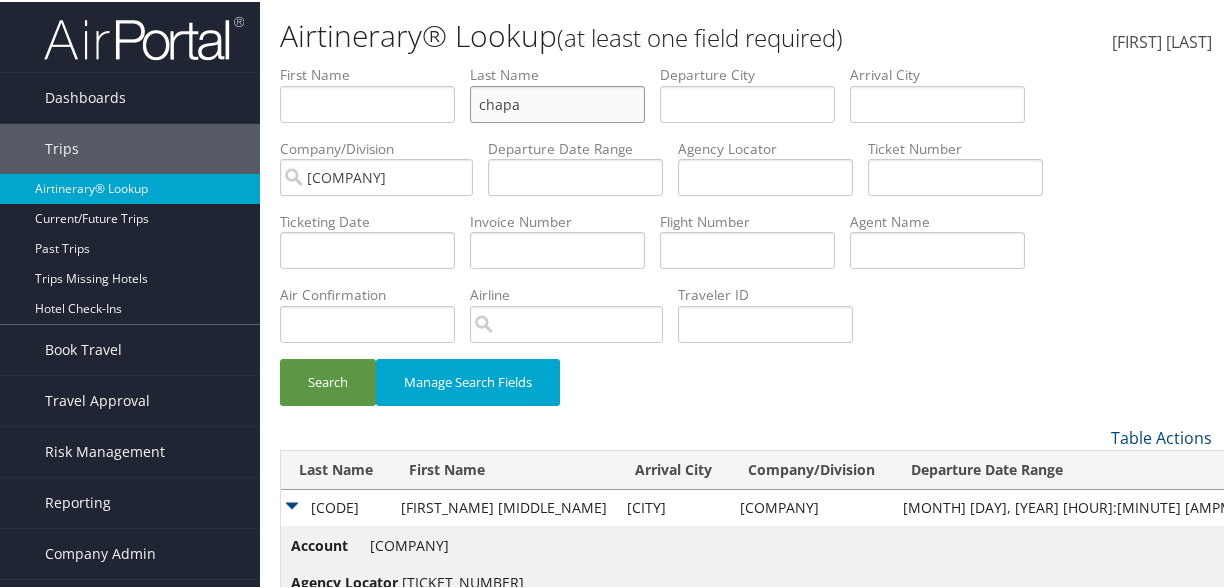 drag, startPoint x: 556, startPoint y: 101, endPoint x: 335, endPoint y: 80, distance: 221.9955 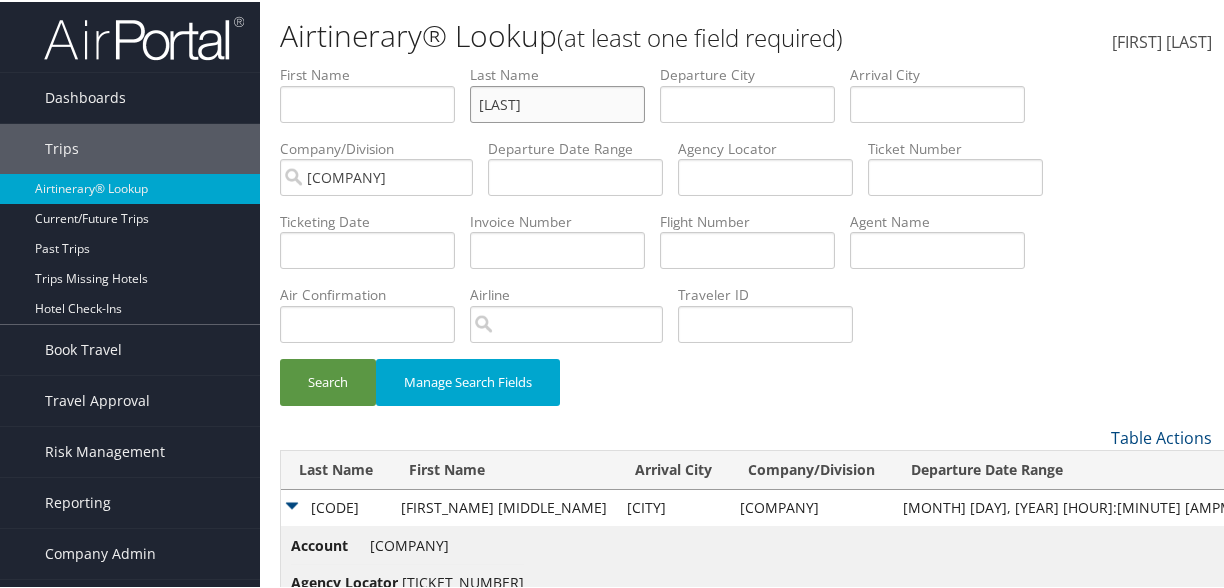 type on "aramburusanchez" 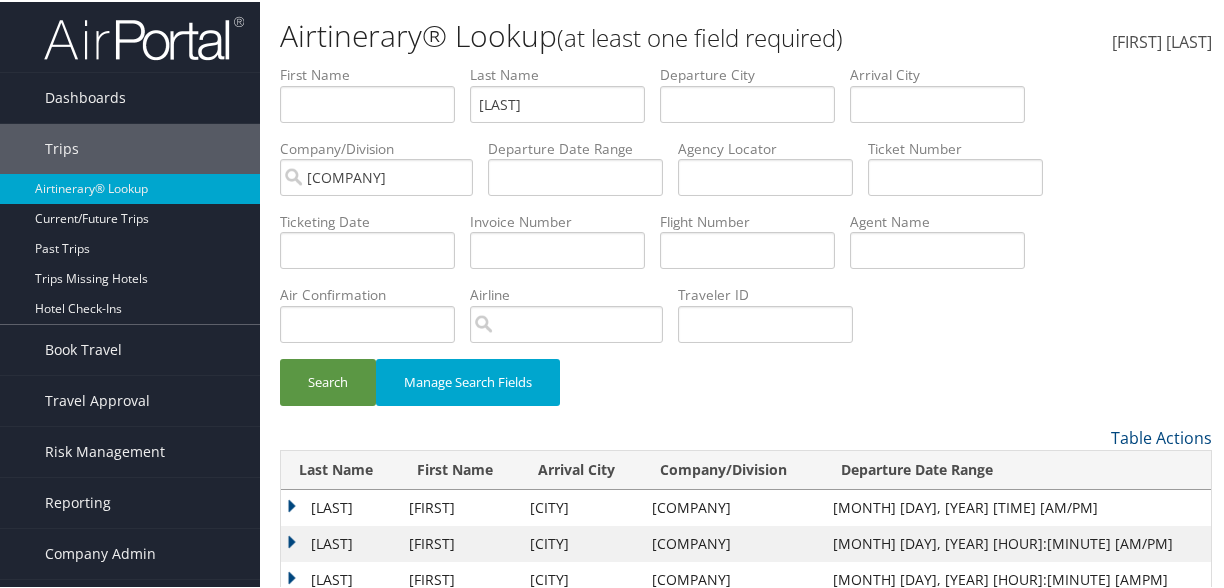 click on "Aramburusanchez" at bounding box center [340, 506] 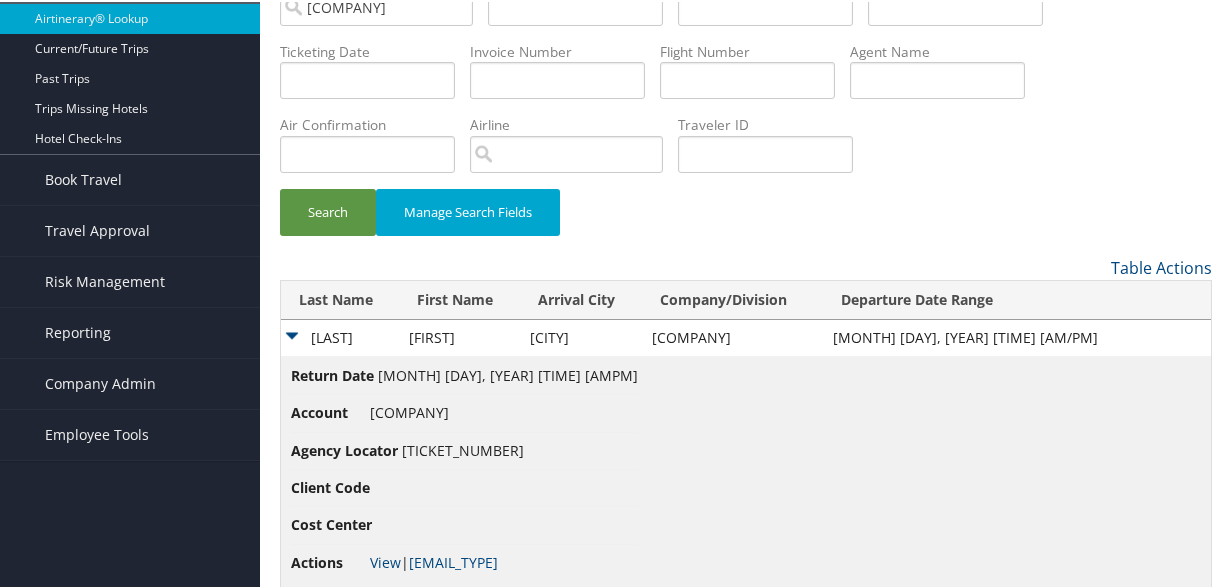 scroll, scrollTop: 400, scrollLeft: 0, axis: vertical 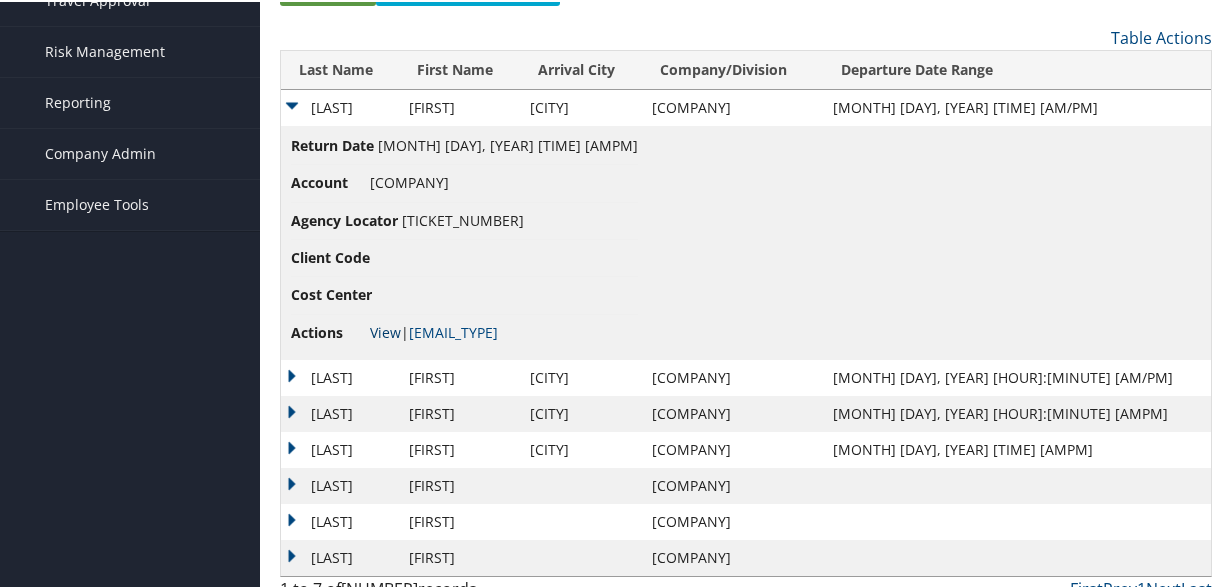 click on "View" at bounding box center (385, 330) 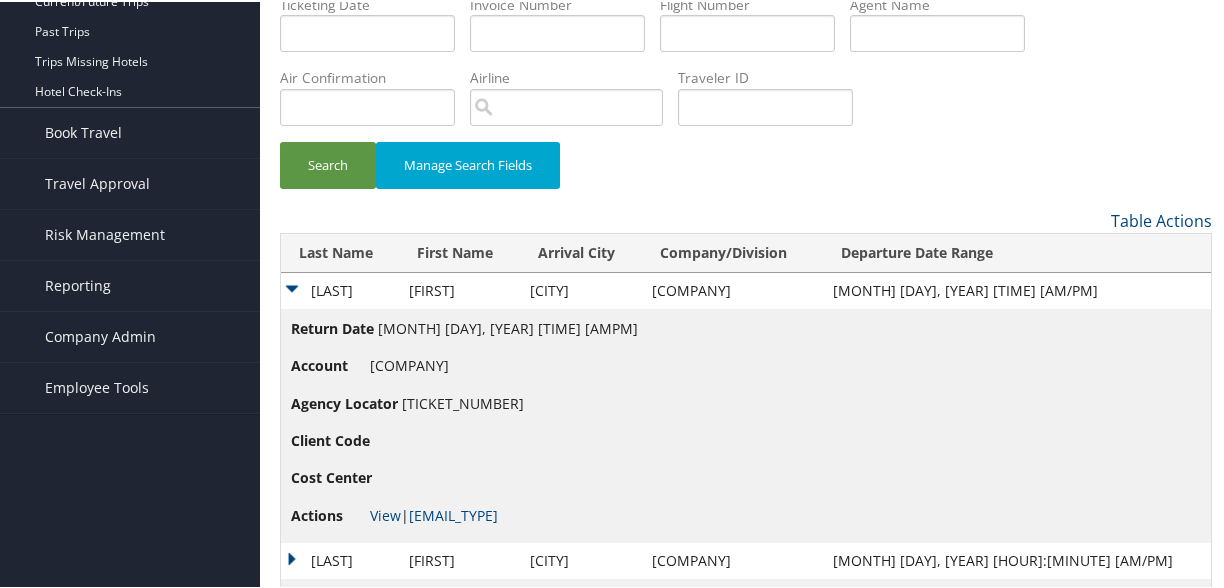 scroll, scrollTop: 0, scrollLeft: 0, axis: both 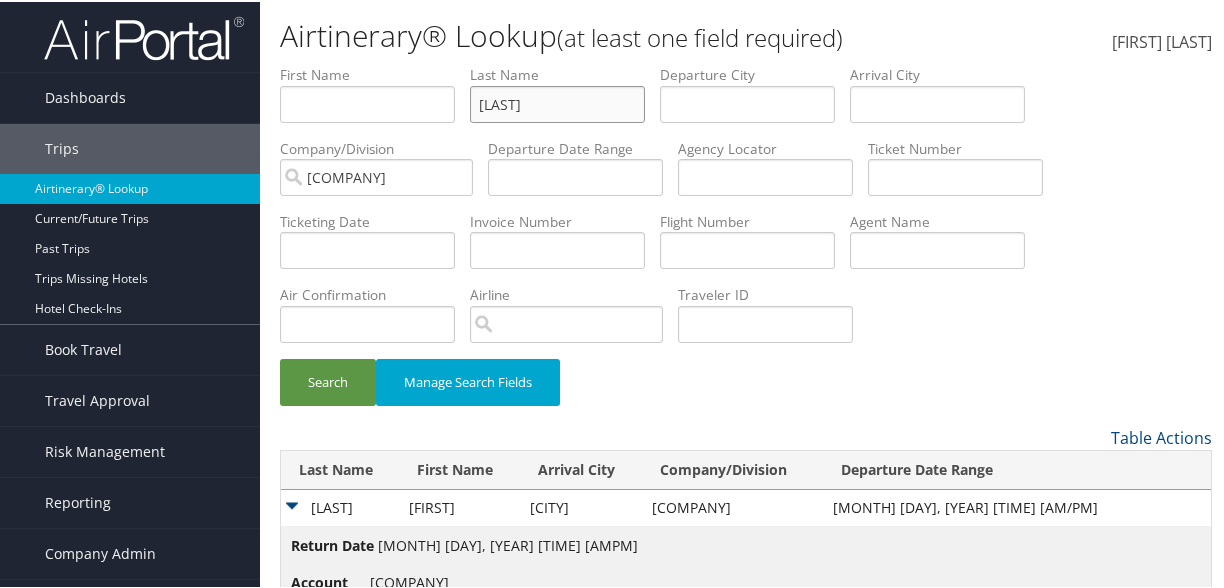 drag, startPoint x: 613, startPoint y: 101, endPoint x: 363, endPoint y: 97, distance: 250.032 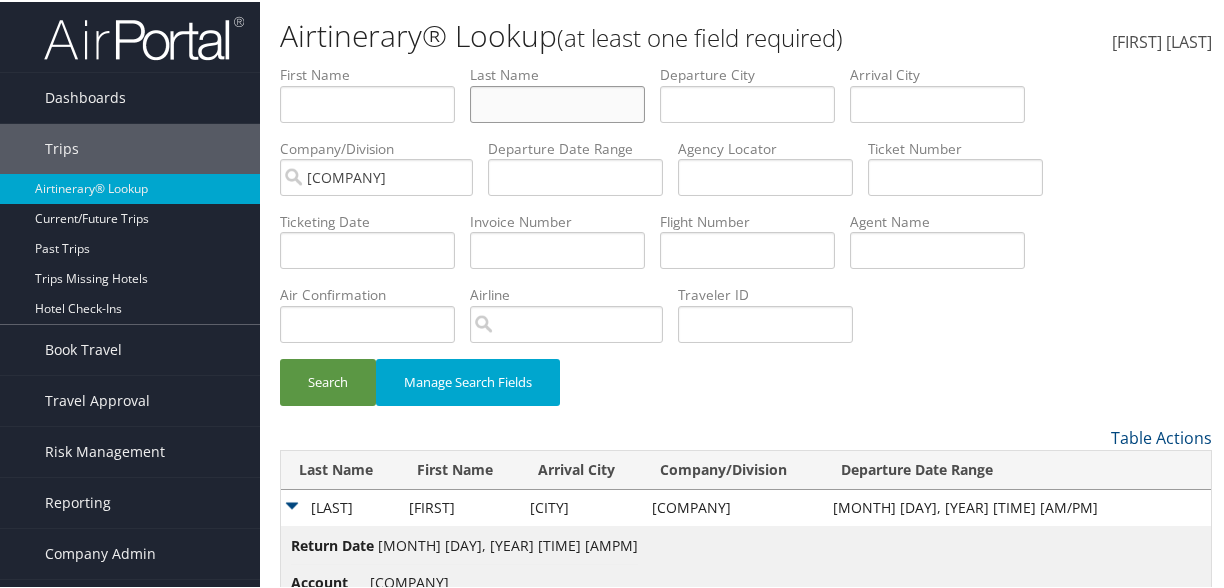type 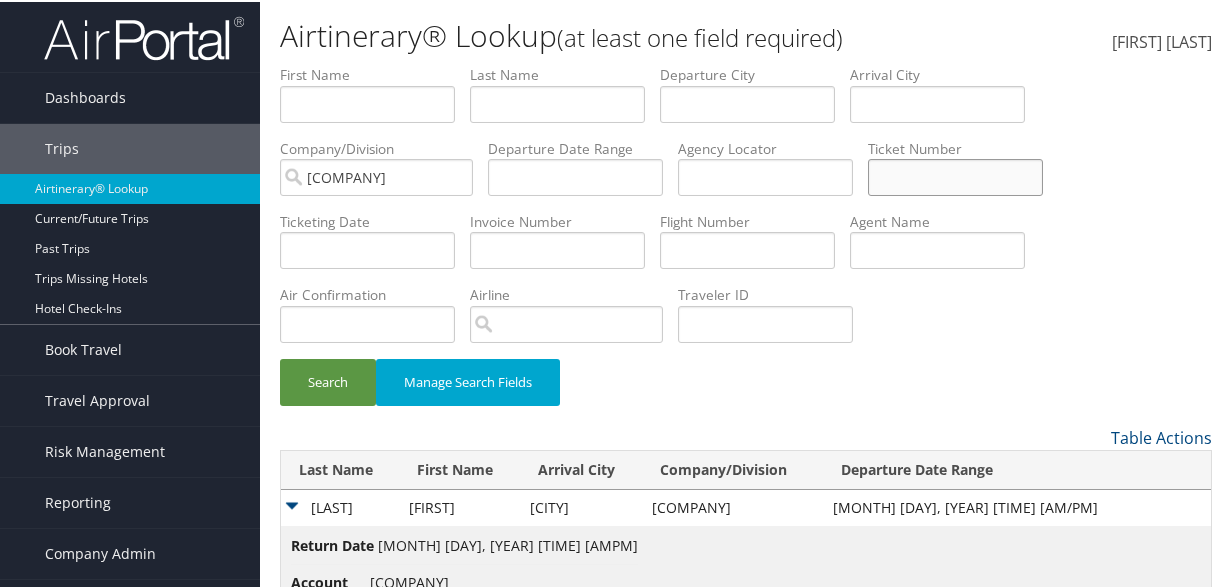 click at bounding box center [367, 102] 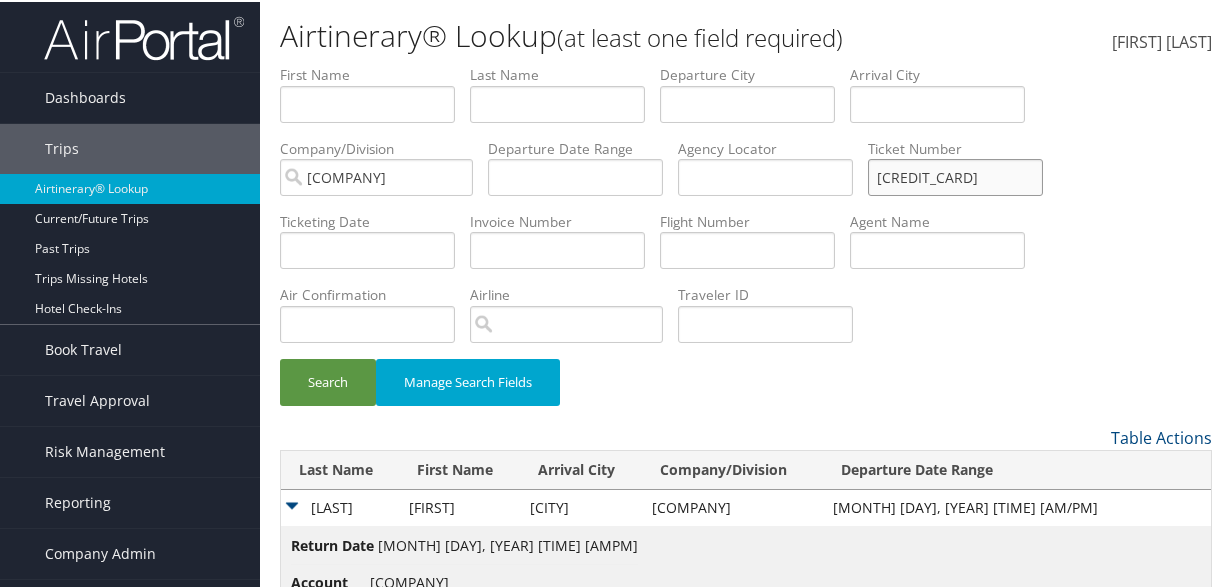 click on "Search" at bounding box center [328, 380] 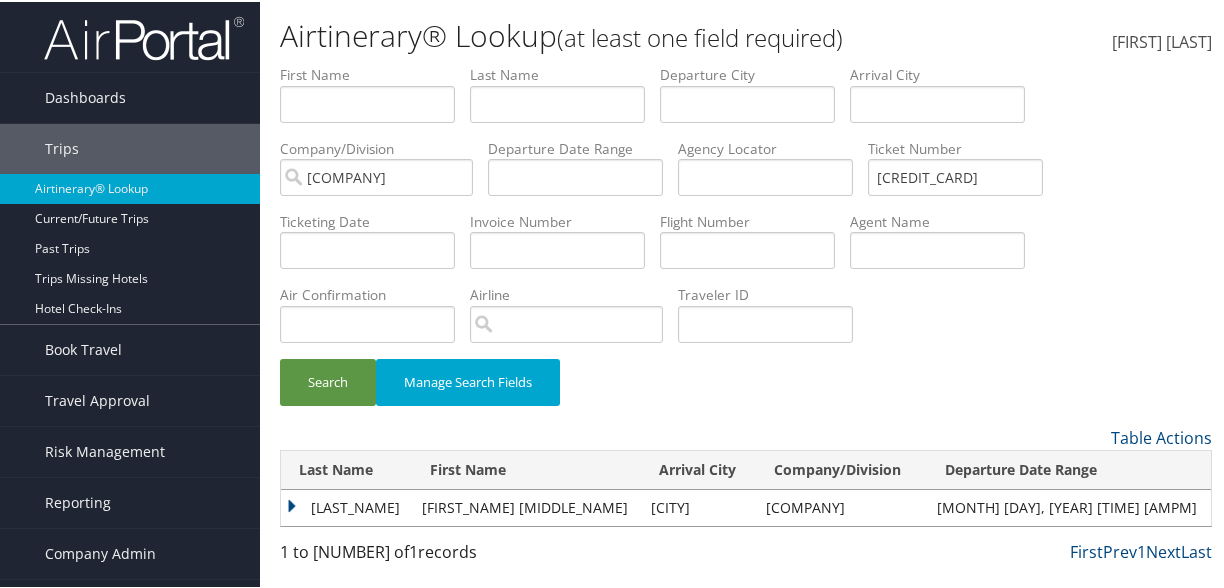 click on "BRUMFIELD" at bounding box center (346, 506) 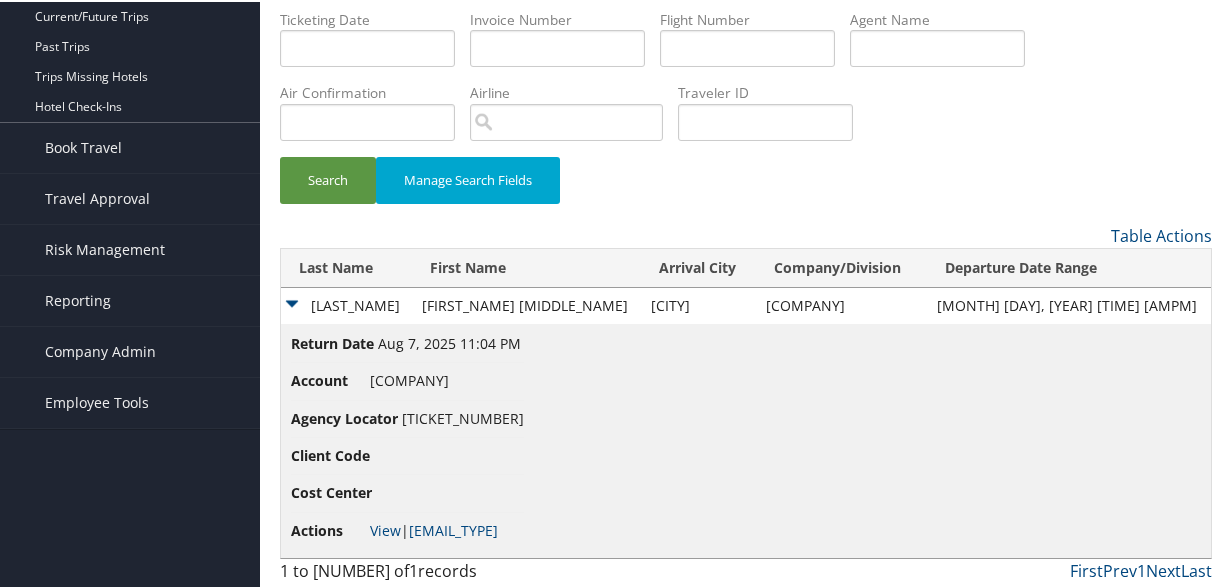 scroll, scrollTop: 203, scrollLeft: 0, axis: vertical 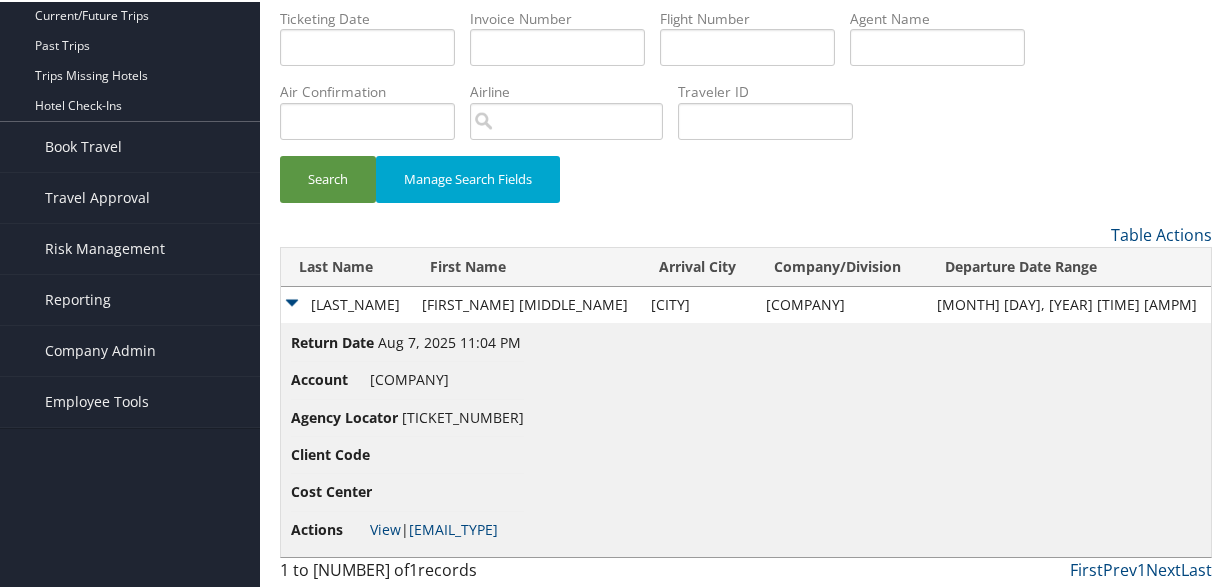 click on "Actions   View  |  Email" at bounding box center (407, 528) 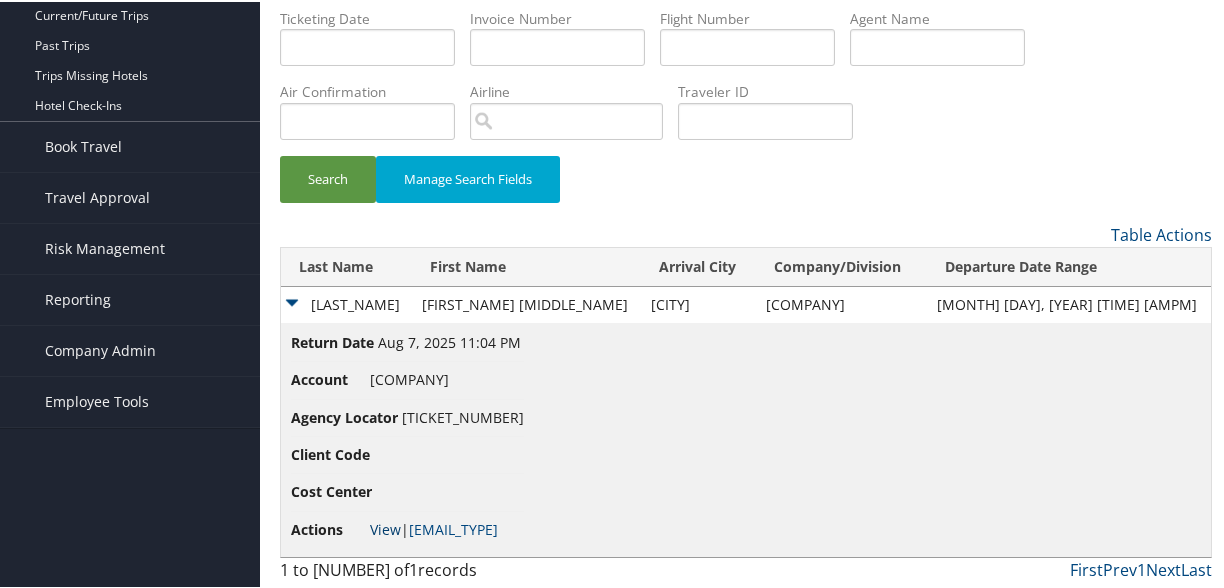 click on "View" at bounding box center (385, 527) 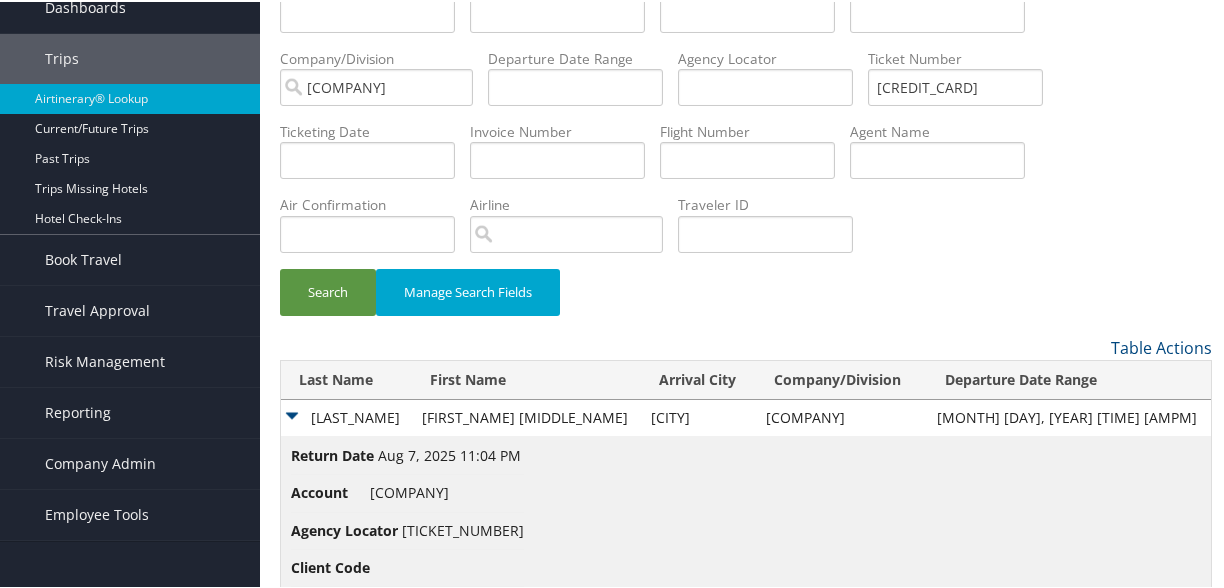 scroll, scrollTop: 0, scrollLeft: 0, axis: both 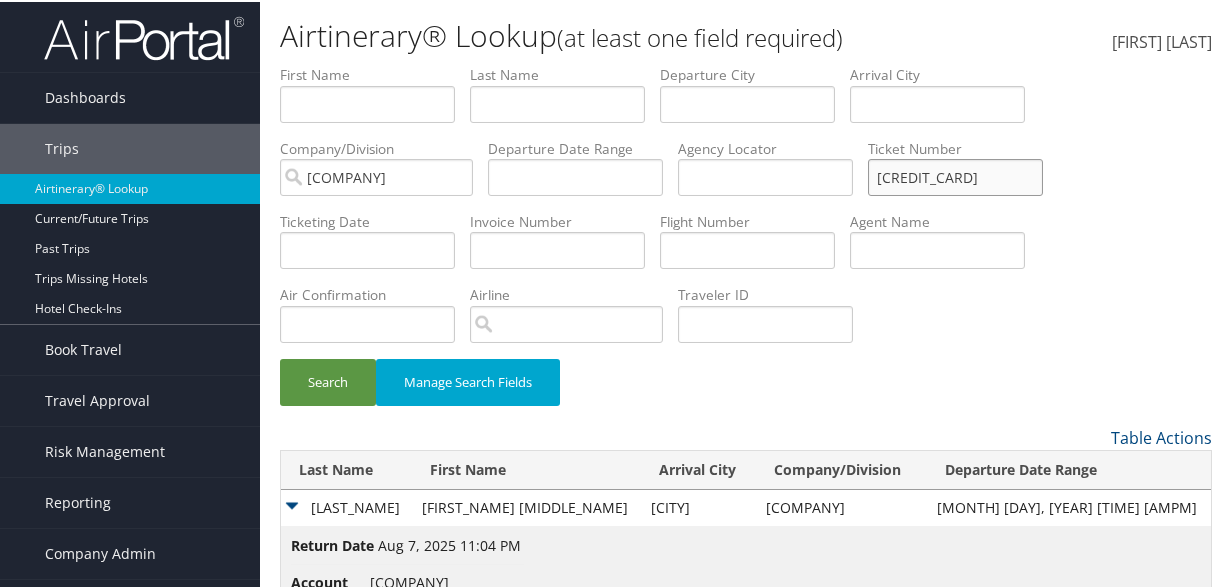 drag, startPoint x: 936, startPoint y: 172, endPoint x: 1076, endPoint y: 177, distance: 140.08926 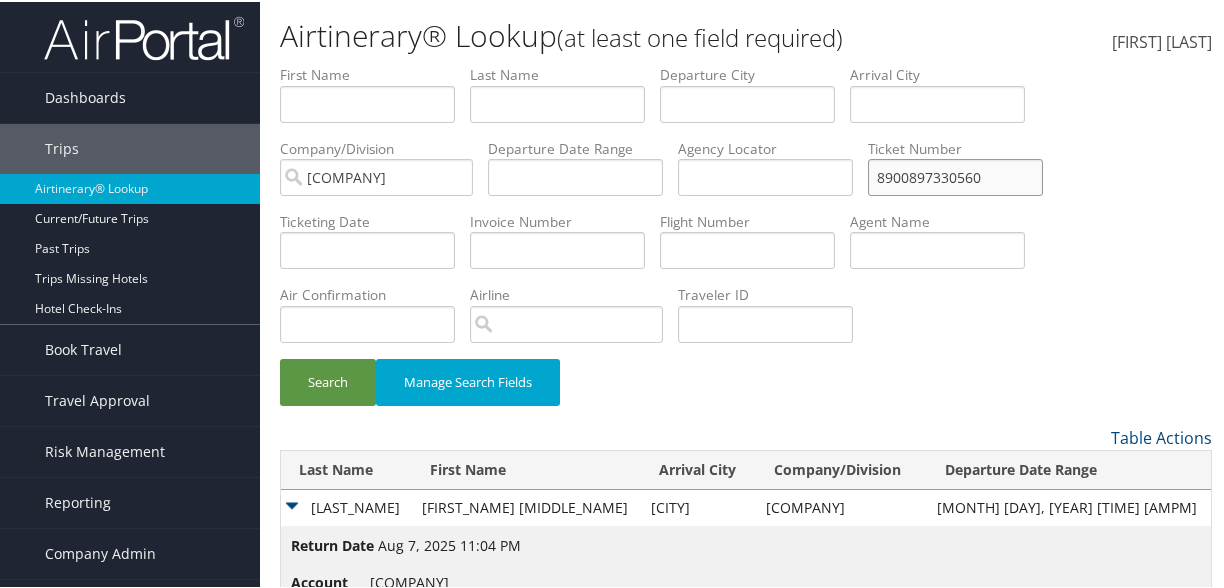 click on "Search" at bounding box center [328, 380] 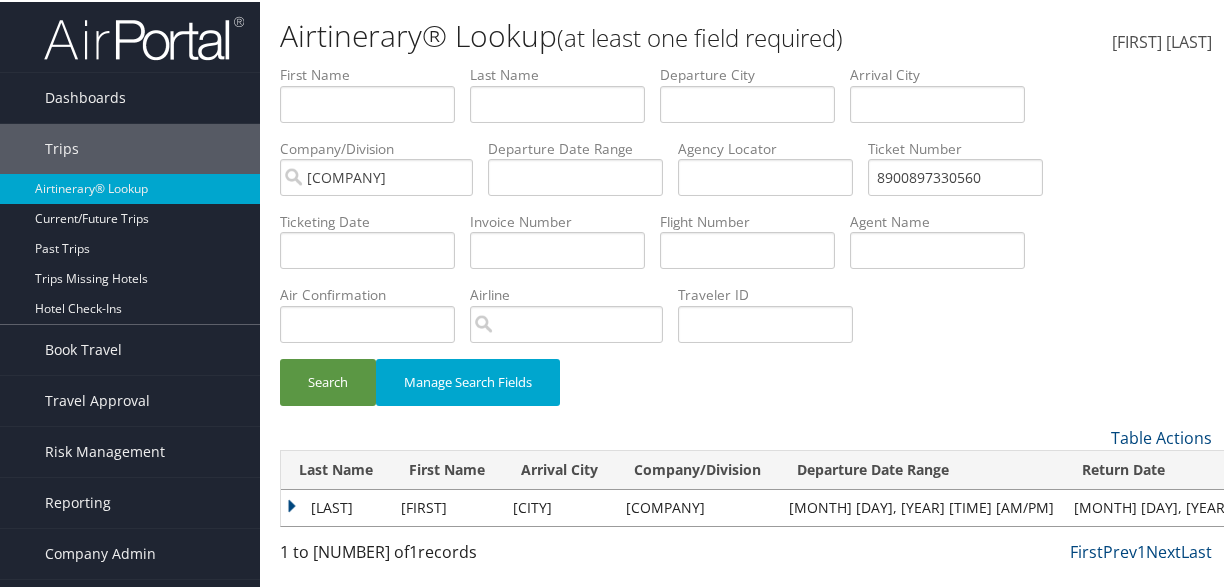 click on "BURTT" at bounding box center [336, 506] 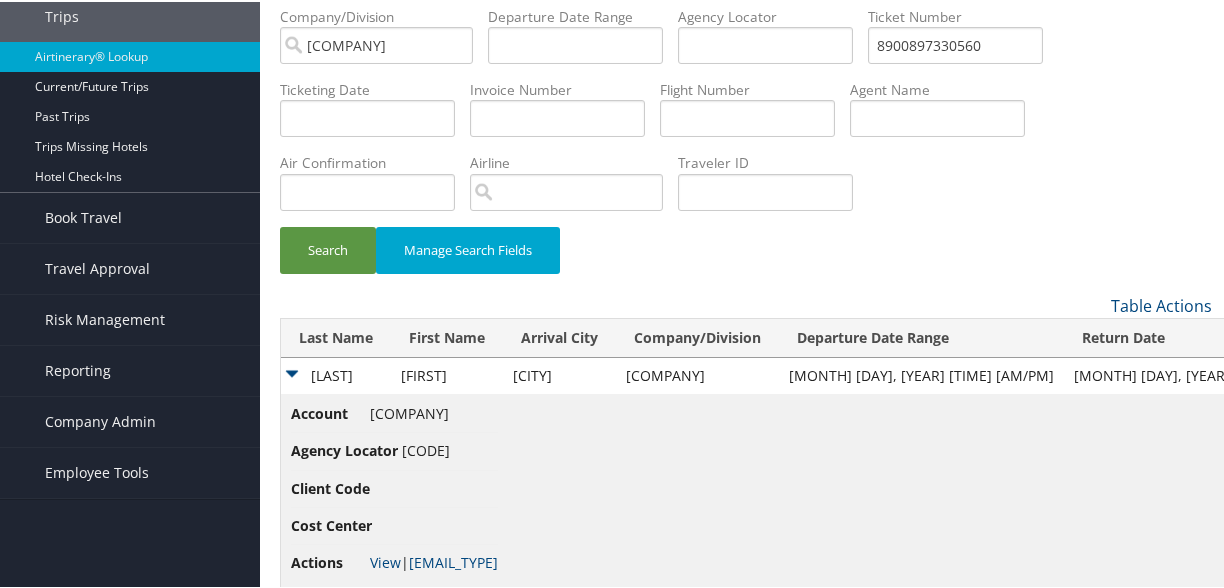 scroll, scrollTop: 166, scrollLeft: 0, axis: vertical 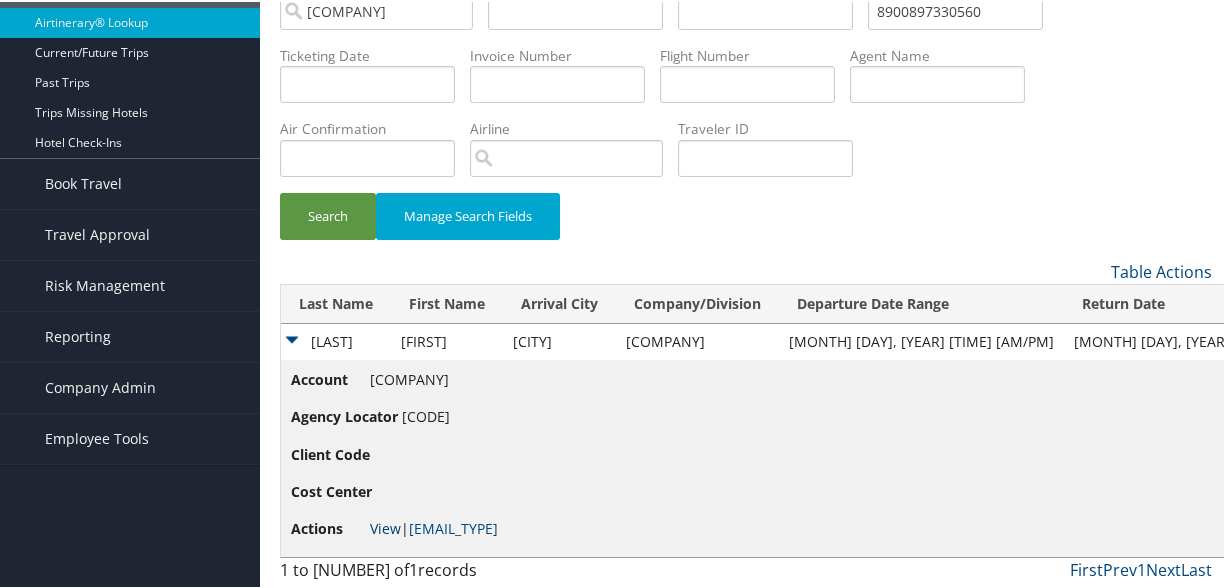click on "View" at bounding box center [385, 526] 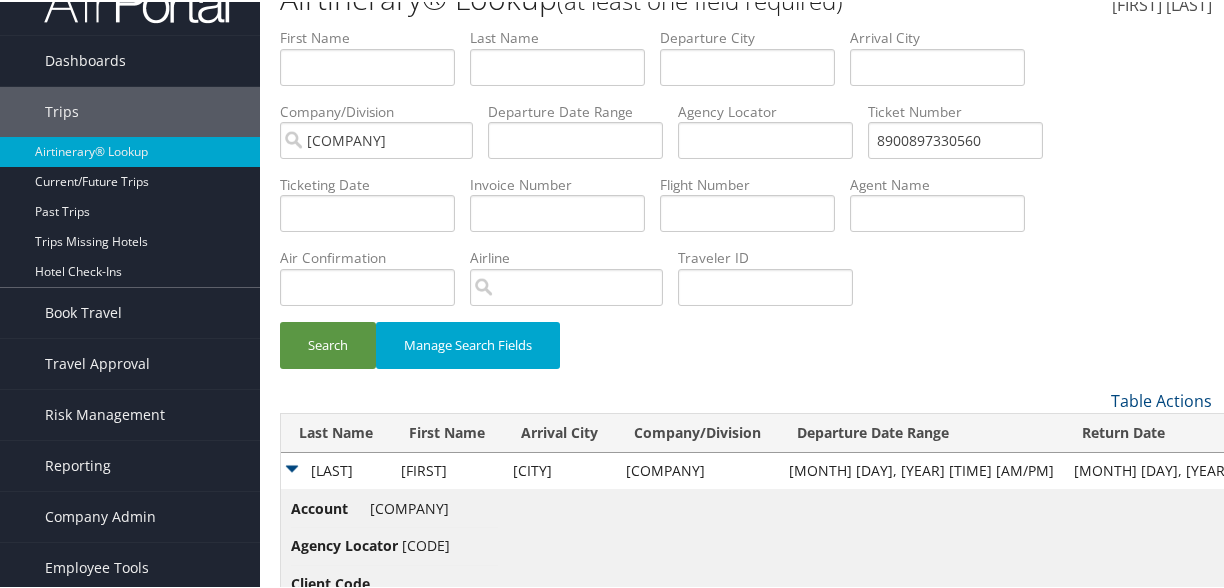 scroll, scrollTop: 0, scrollLeft: 0, axis: both 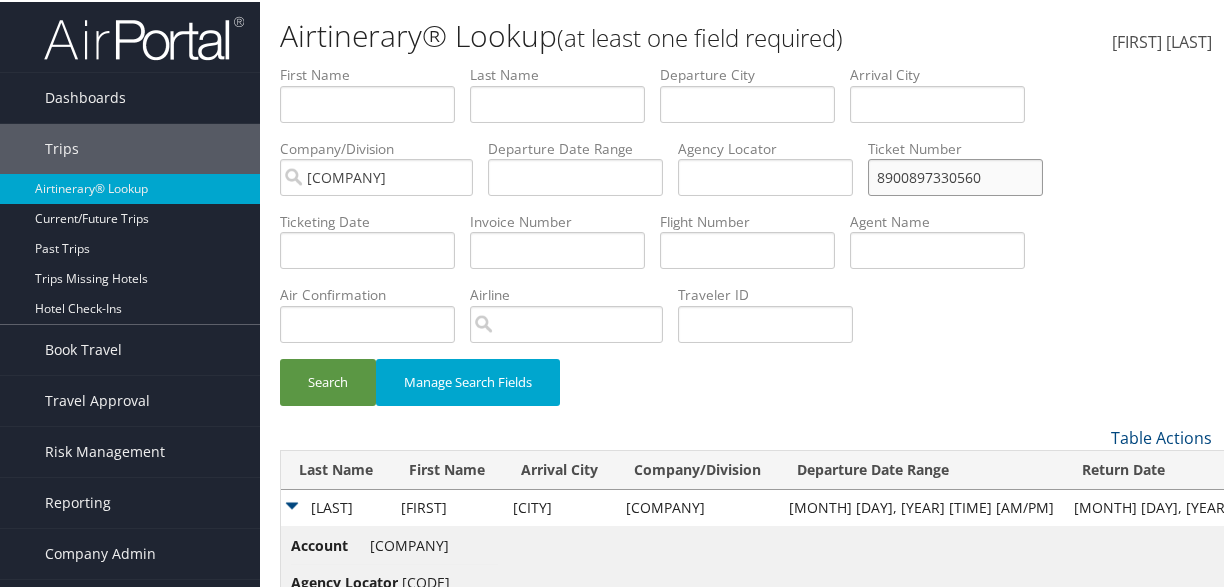drag, startPoint x: 951, startPoint y: 166, endPoint x: 1229, endPoint y: 180, distance: 278.3523 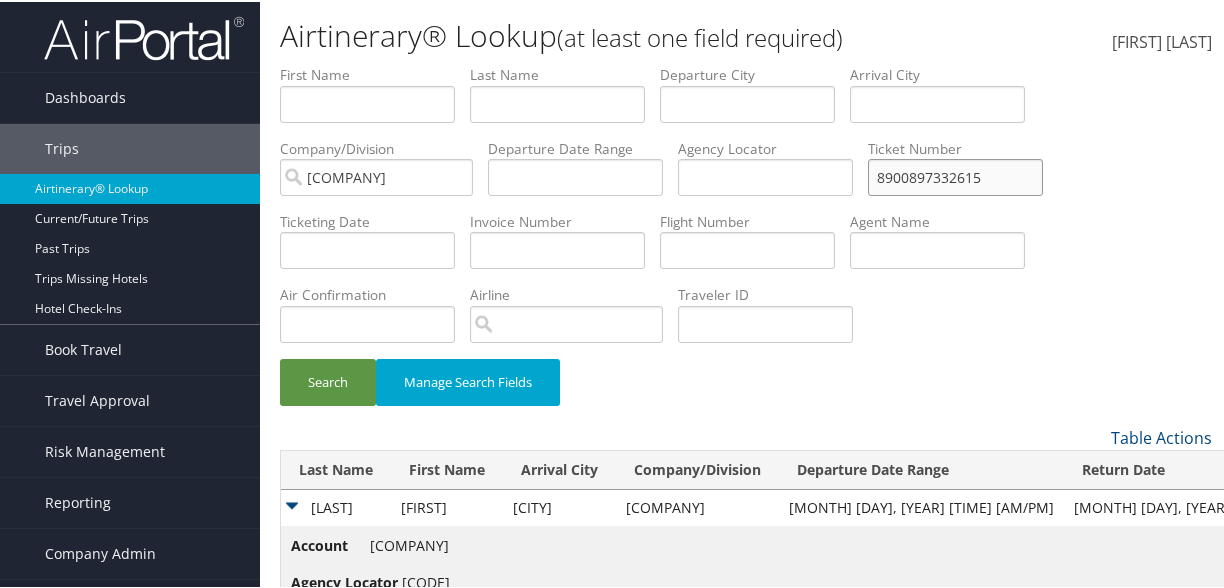 click on "Search" at bounding box center (328, 380) 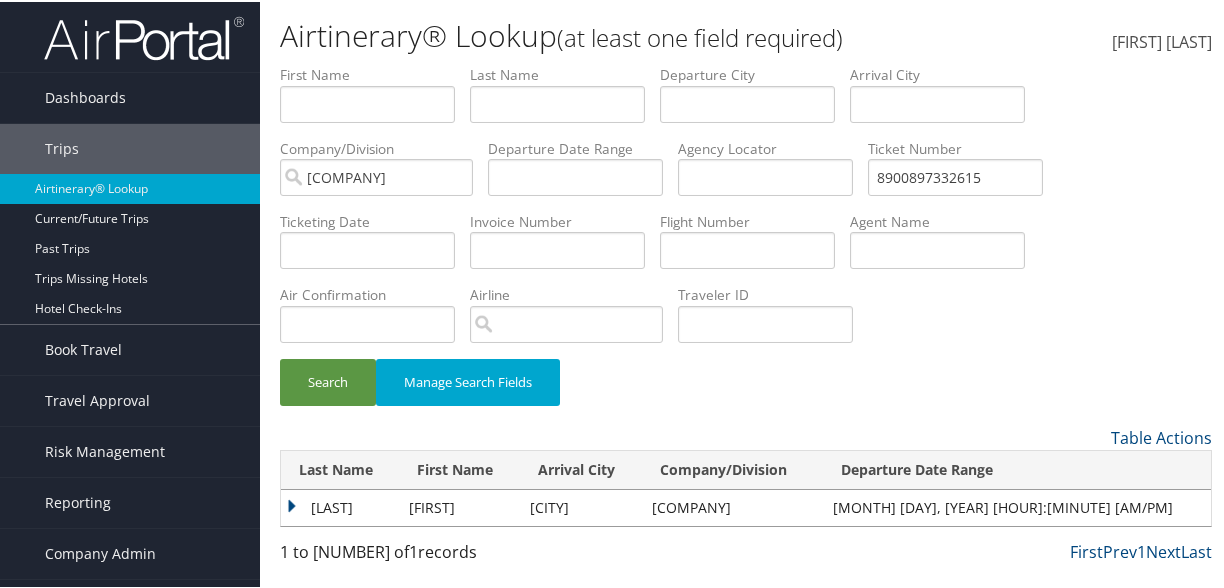 click on "CARDOSO DOS SANTOS" at bounding box center (340, 506) 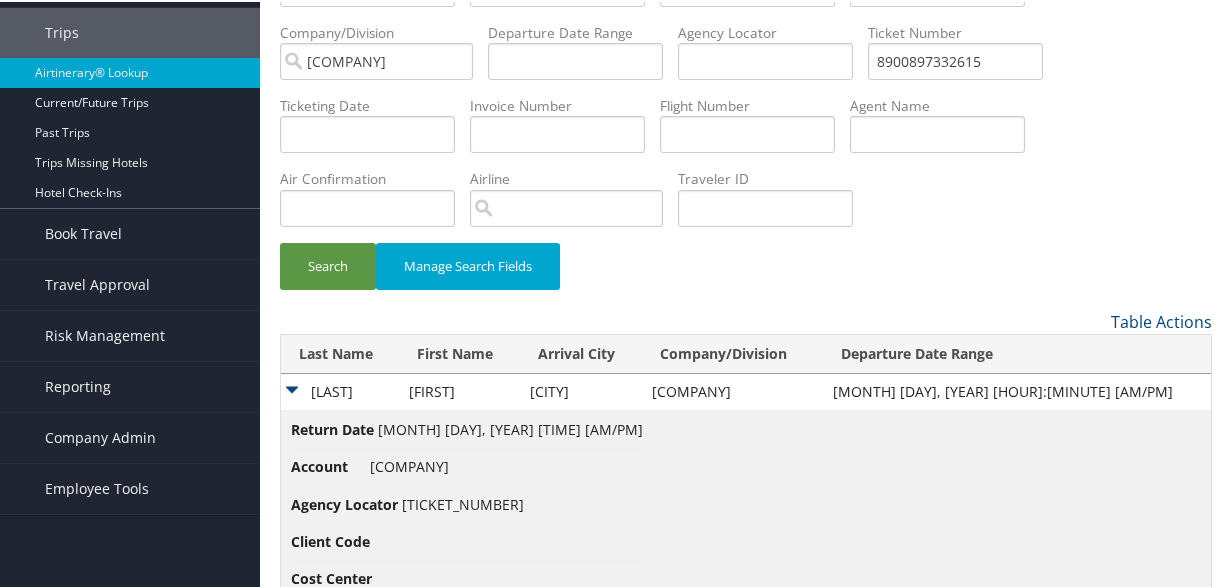 scroll, scrollTop: 203, scrollLeft: 0, axis: vertical 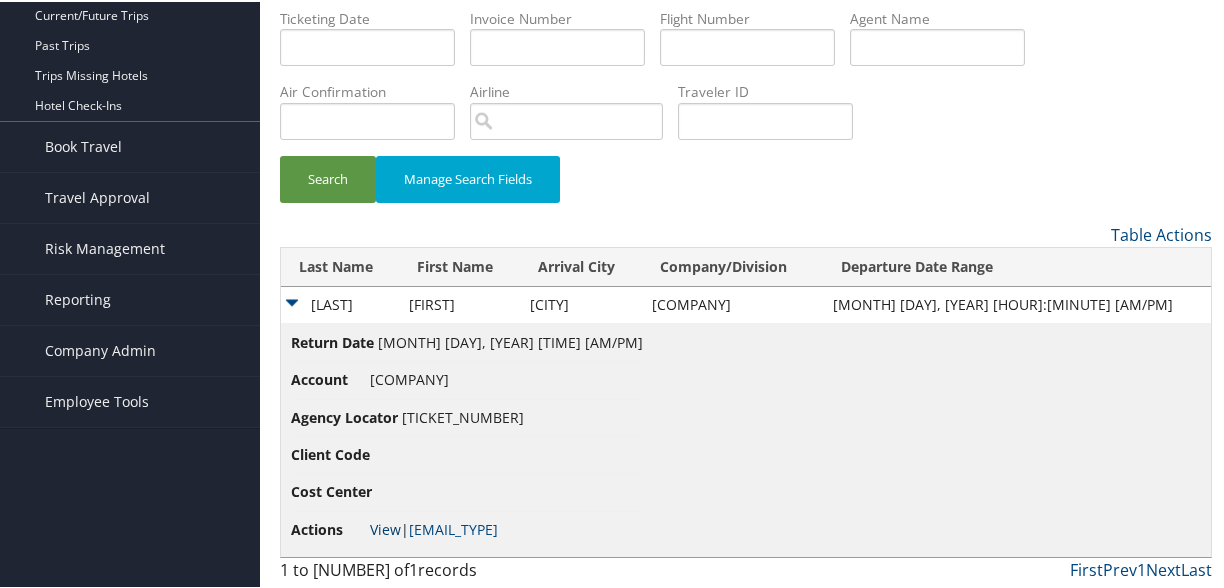 click on "View" at bounding box center (385, 527) 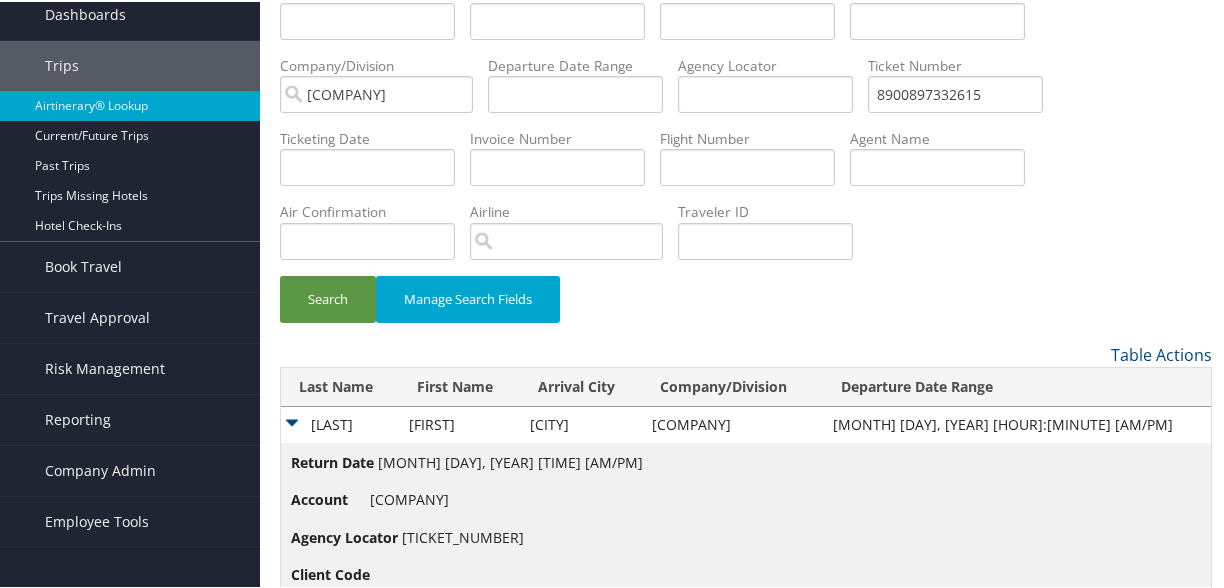 scroll, scrollTop: 0, scrollLeft: 0, axis: both 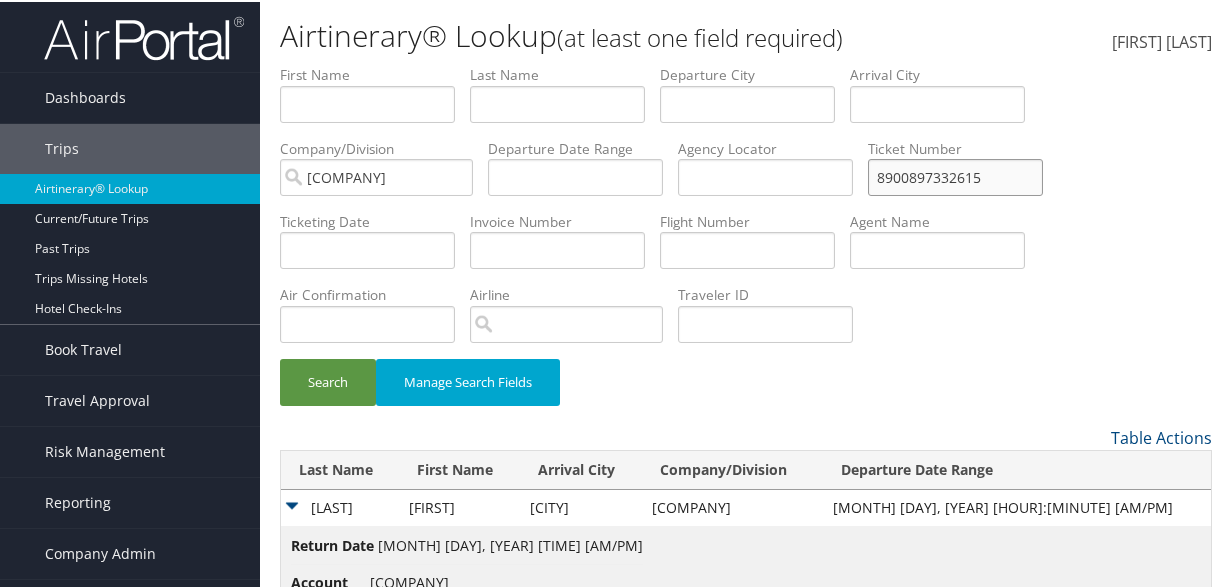 drag, startPoint x: 968, startPoint y: 181, endPoint x: 1221, endPoint y: 208, distance: 254.43663 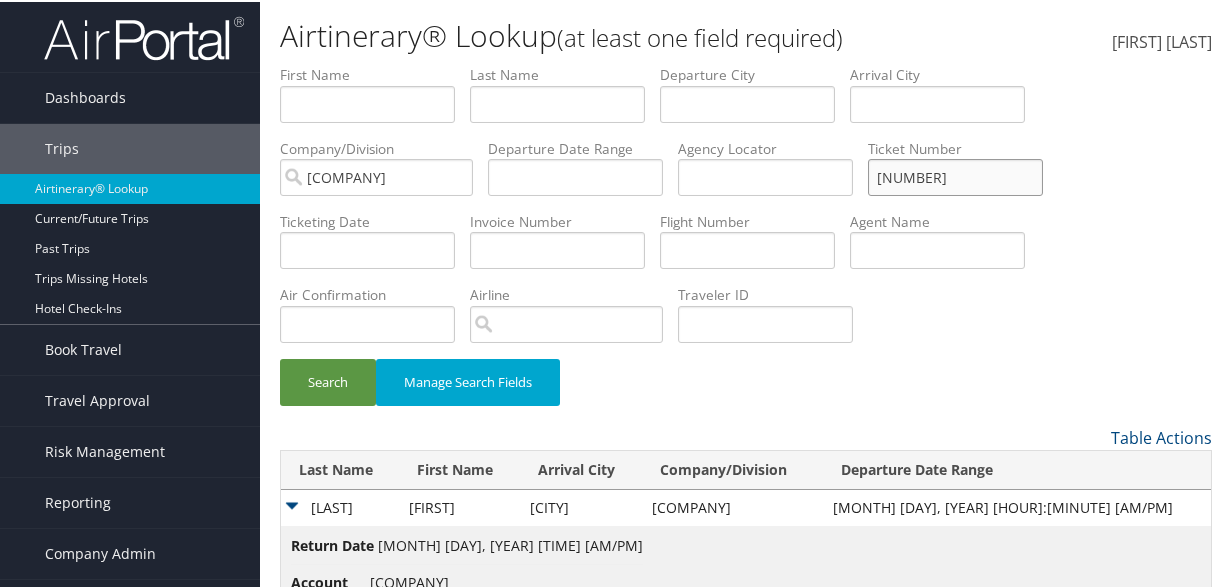 click on "Search" at bounding box center (328, 380) 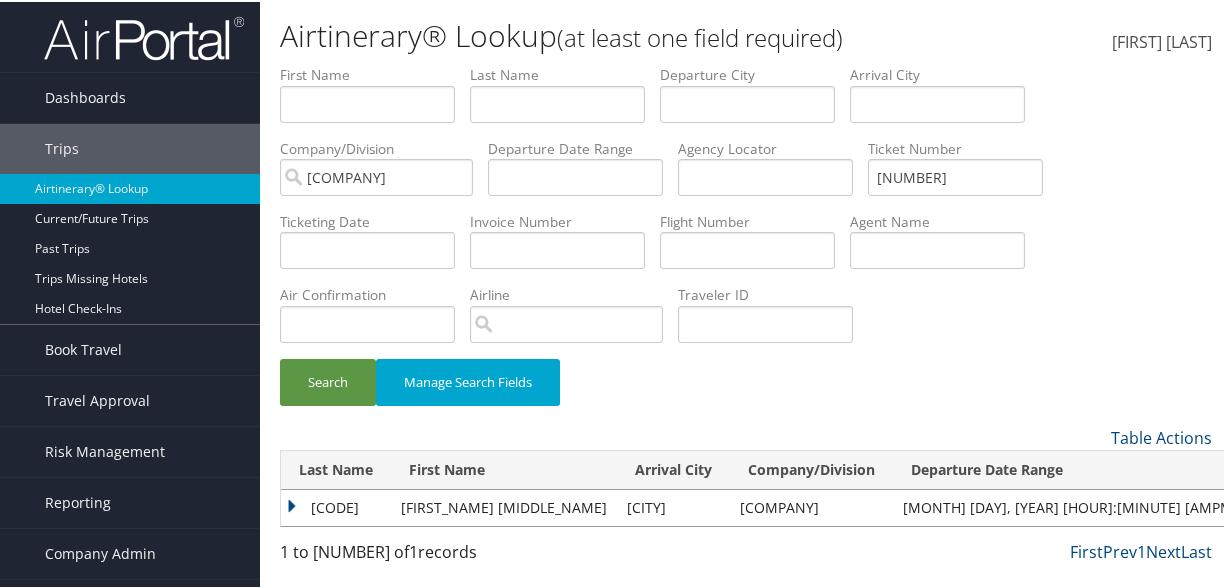 click on "CHAPA" at bounding box center [336, 506] 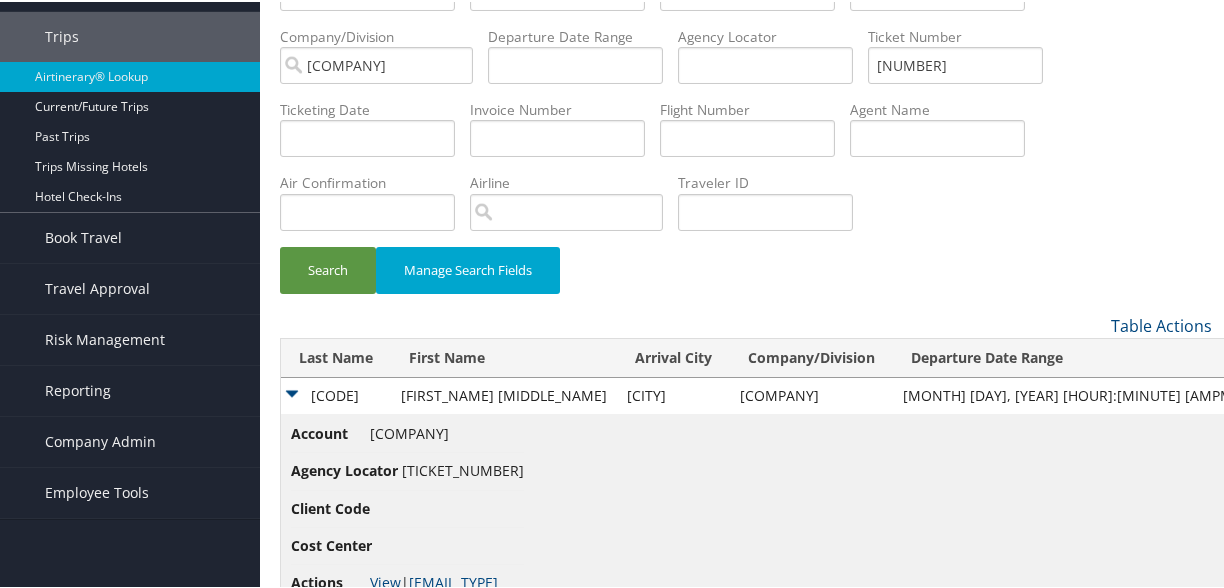 scroll, scrollTop: 166, scrollLeft: 0, axis: vertical 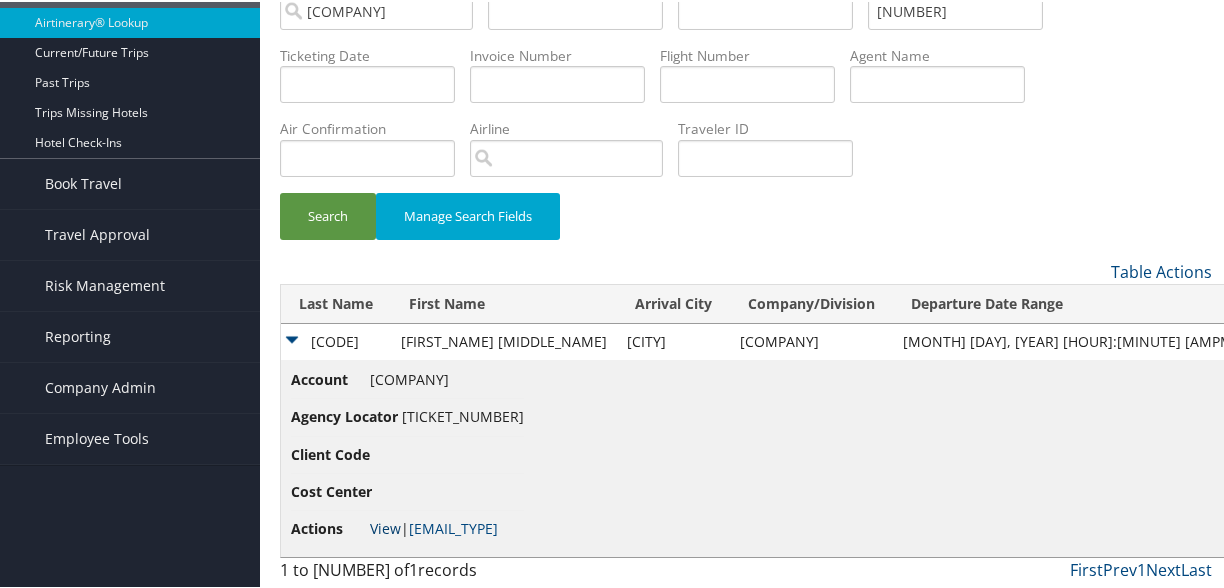click on "View" at bounding box center [385, 526] 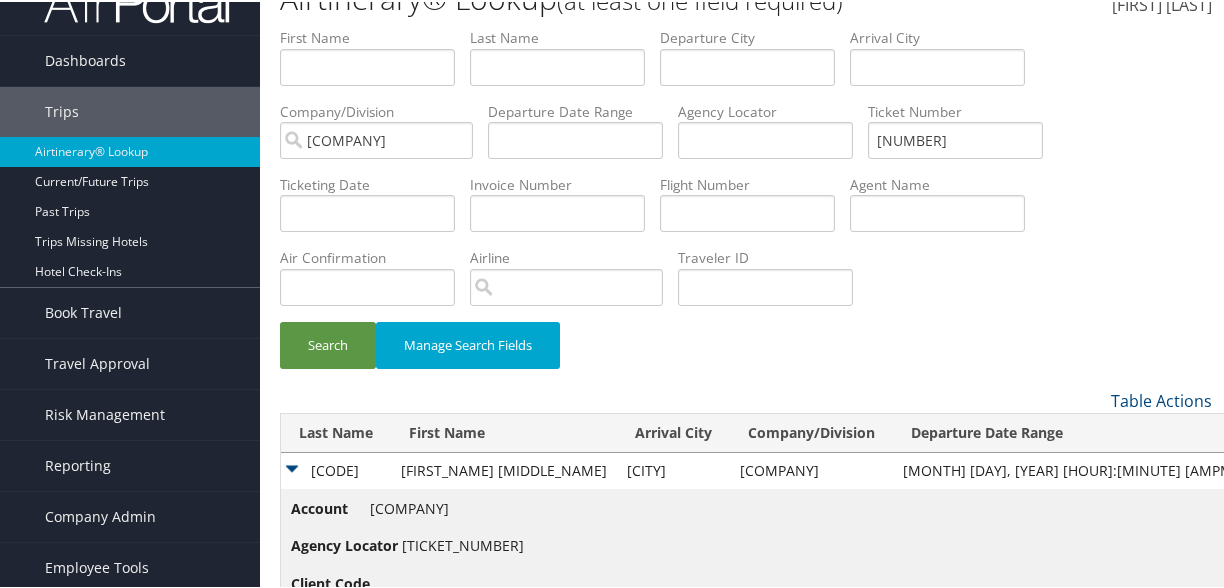 scroll, scrollTop: 0, scrollLeft: 0, axis: both 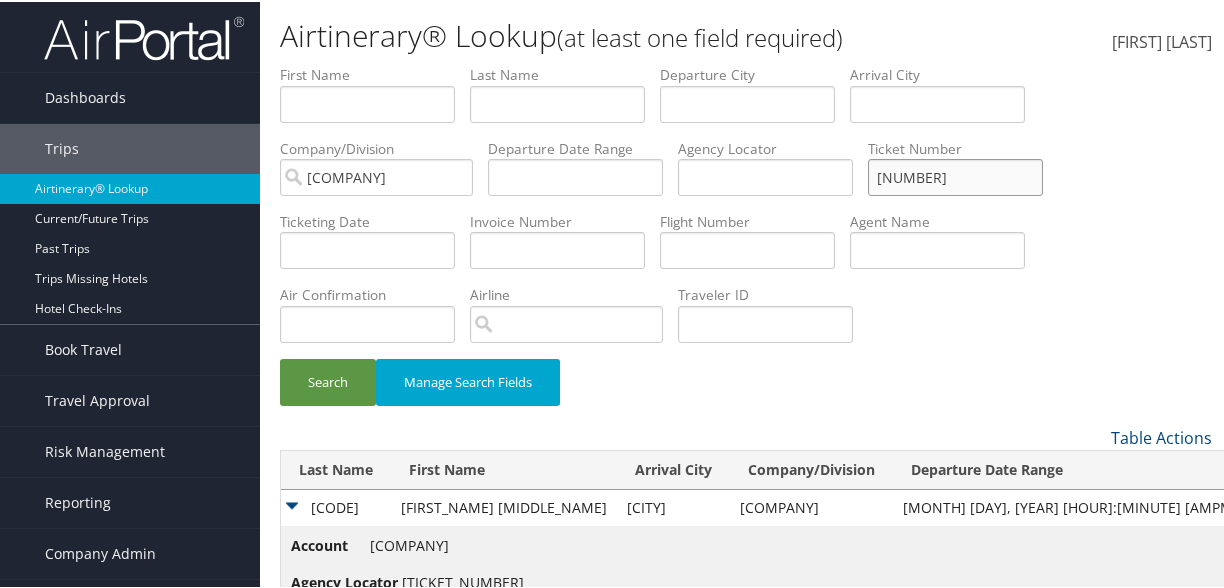 drag, startPoint x: 964, startPoint y: 186, endPoint x: 1207, endPoint y: 210, distance: 244.18231 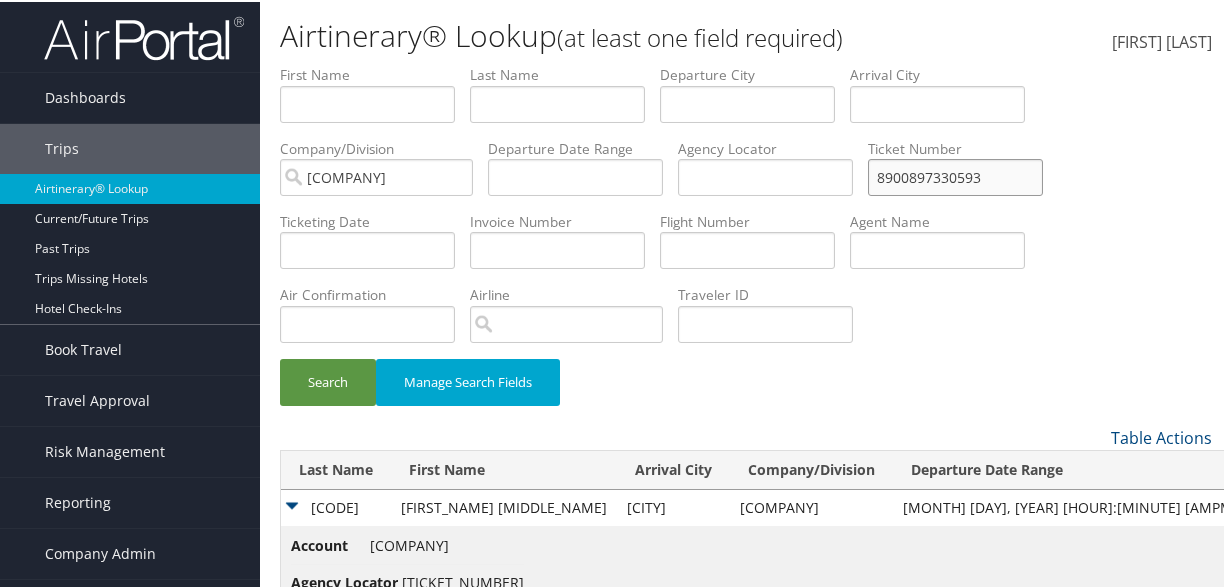 click on "Search" at bounding box center (328, 380) 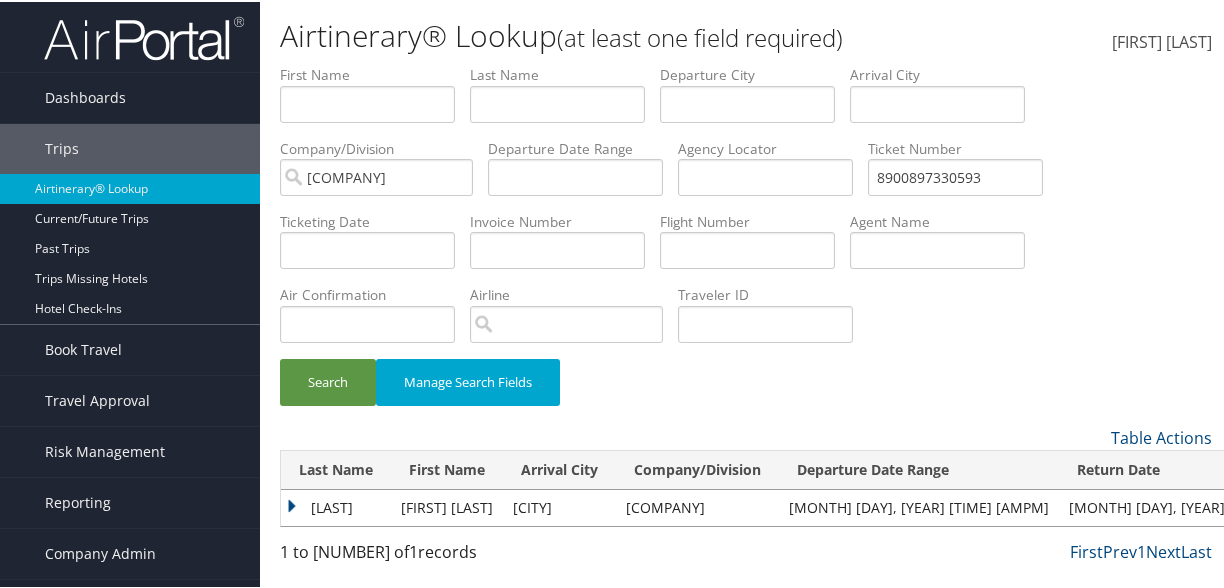 click on "DISTEFANO" at bounding box center (336, 506) 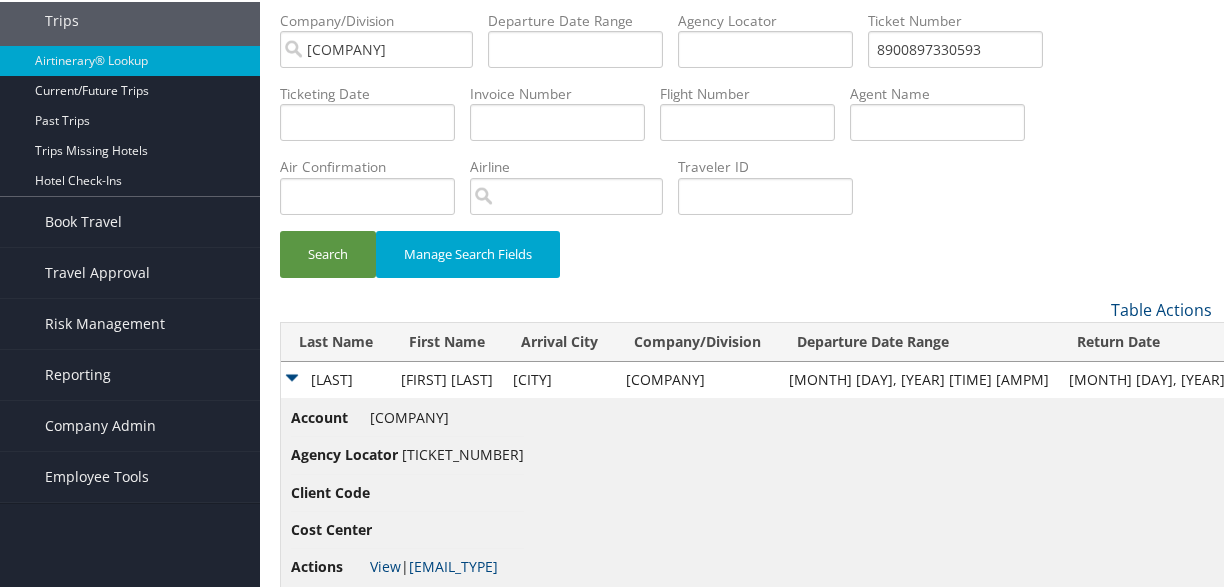 scroll, scrollTop: 166, scrollLeft: 0, axis: vertical 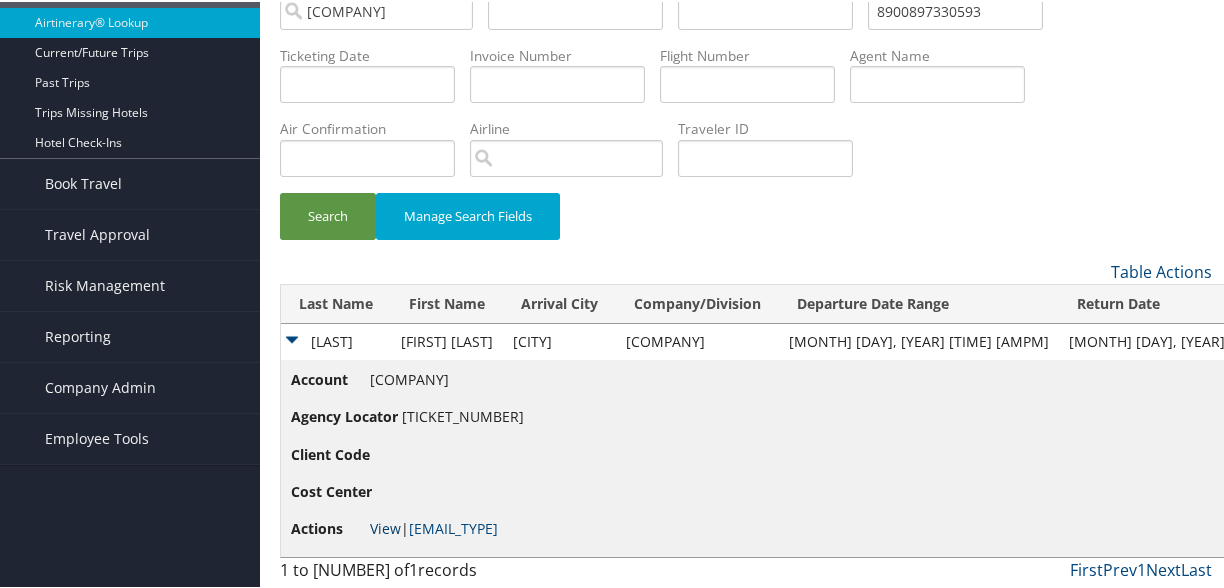 click on "View" at bounding box center [385, 526] 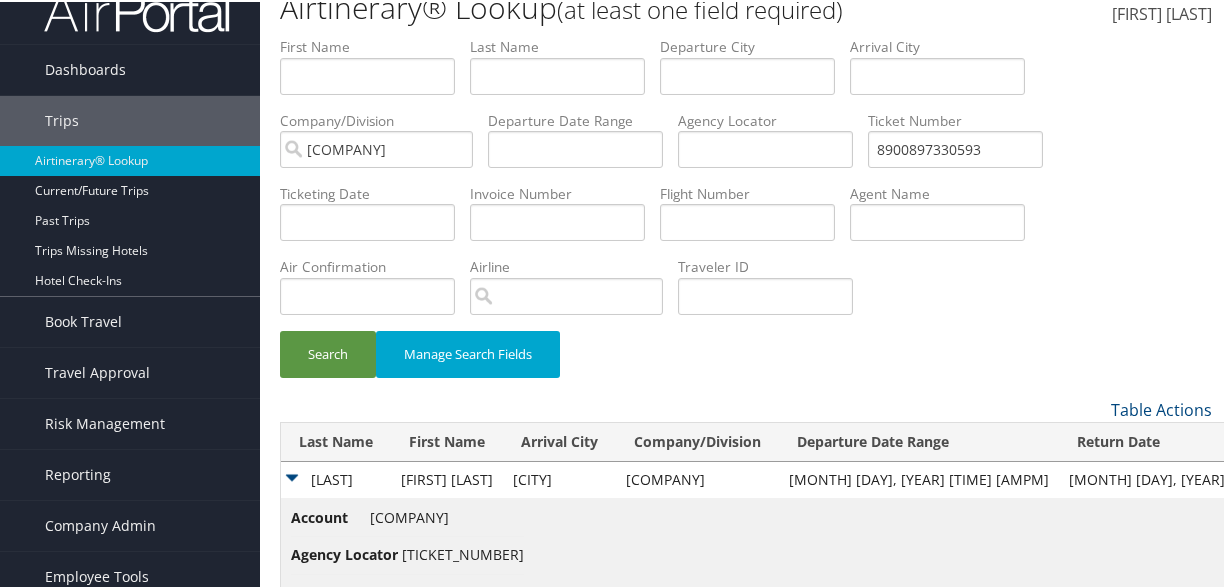 scroll, scrollTop: 0, scrollLeft: 0, axis: both 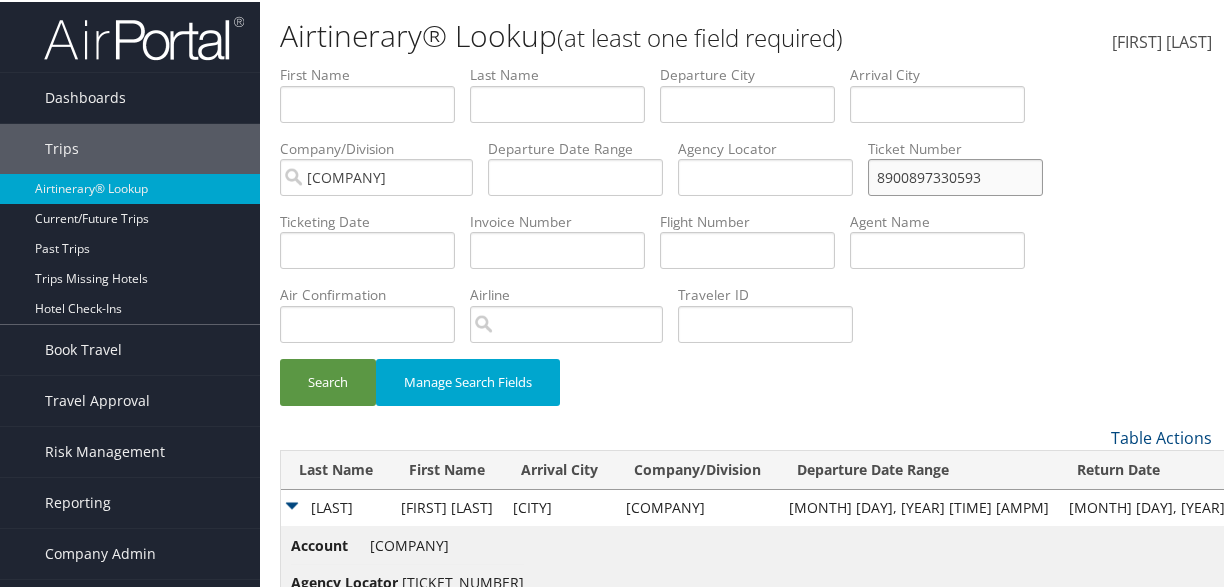 drag, startPoint x: 950, startPoint y: 181, endPoint x: 1194, endPoint y: 181, distance: 244 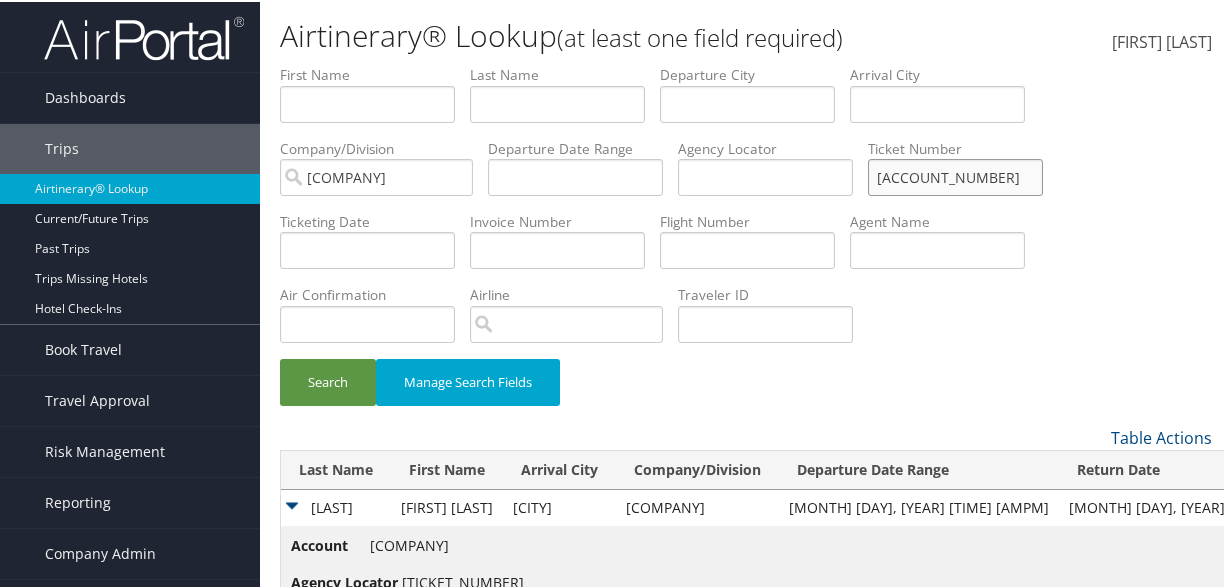click on "Search" at bounding box center (328, 380) 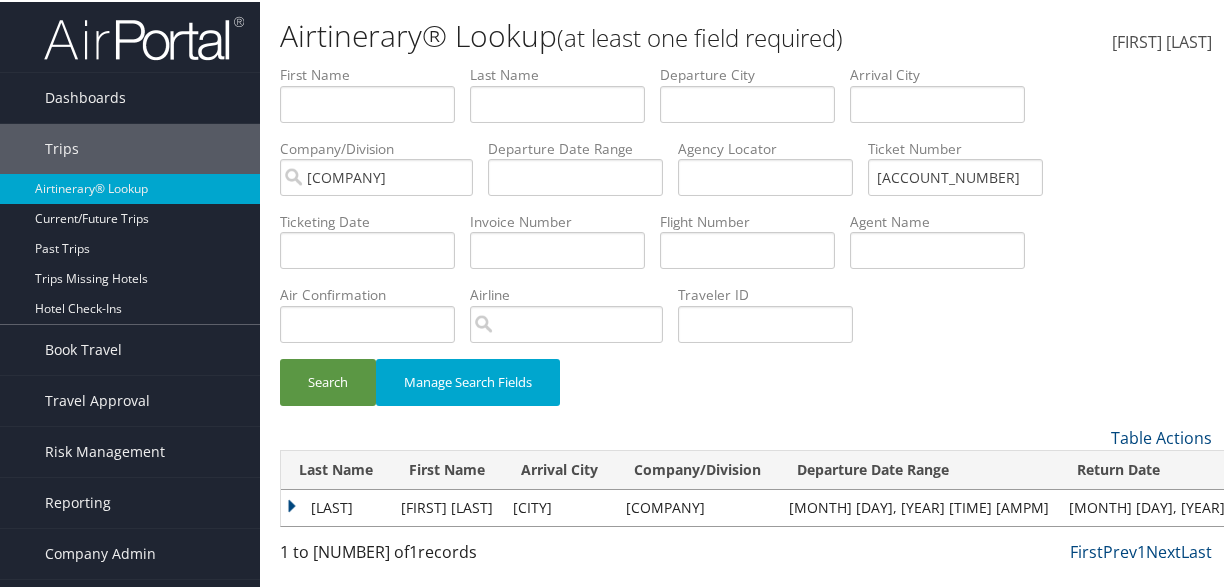 click on "PALLER" at bounding box center [336, 506] 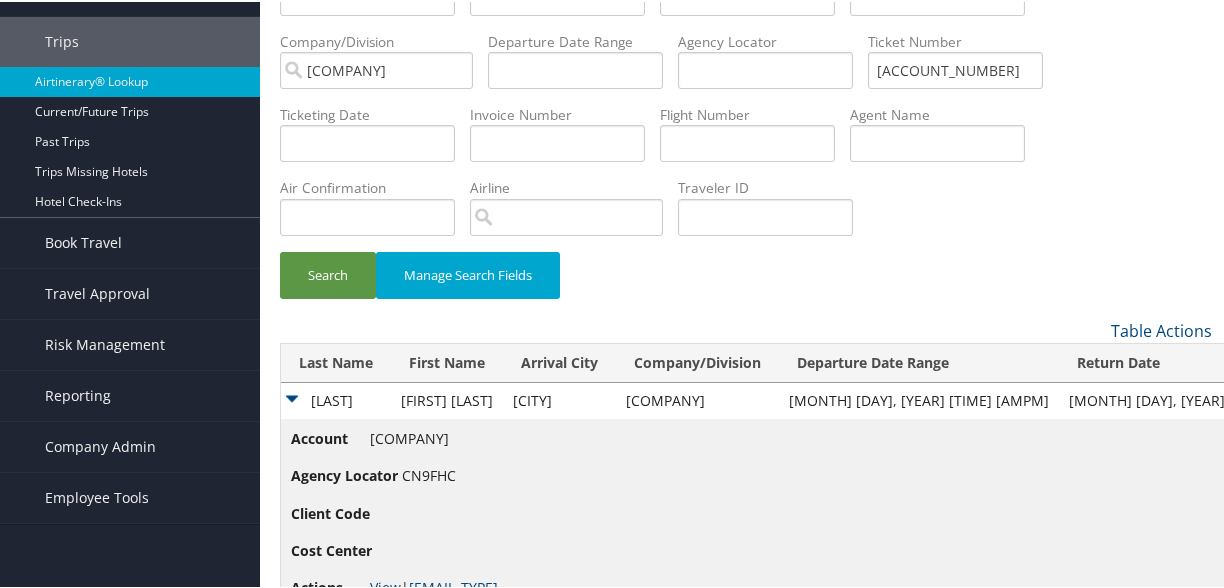 scroll, scrollTop: 166, scrollLeft: 0, axis: vertical 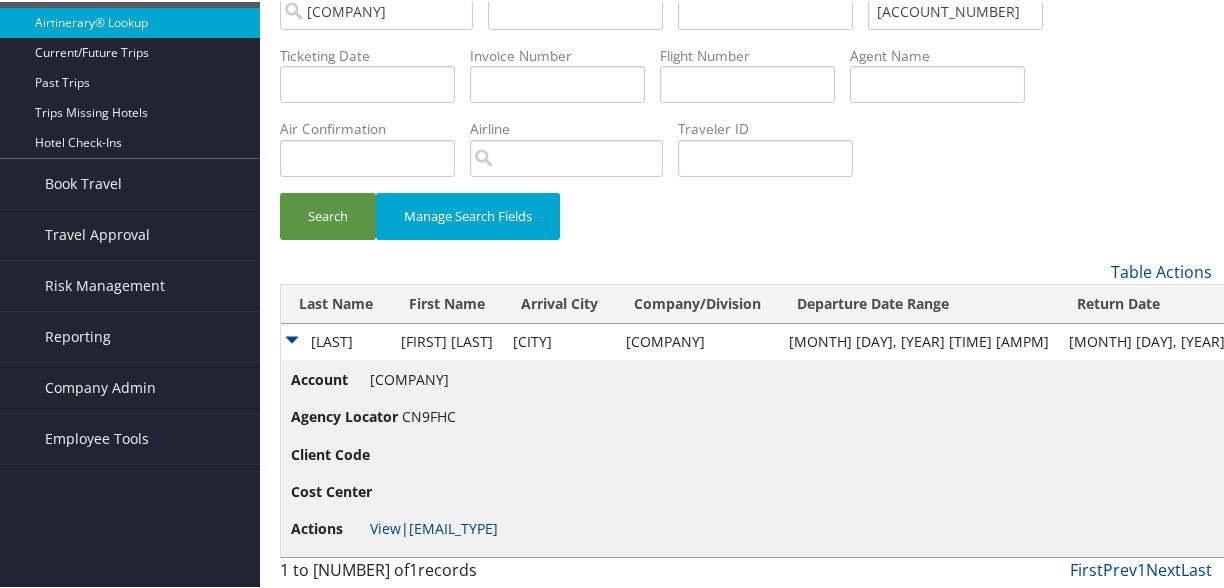 click on "View  |  Email" at bounding box center [409, 377] 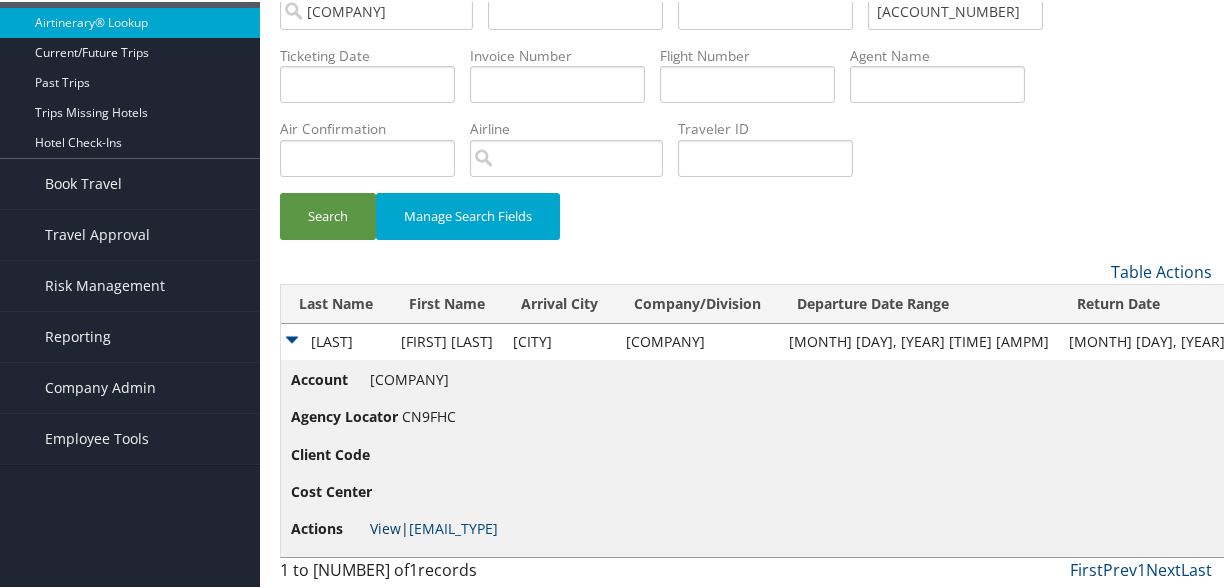 click on "View" at bounding box center [385, 526] 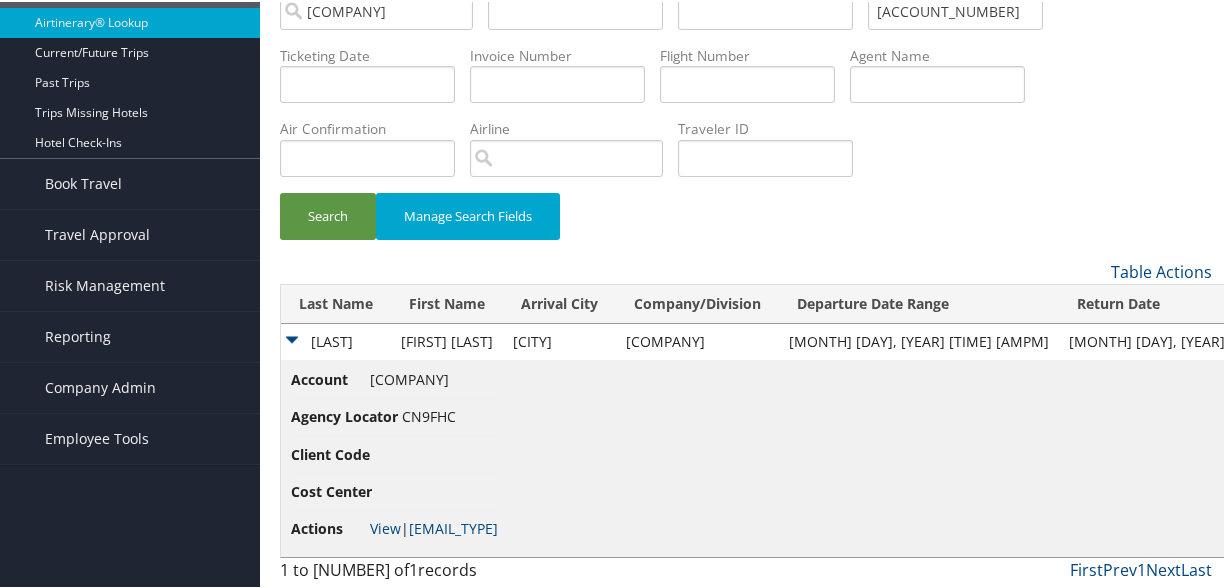 scroll, scrollTop: 0, scrollLeft: 0, axis: both 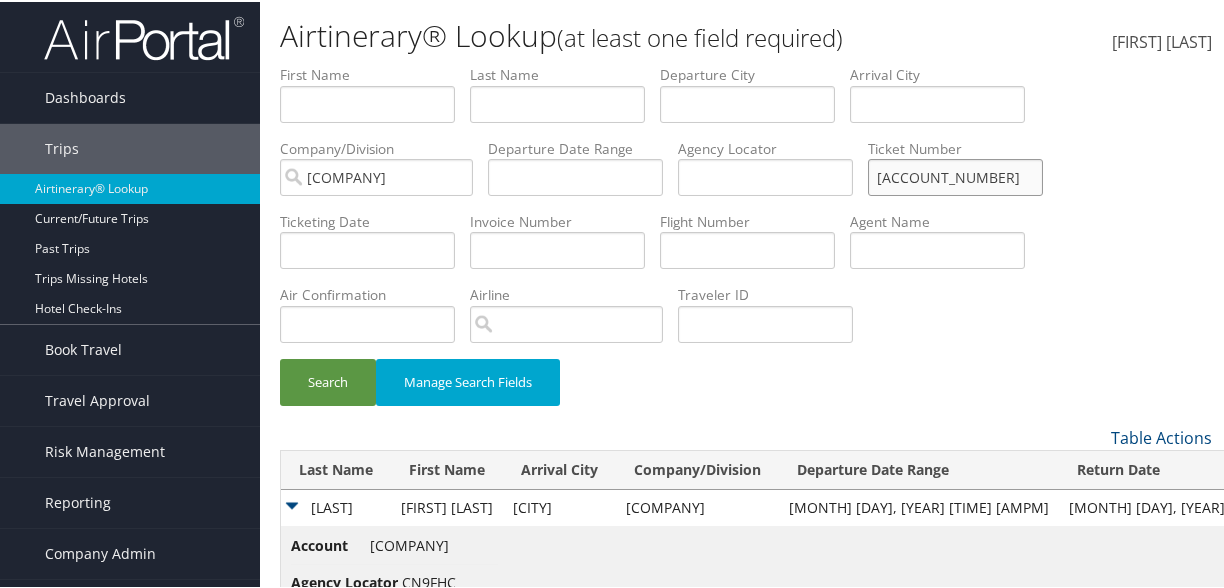 drag, startPoint x: 932, startPoint y: 181, endPoint x: 1220, endPoint y: 183, distance: 288.00696 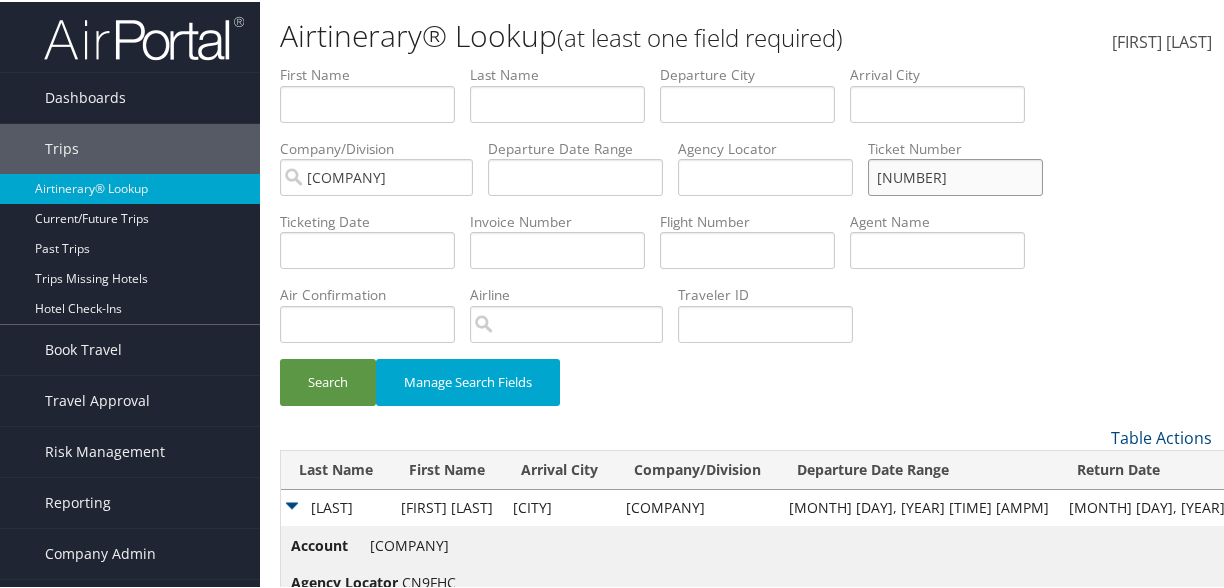 click on "Search" at bounding box center (328, 380) 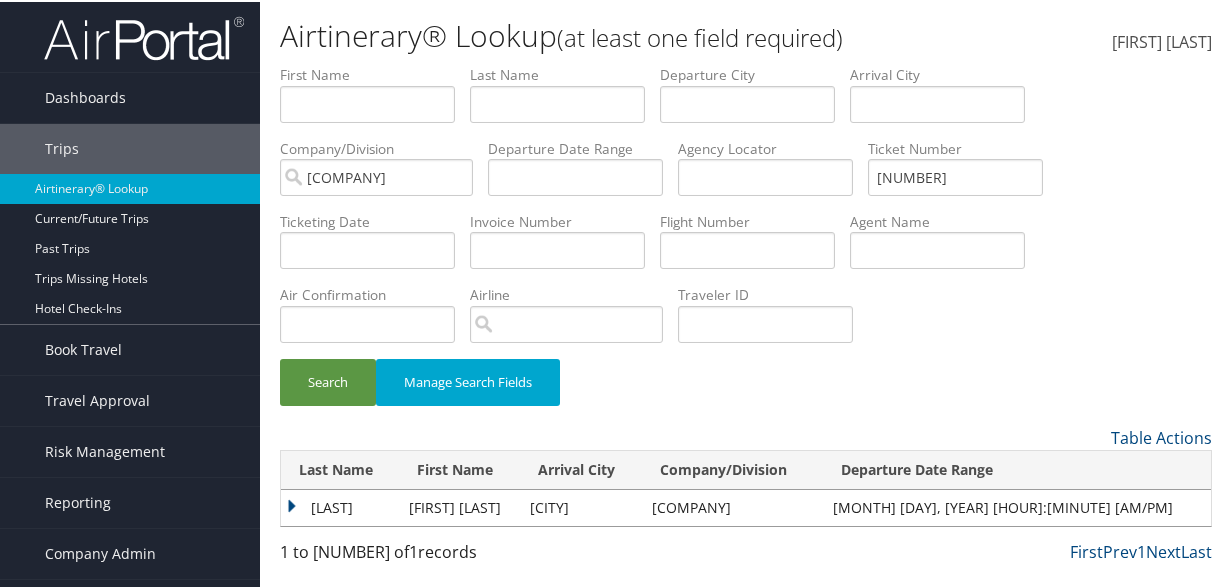 click on "RAHEEMY" at bounding box center (340, 506) 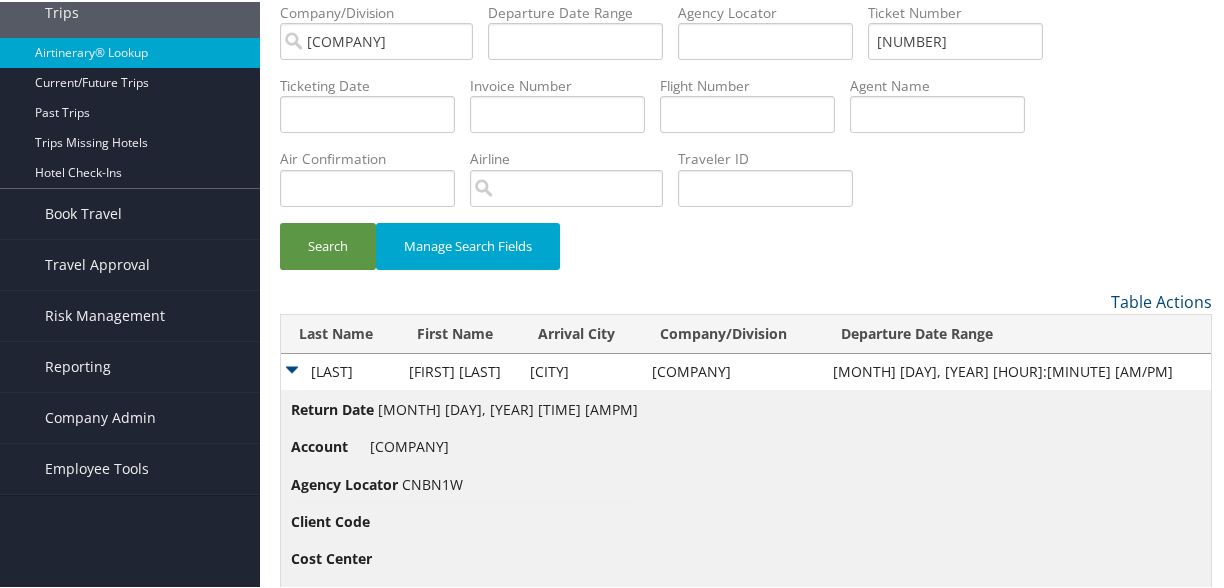 scroll, scrollTop: 203, scrollLeft: 0, axis: vertical 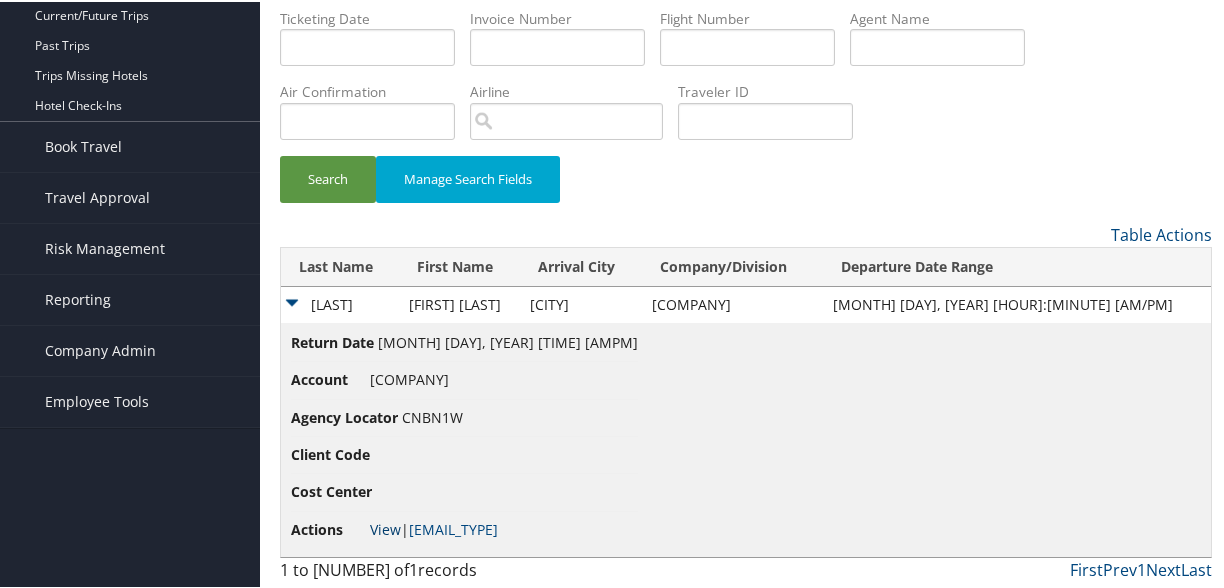 click on "View" at bounding box center [385, 527] 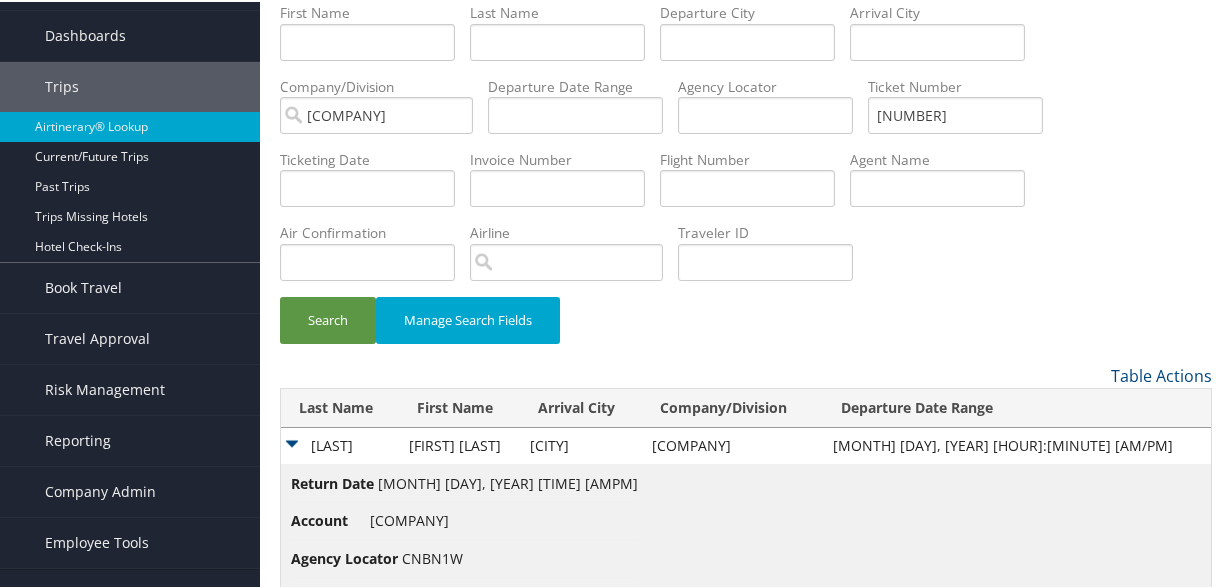 scroll, scrollTop: 0, scrollLeft: 0, axis: both 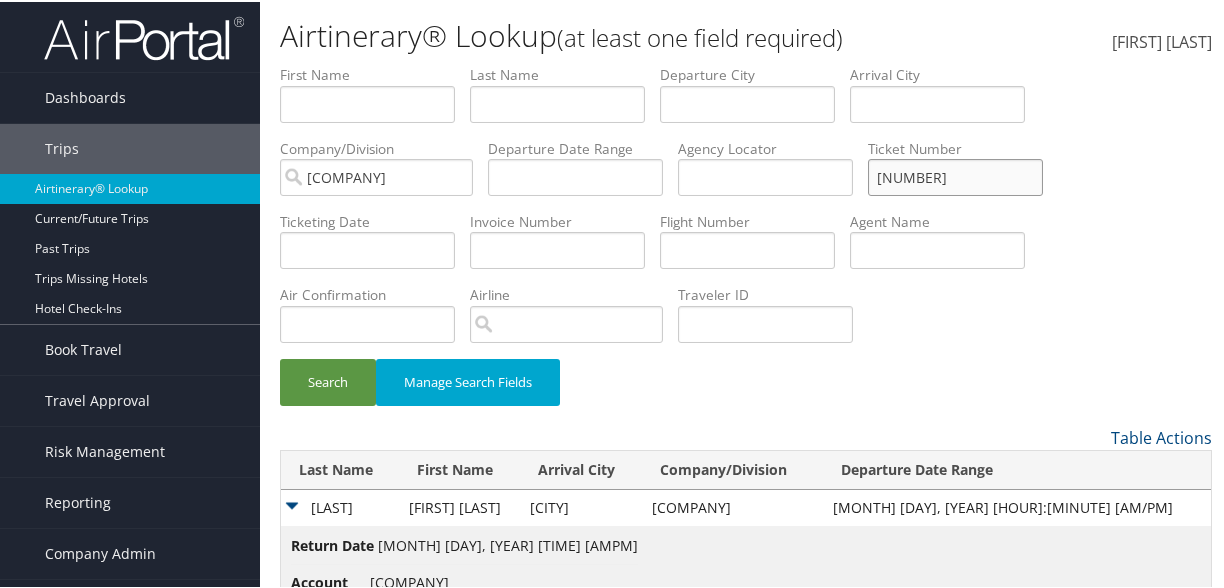 drag, startPoint x: 936, startPoint y: 179, endPoint x: 1142, endPoint y: 187, distance: 206.15529 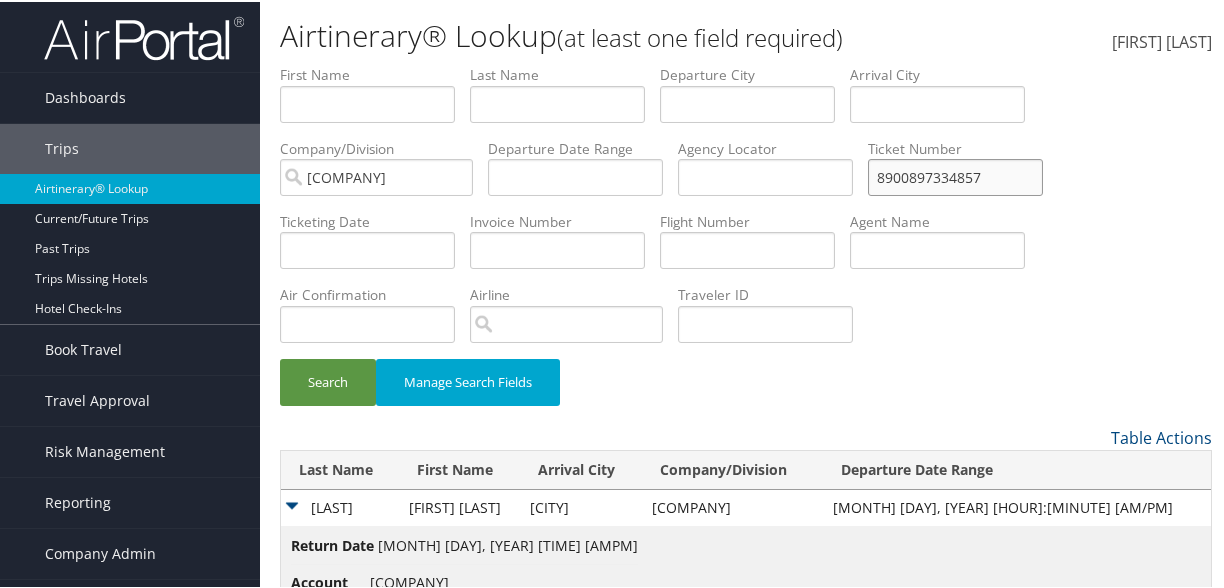 type on "8900897334857" 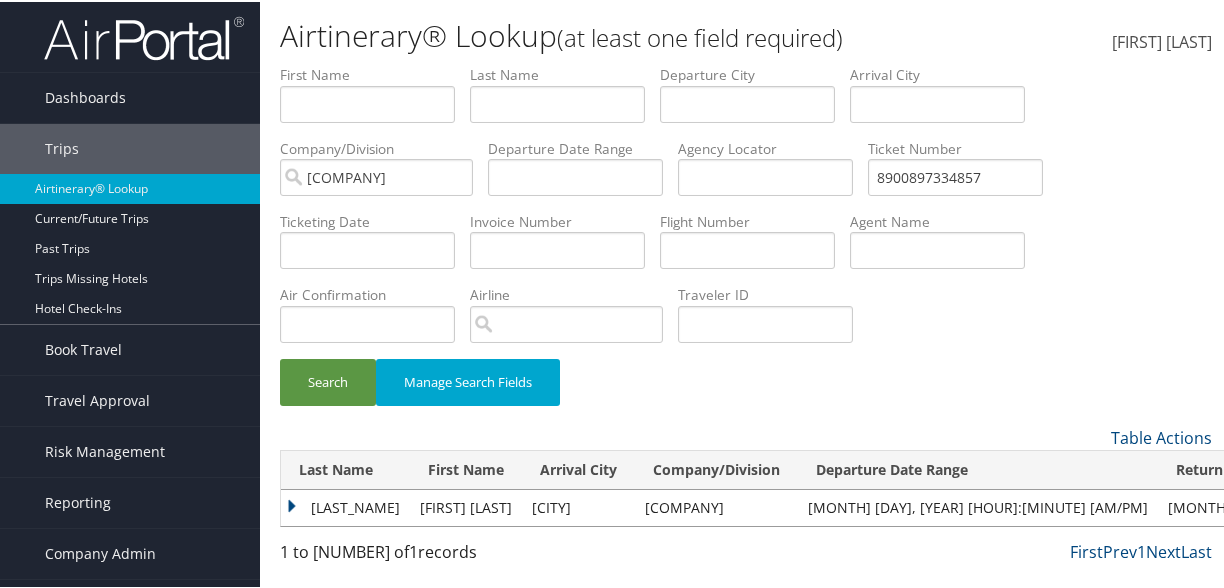 click on "WILLIAMS" at bounding box center [345, 506] 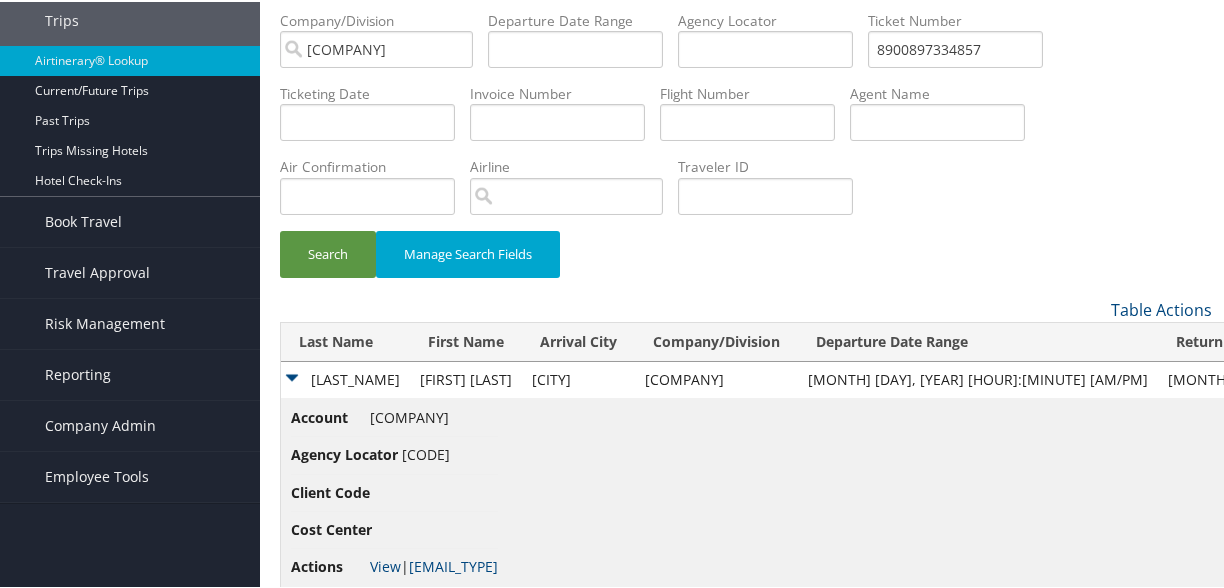 scroll, scrollTop: 166, scrollLeft: 0, axis: vertical 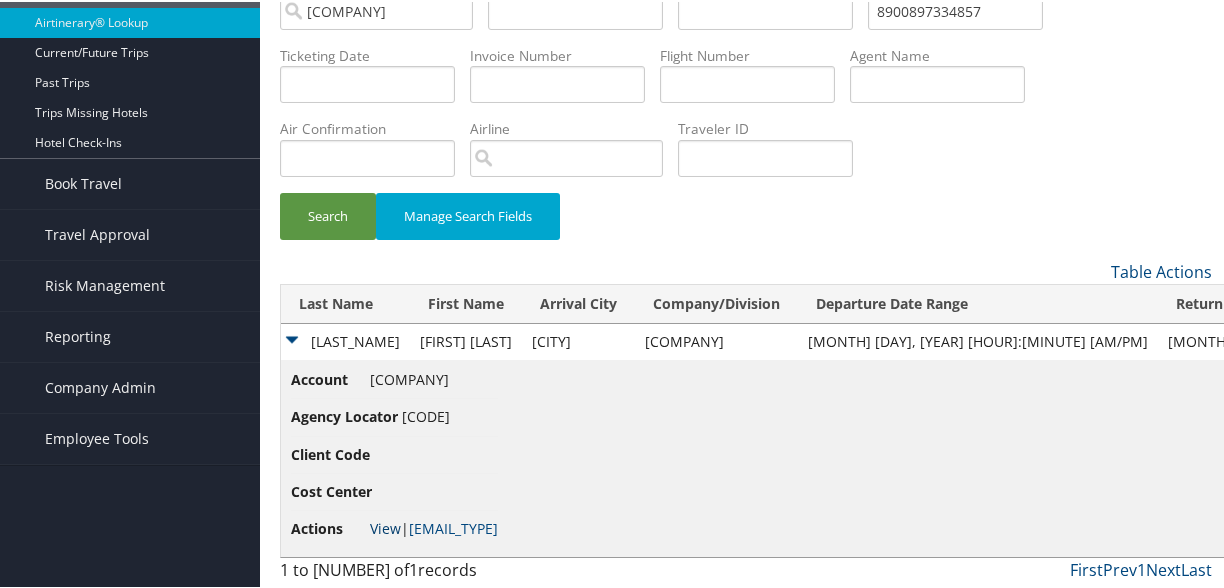 click on "View" at bounding box center (385, 526) 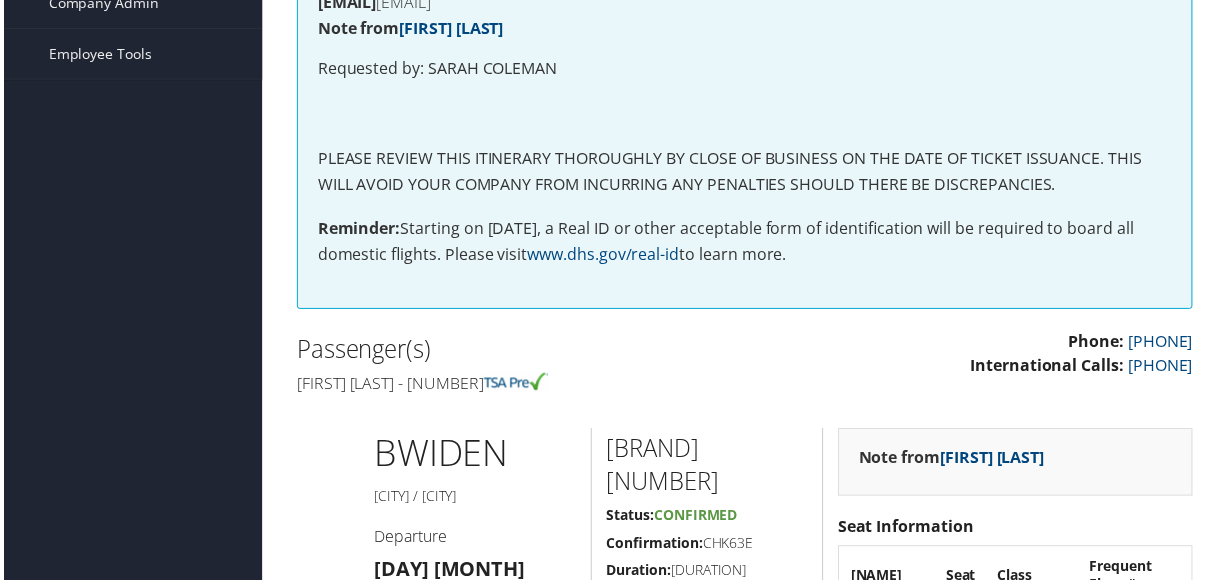 scroll, scrollTop: 400, scrollLeft: 0, axis: vertical 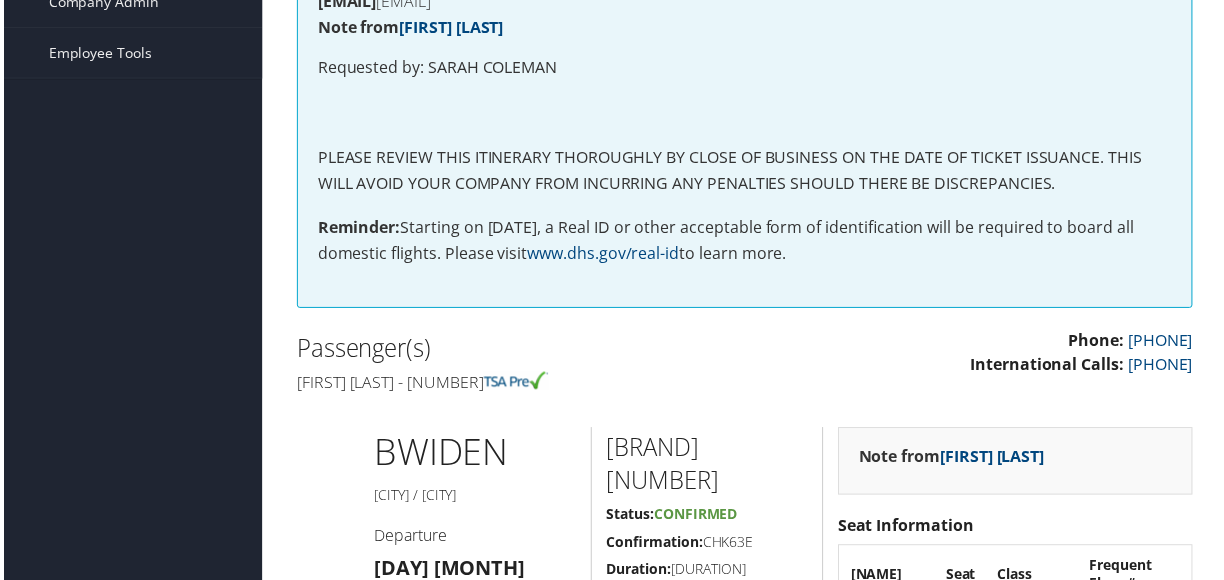 click on "[FIRST] [LAST] - [NUMBER]" at bounding box center (513, 385) 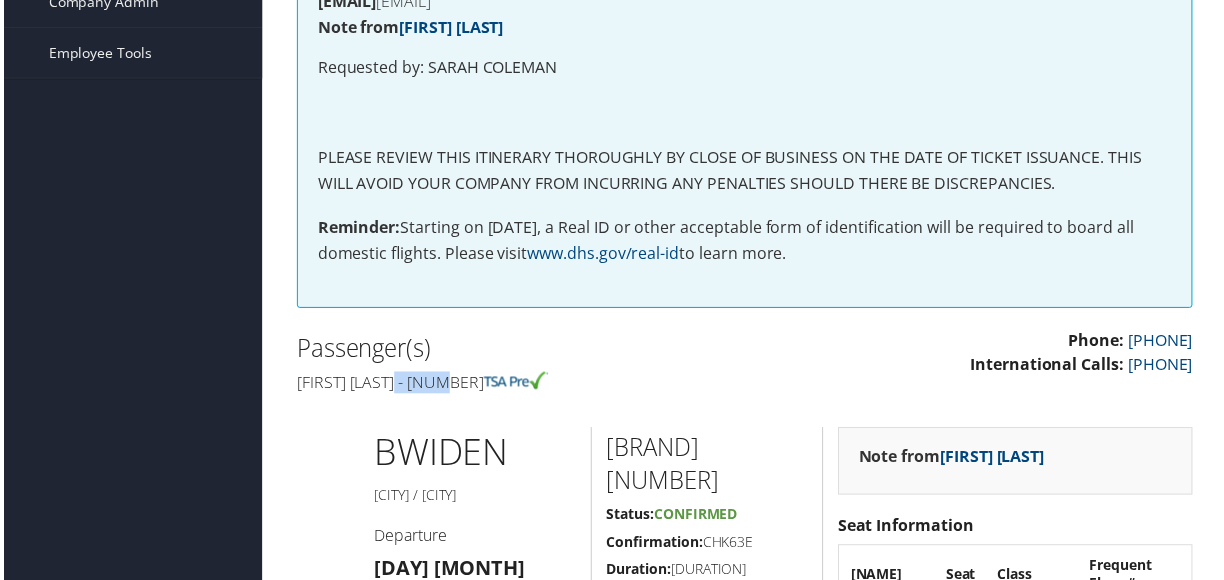 click on "[FIRST] [LAST] - [NUMBER]" at bounding box center (513, 385) 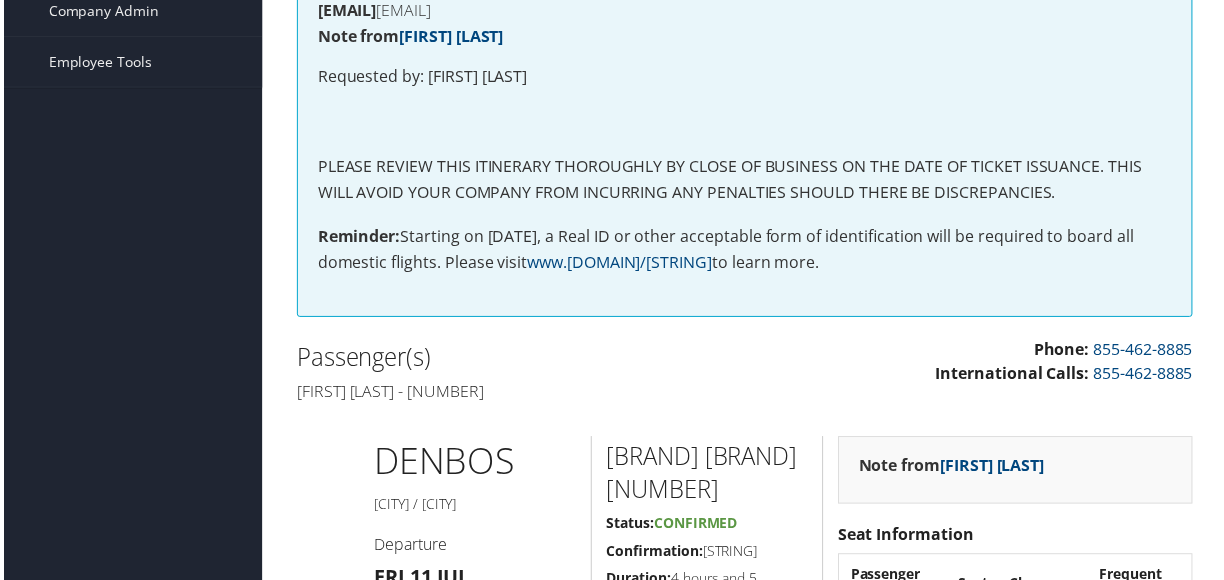 scroll, scrollTop: 460, scrollLeft: 0, axis: vertical 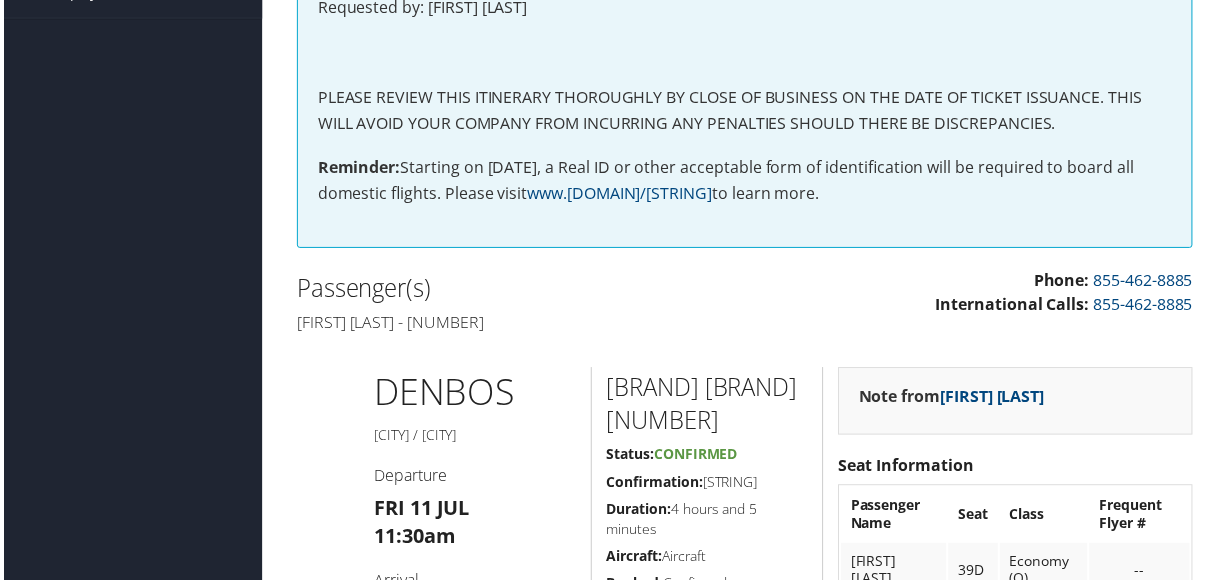 click on "Lela rose Vajda - 103811" at bounding box center [513, 325] 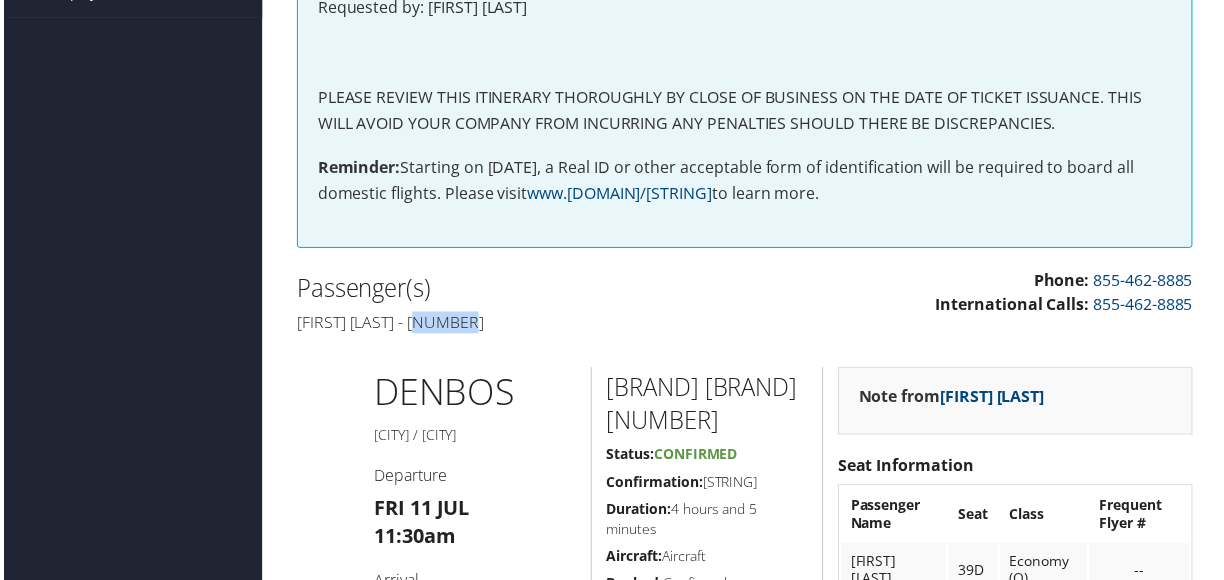 click on "Lela rose Vajda - 103811" at bounding box center (513, 325) 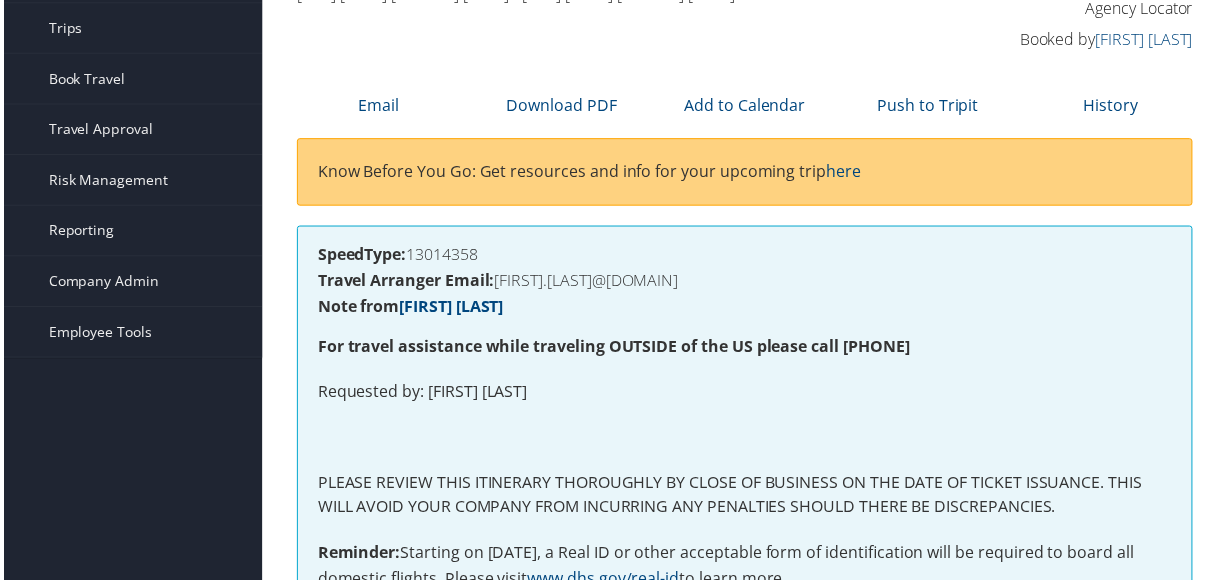 scroll, scrollTop: 400, scrollLeft: 0, axis: vertical 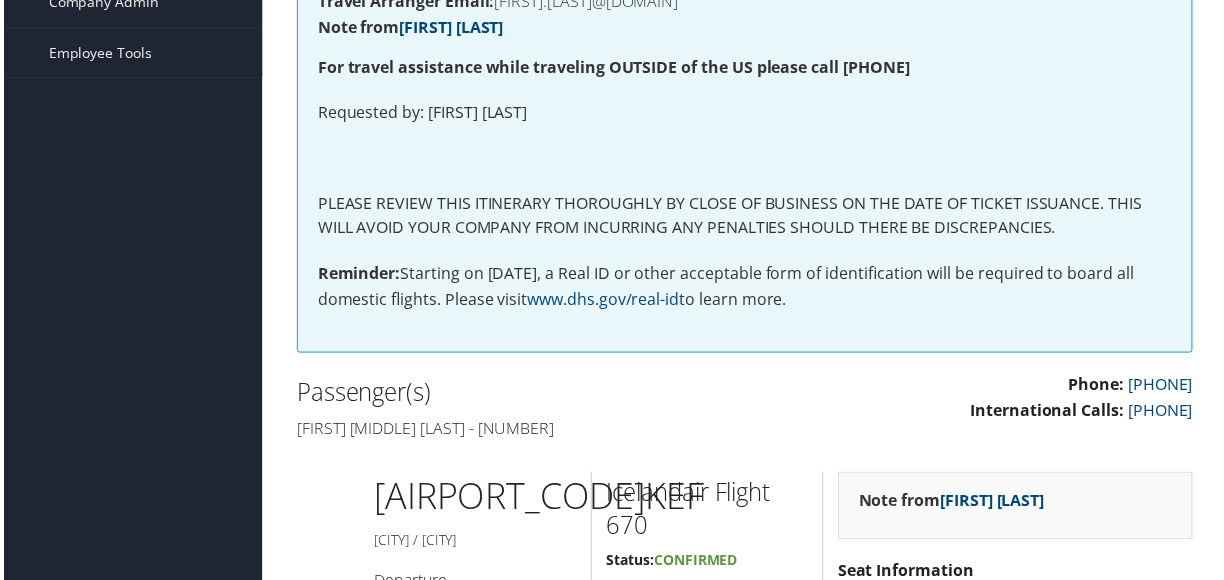click on "[FIRST] [MIDDLE] [LAST] - [NUMBER]" at bounding box center (513, 431) 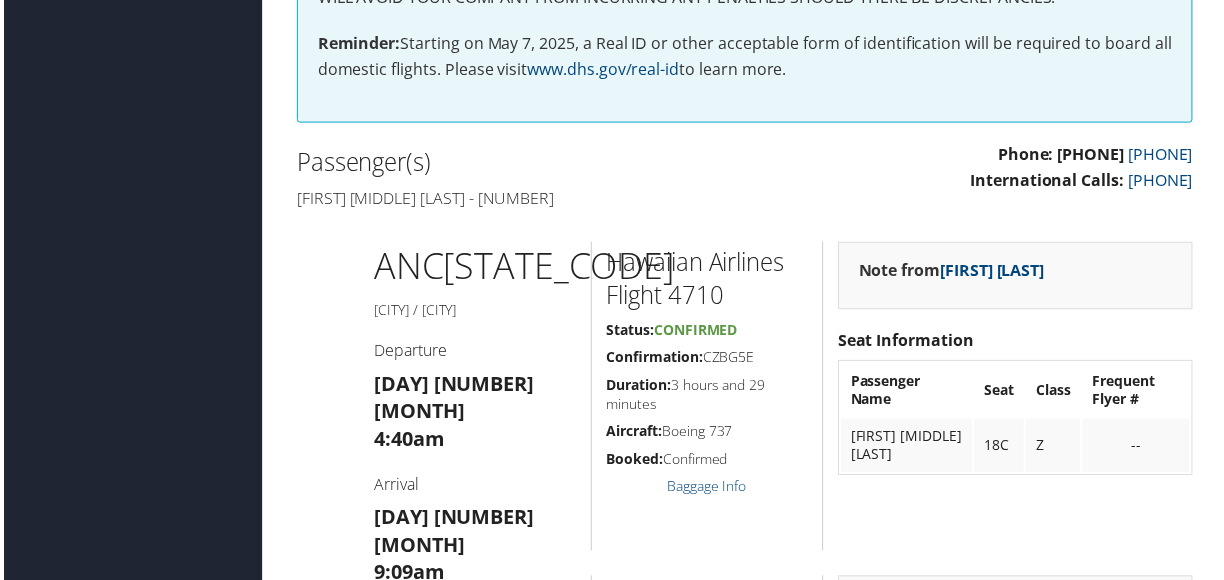 scroll, scrollTop: 600, scrollLeft: 0, axis: vertical 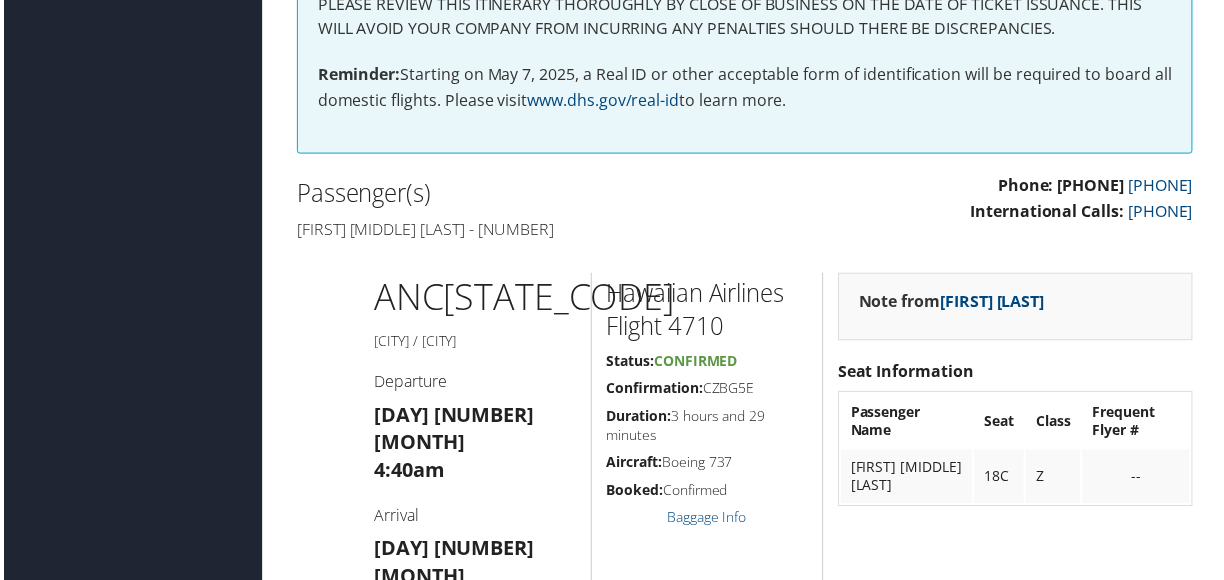 click on "Jonathan michael Goodman - 336055" at bounding box center (513, 231) 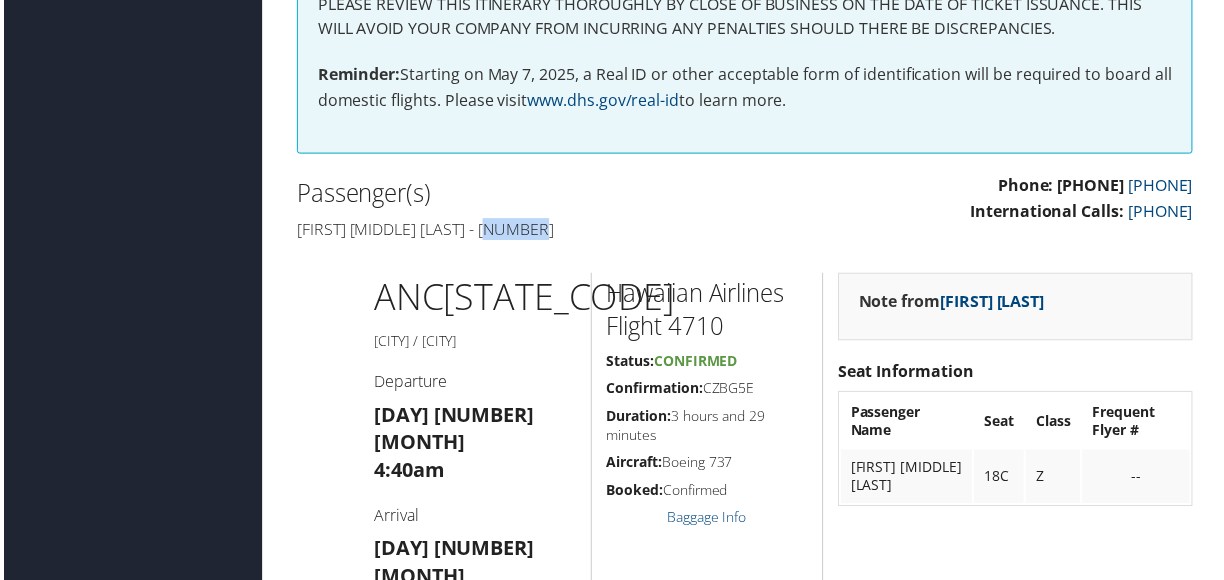 click on "Jonathan michael Goodman - 336055" at bounding box center [513, 231] 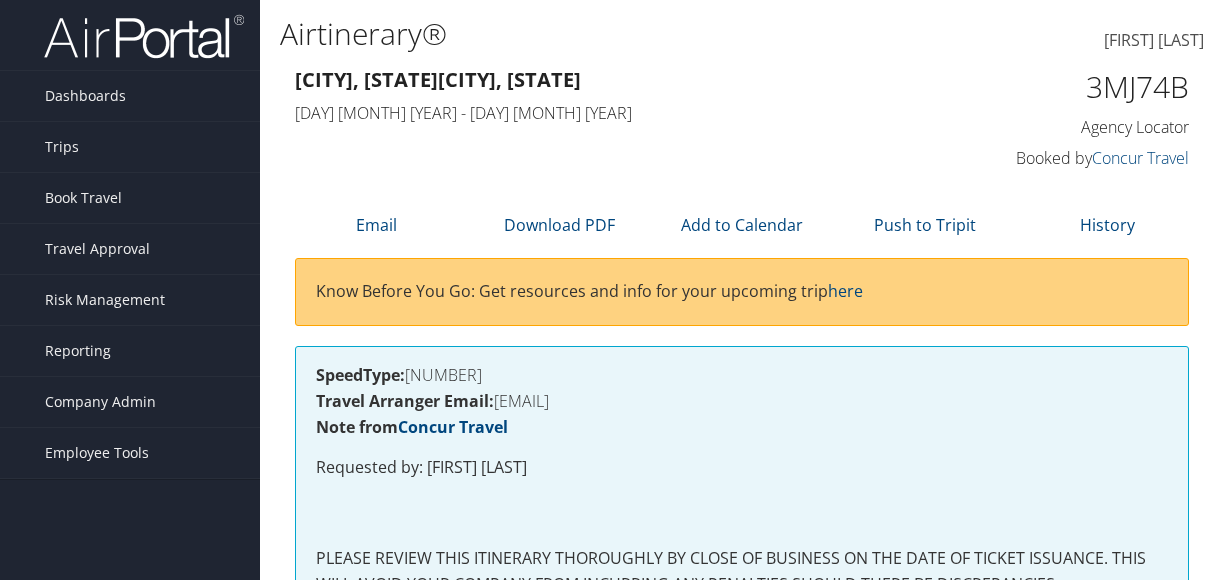 scroll, scrollTop: 400, scrollLeft: 0, axis: vertical 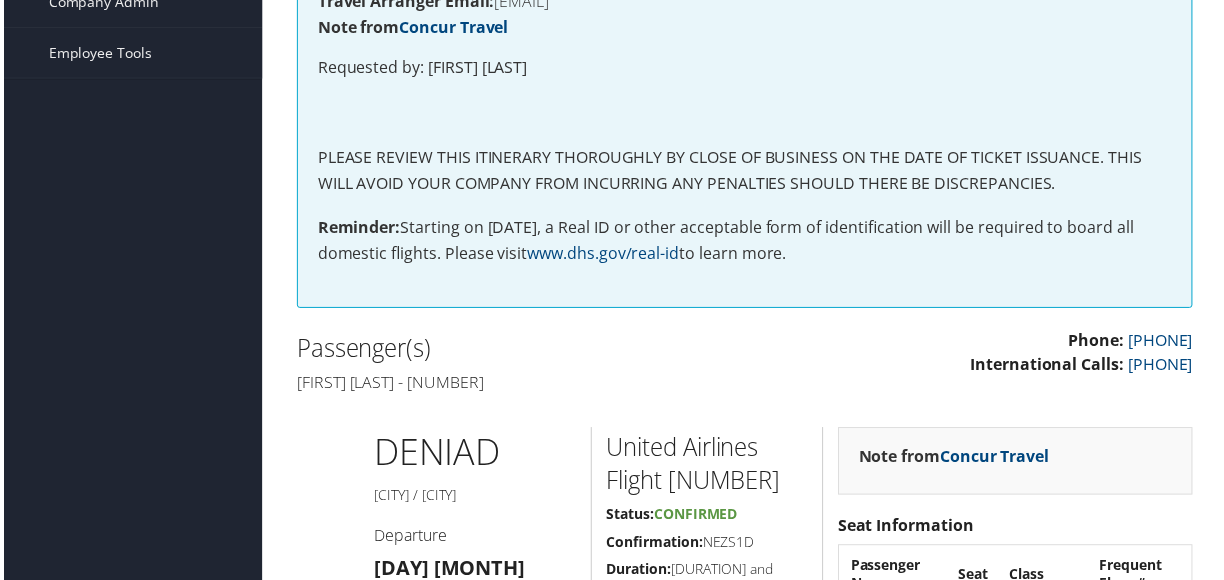 click on "[FIRST] [LAST] - [NUMBER]" at bounding box center (513, 385) 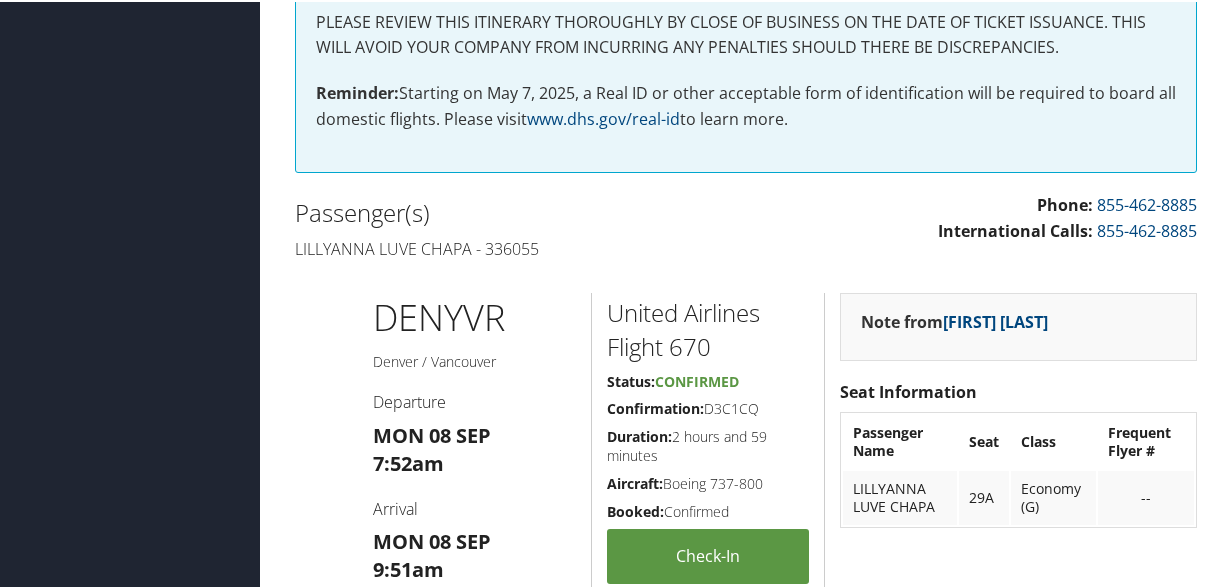 scroll, scrollTop: 600, scrollLeft: 0, axis: vertical 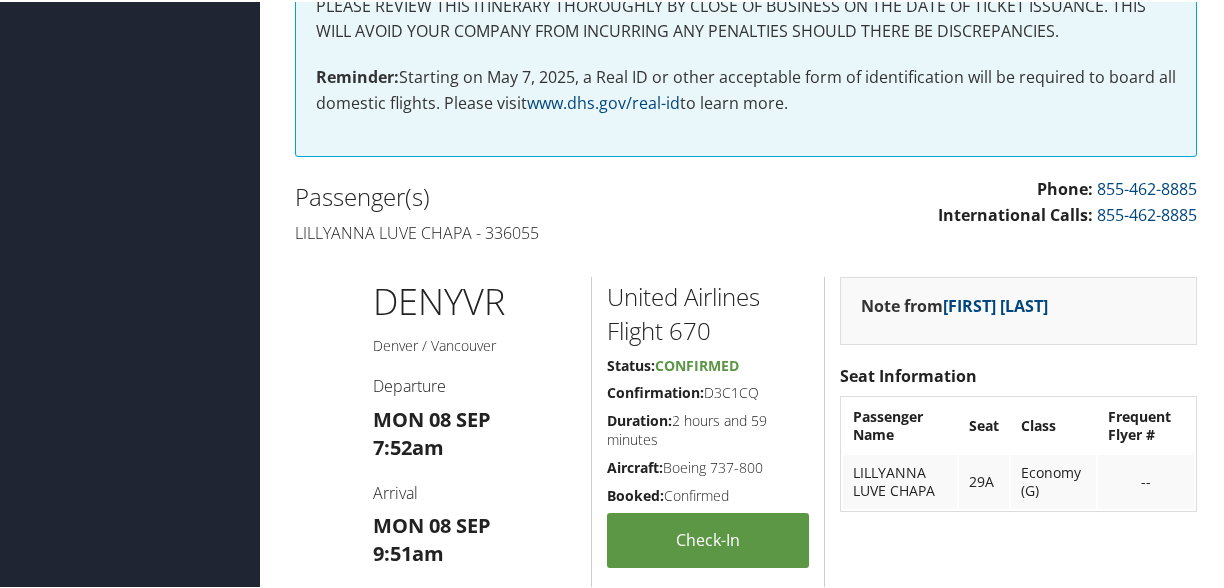 click on "Lillyanna luve Chapa - 336055" at bounding box center [513, 231] 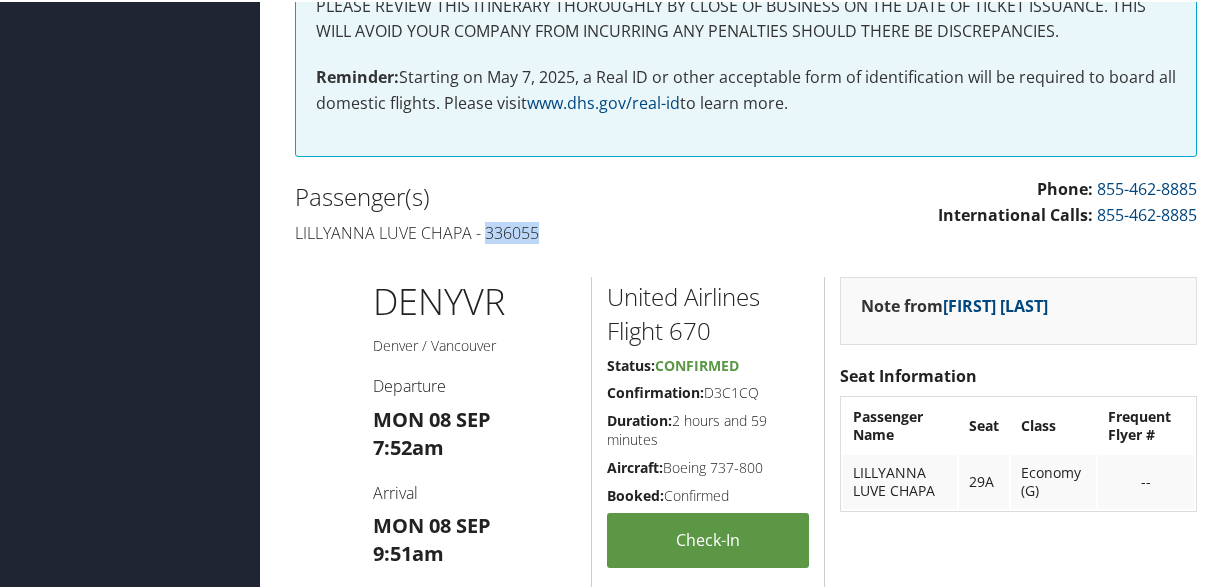 click on "Lillyanna luve Chapa - 336055" at bounding box center (513, 231) 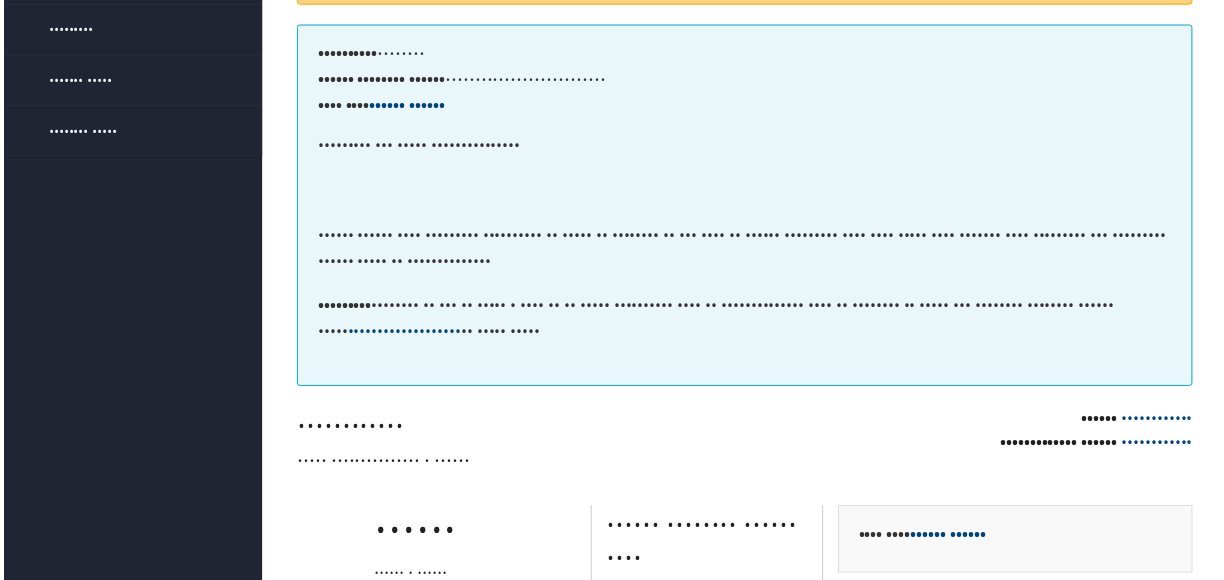 scroll, scrollTop: 400, scrollLeft: 0, axis: vertical 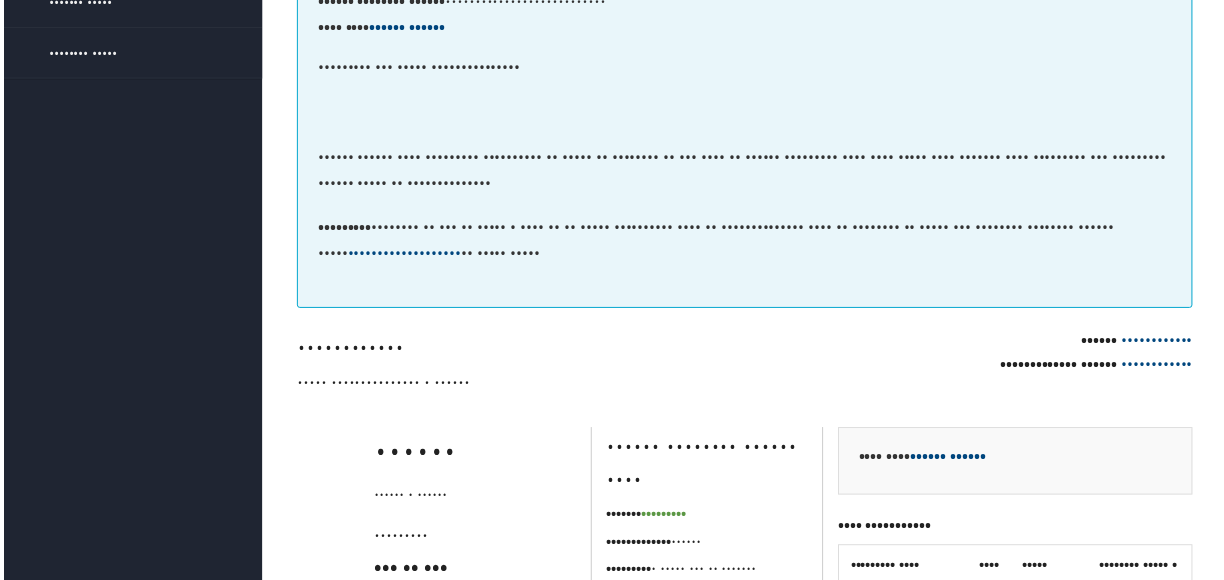 click on "••••• ••••••••••••••• • ••••••" at bounding box center [513, 385] 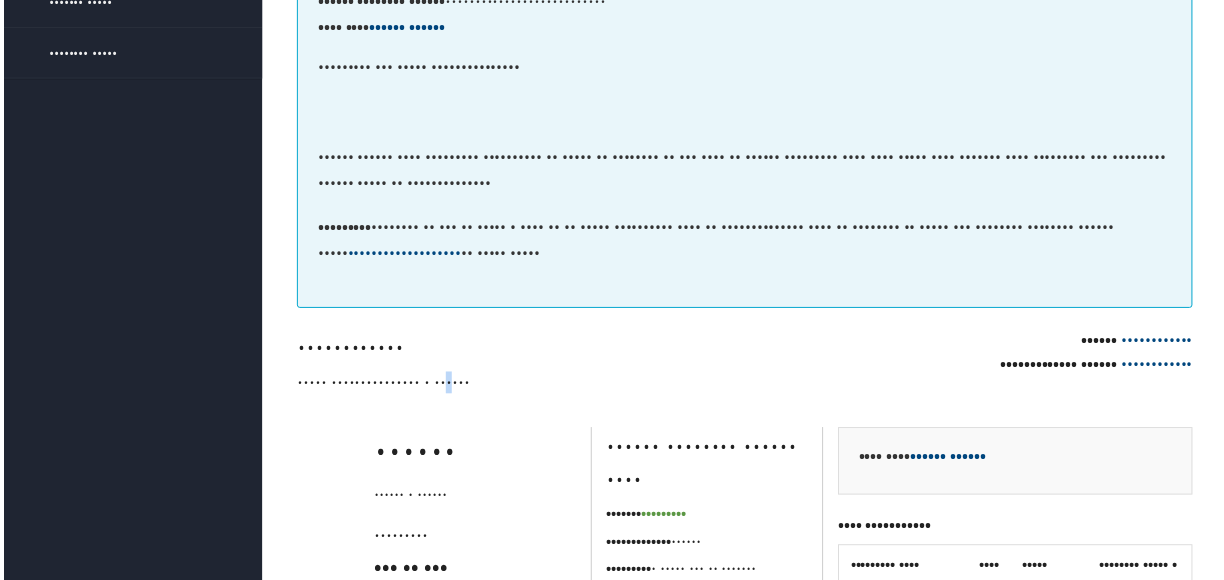 click on "••••• ••••••••••••••• • ••••••" at bounding box center [513, 385] 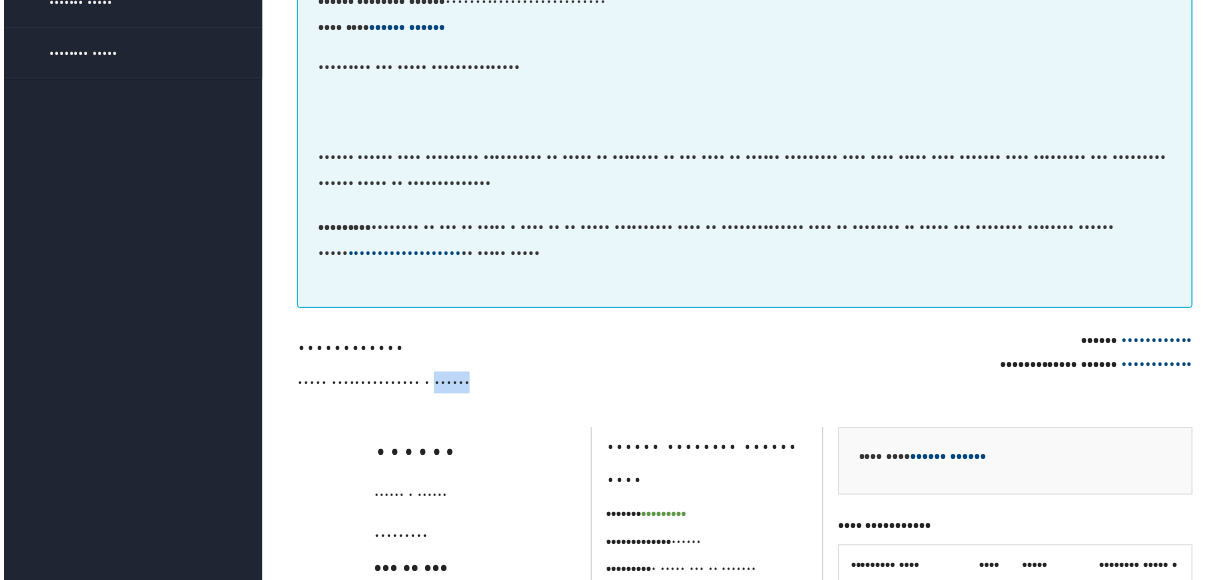 click on "••••• ••••••••••••••• • ••••••" at bounding box center (513, 385) 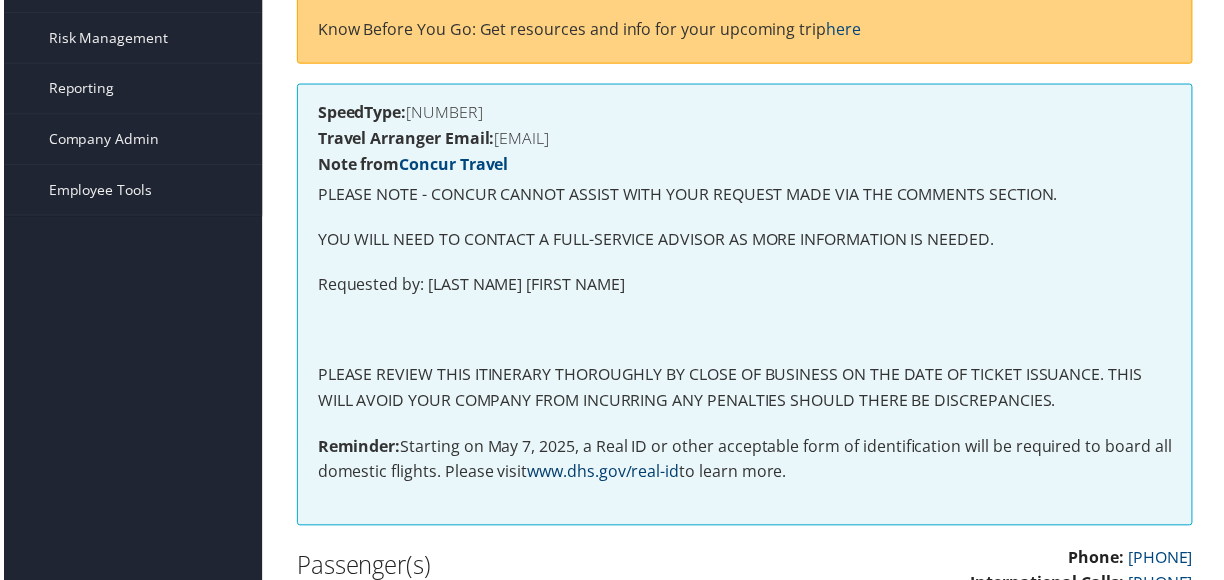 scroll, scrollTop: 400, scrollLeft: 0, axis: vertical 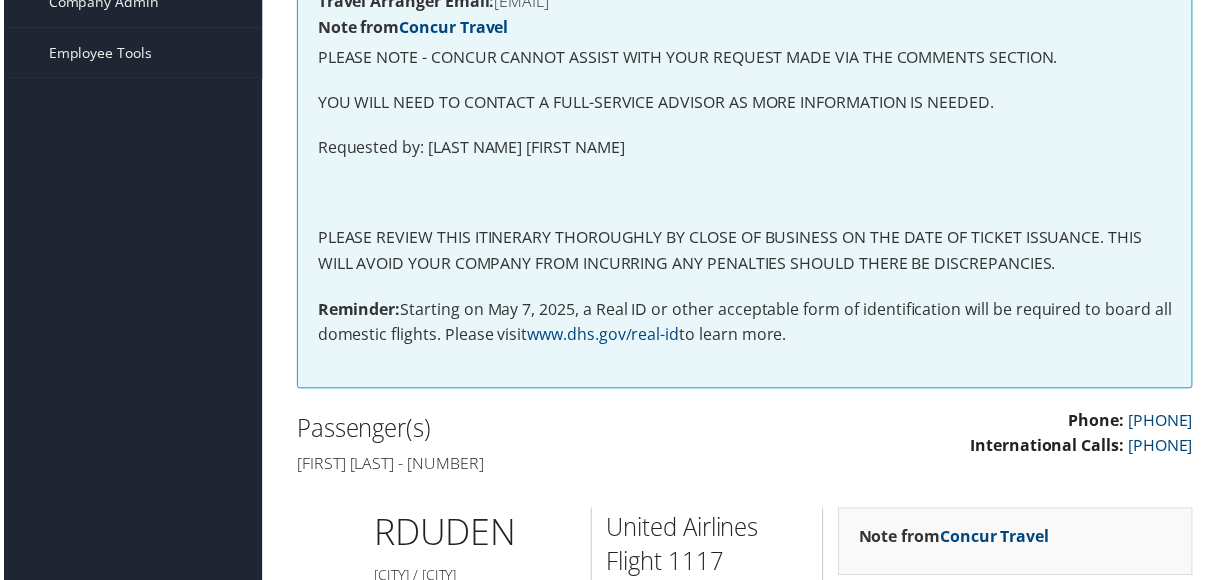 click on "Passenger(s)
[FIRST] [LAST] - [NUMBER]" at bounding box center [513, 448] 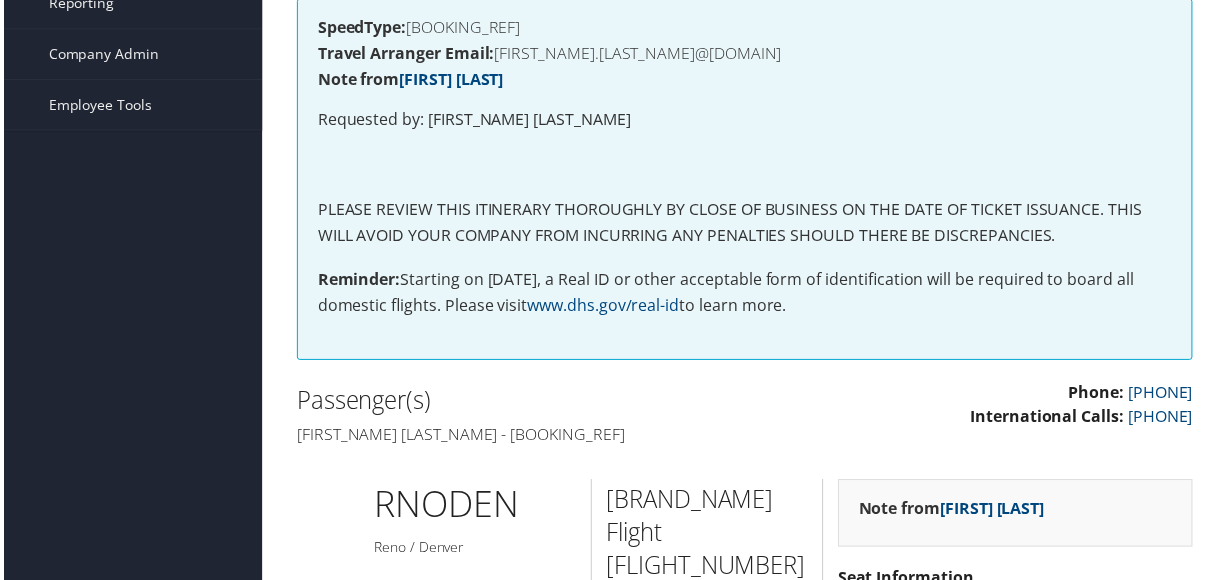 scroll, scrollTop: 400, scrollLeft: 0, axis: vertical 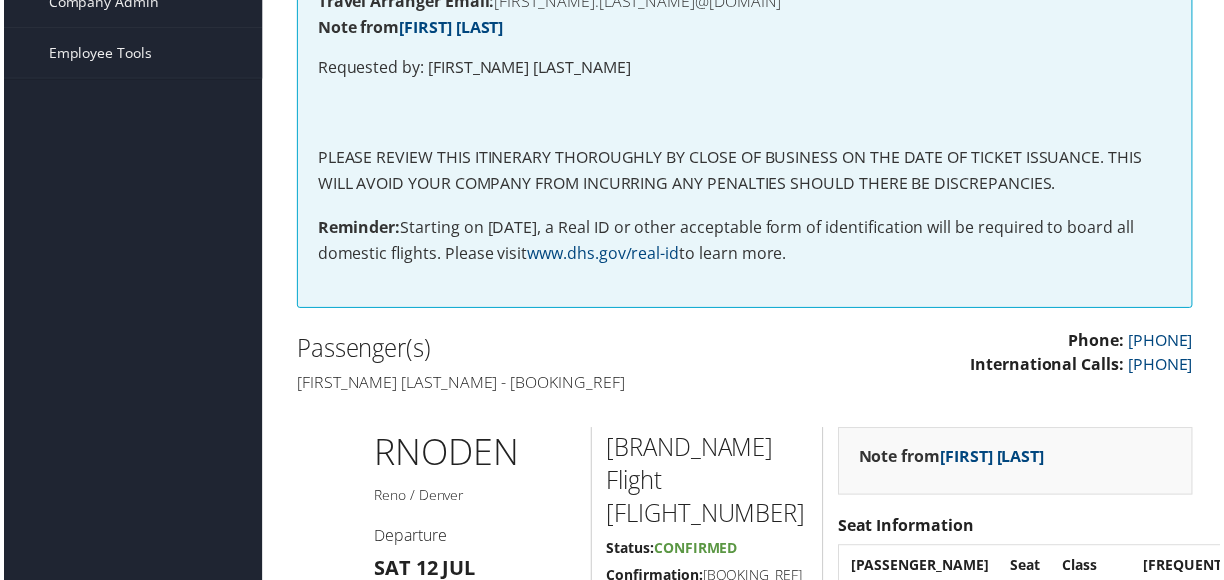 click on "[FIRST_NAME] [LAST_NAME] - [BOOKING_REF]" at bounding box center (513, 385) 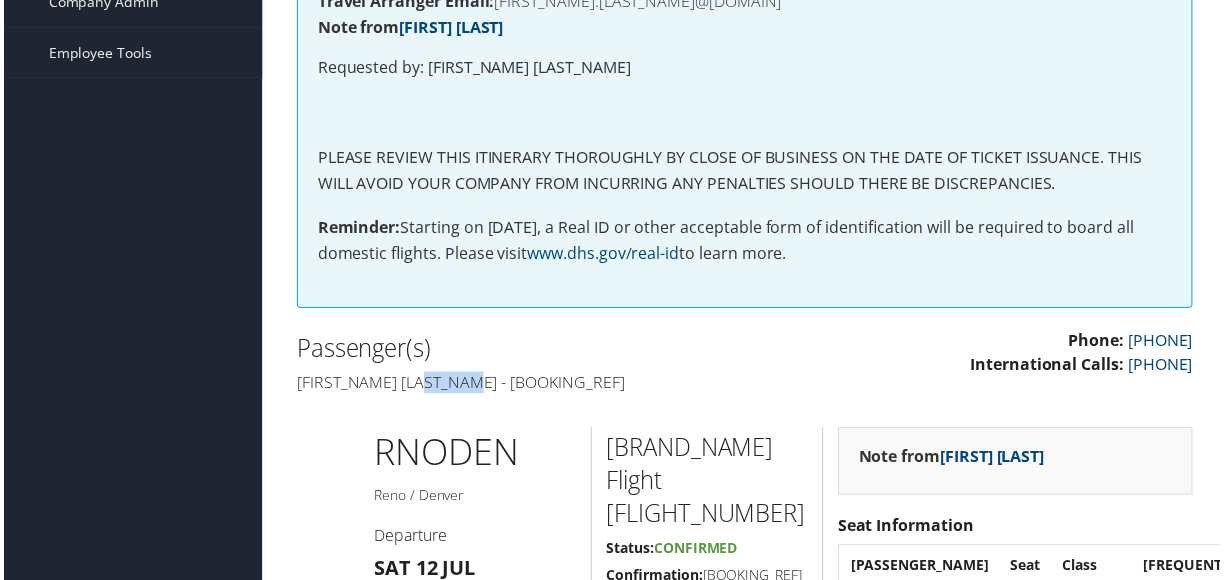 click on "[FIRST_NAME] [LAST_NAME] - [BOOKING_REF]" at bounding box center [513, 385] 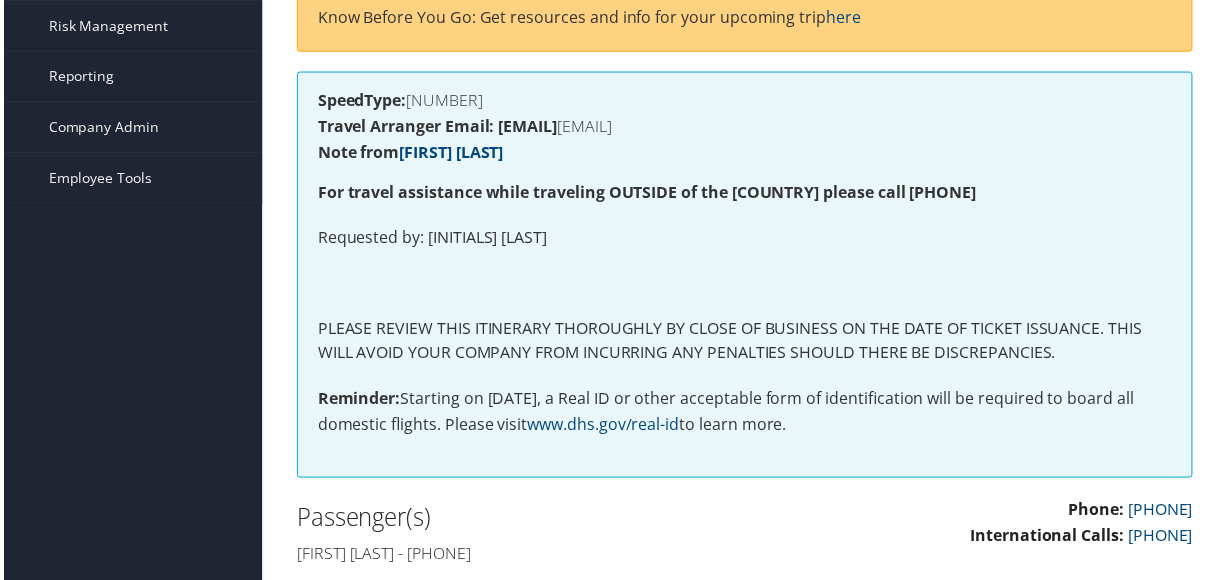 scroll, scrollTop: 400, scrollLeft: 0, axis: vertical 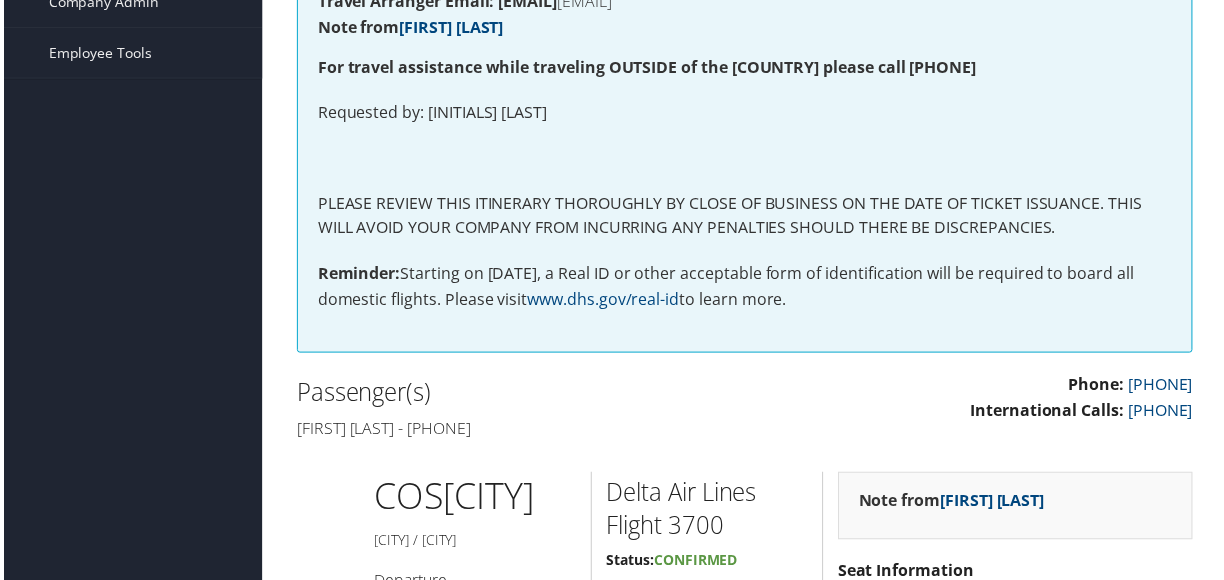 click on "[FIRST] [LAST] - [PHONE]" at bounding box center [513, 431] 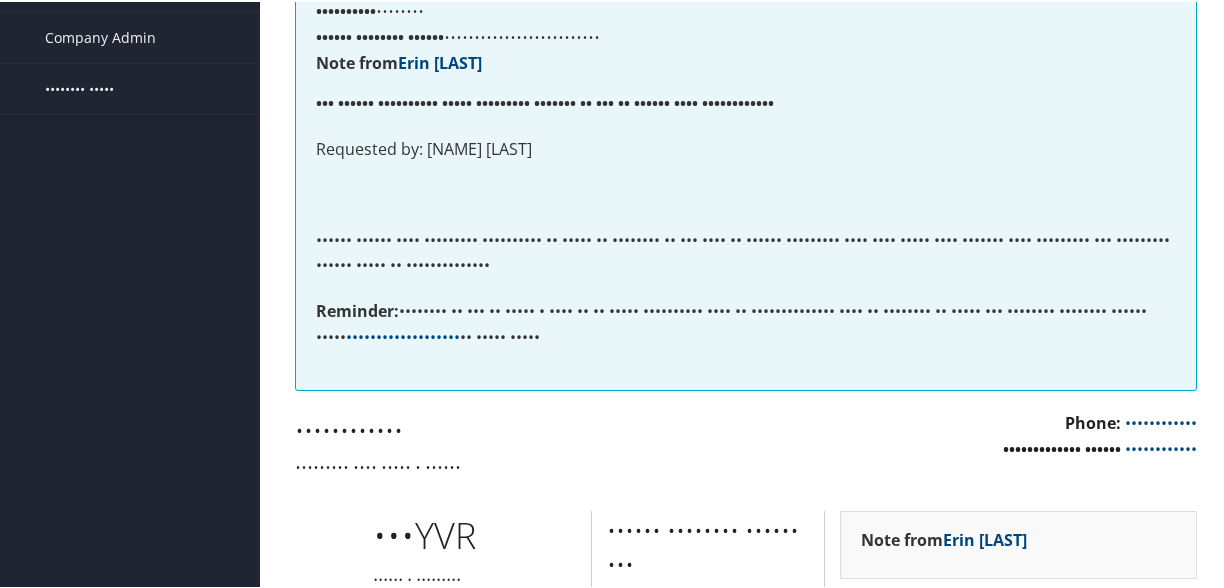 scroll, scrollTop: 400, scrollLeft: 0, axis: vertical 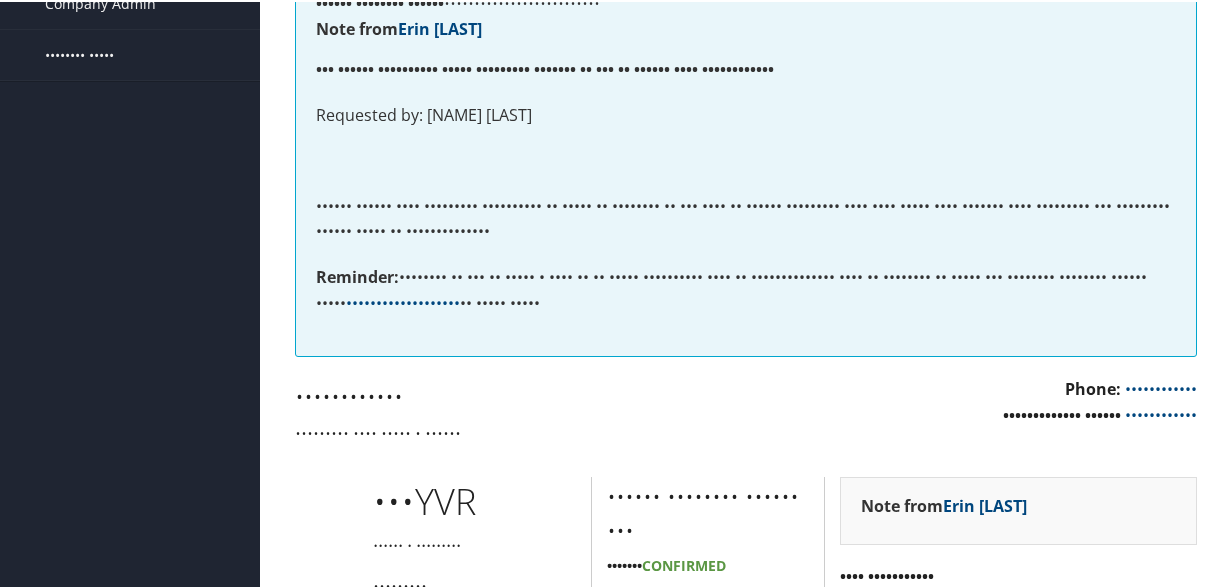 click on "••••••••• •••• ••••• • ••••••" at bounding box center [513, 431] 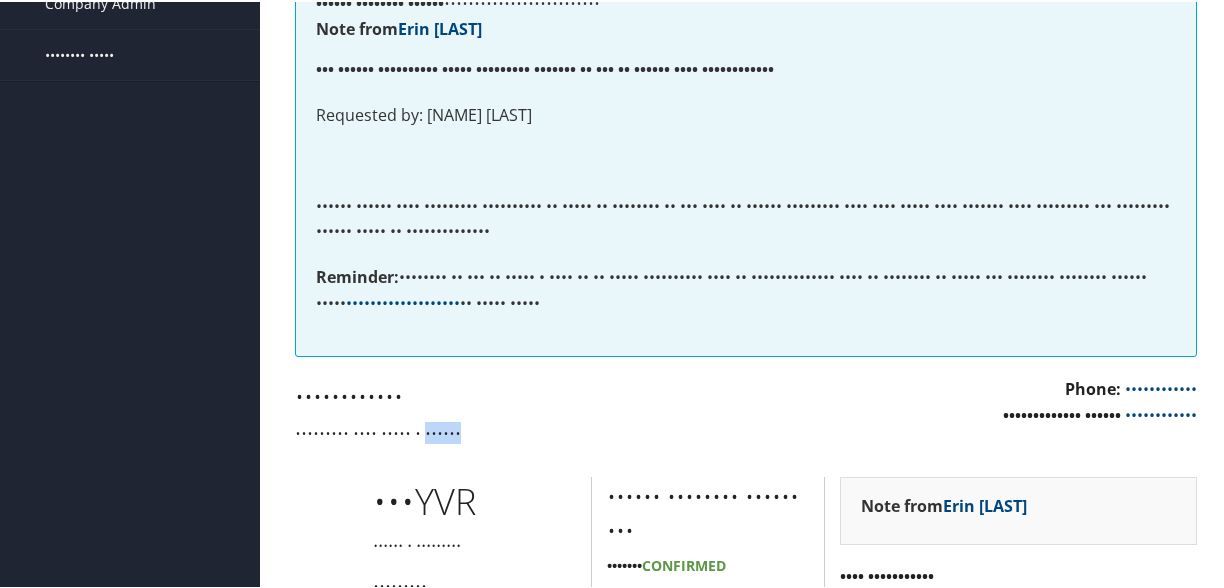 click on "••••••••• •••• ••••• • ••••••" at bounding box center (513, 431) 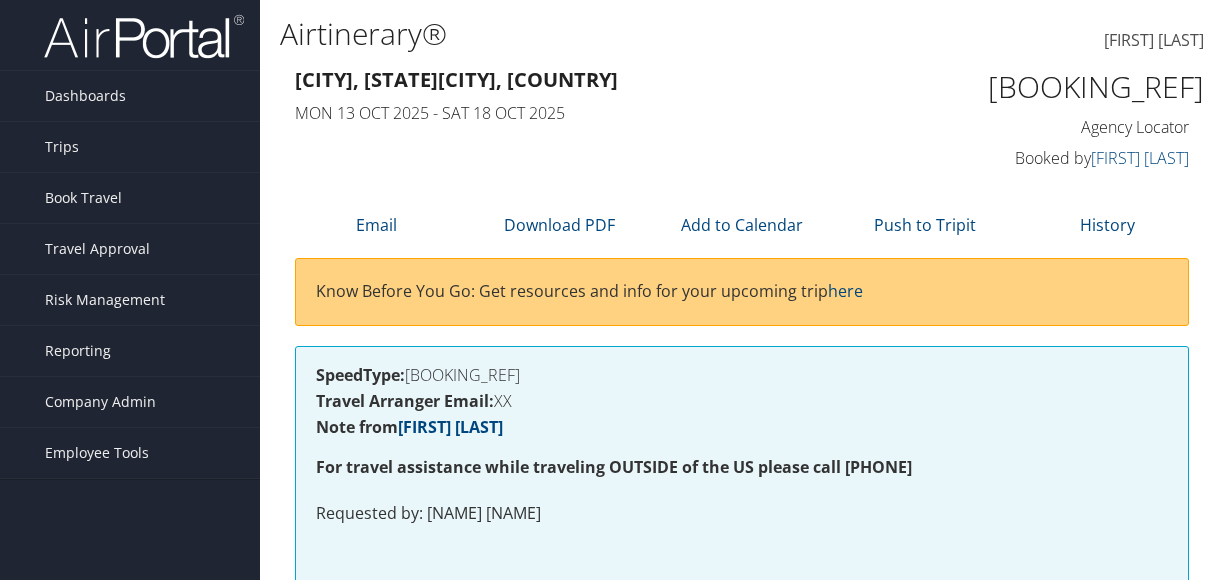 scroll, scrollTop: 409, scrollLeft: 0, axis: vertical 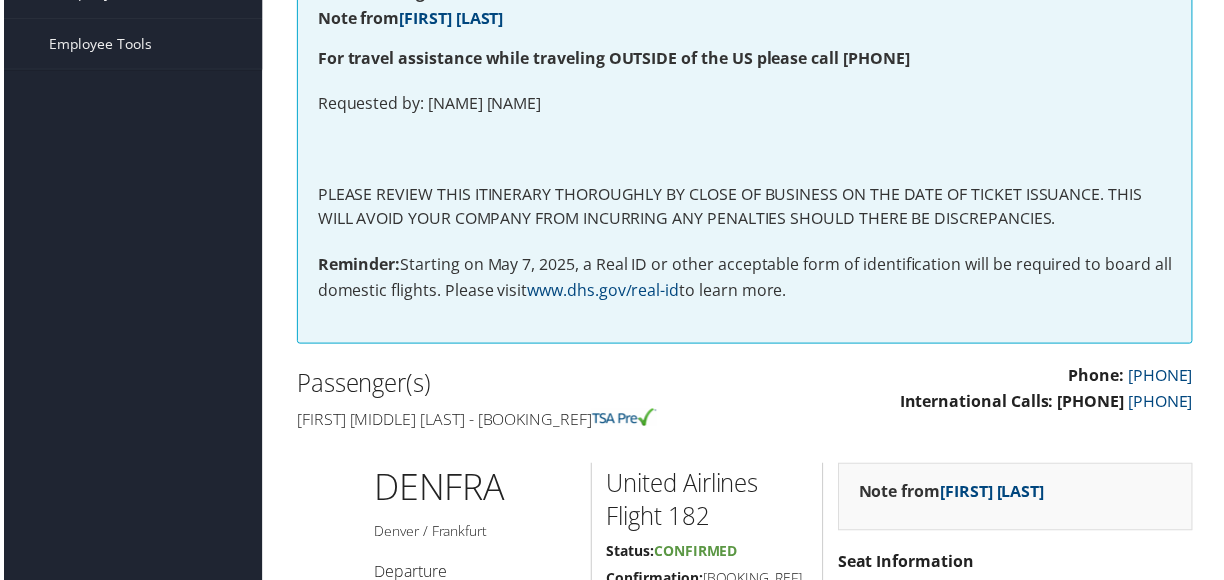 click on "[FIRST] [MIDDLE] [LAST] - [BOOKING_REF]" at bounding box center [513, 422] 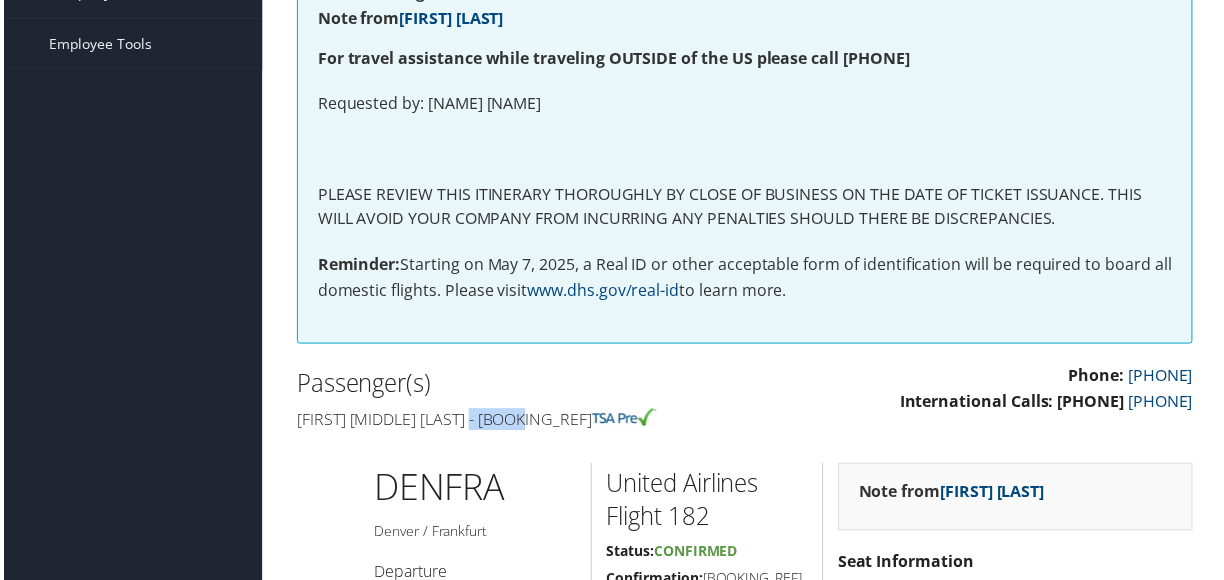 click on "[FIRST] [MIDDLE] [LAST] - [BOOKING_REF]" at bounding box center (513, 422) 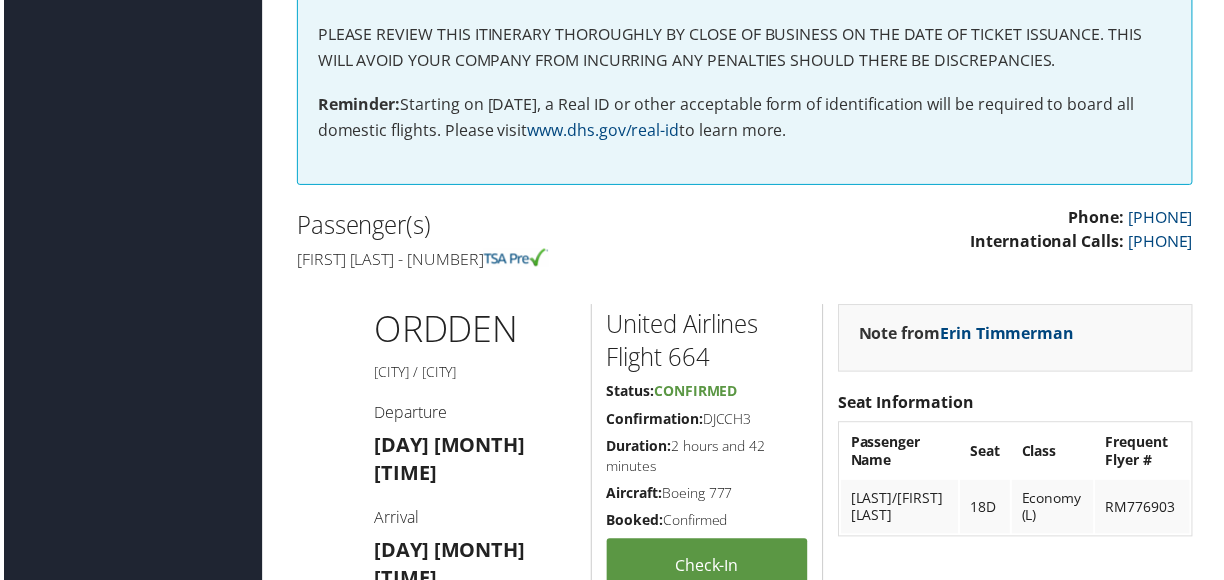scroll, scrollTop: 600, scrollLeft: 0, axis: vertical 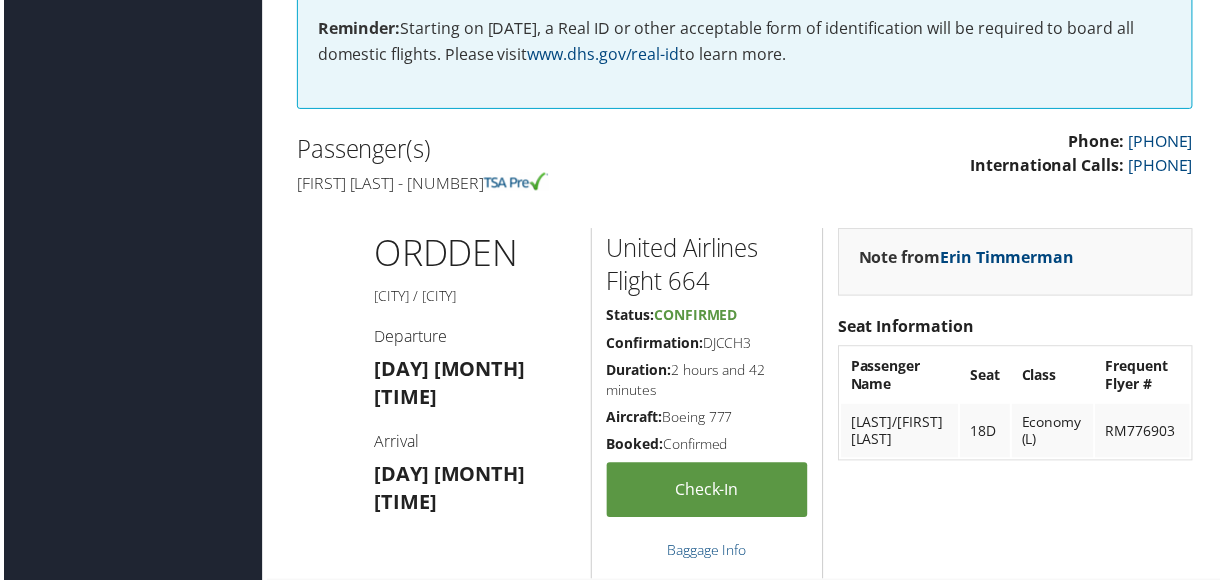 click on "Amy susan Paller - 390320" at bounding box center (513, 185) 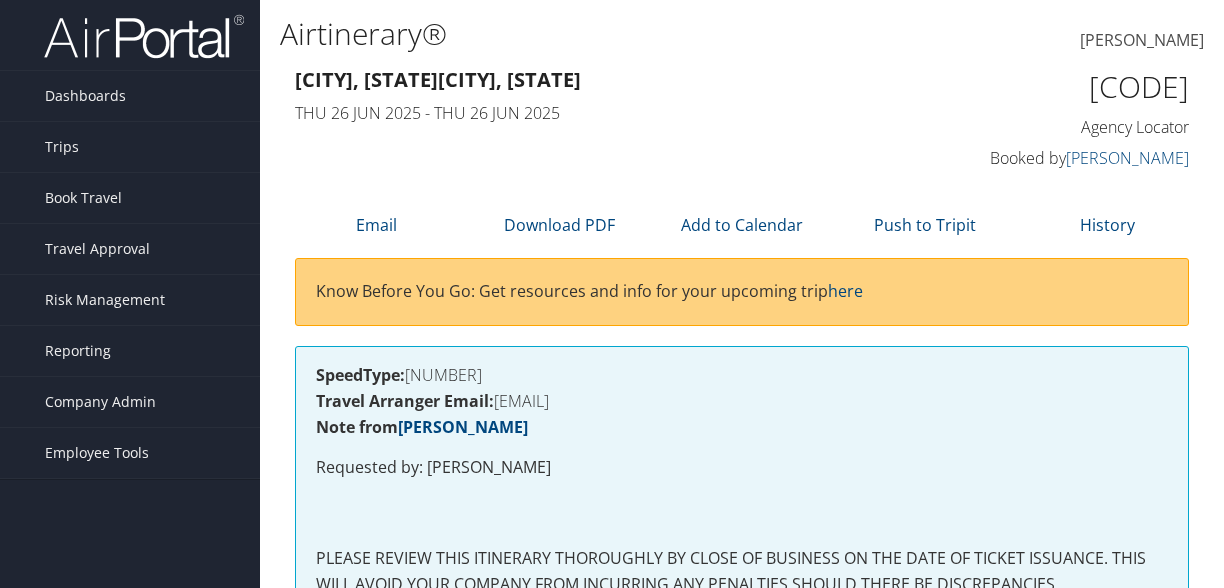 scroll, scrollTop: 400, scrollLeft: 0, axis: vertical 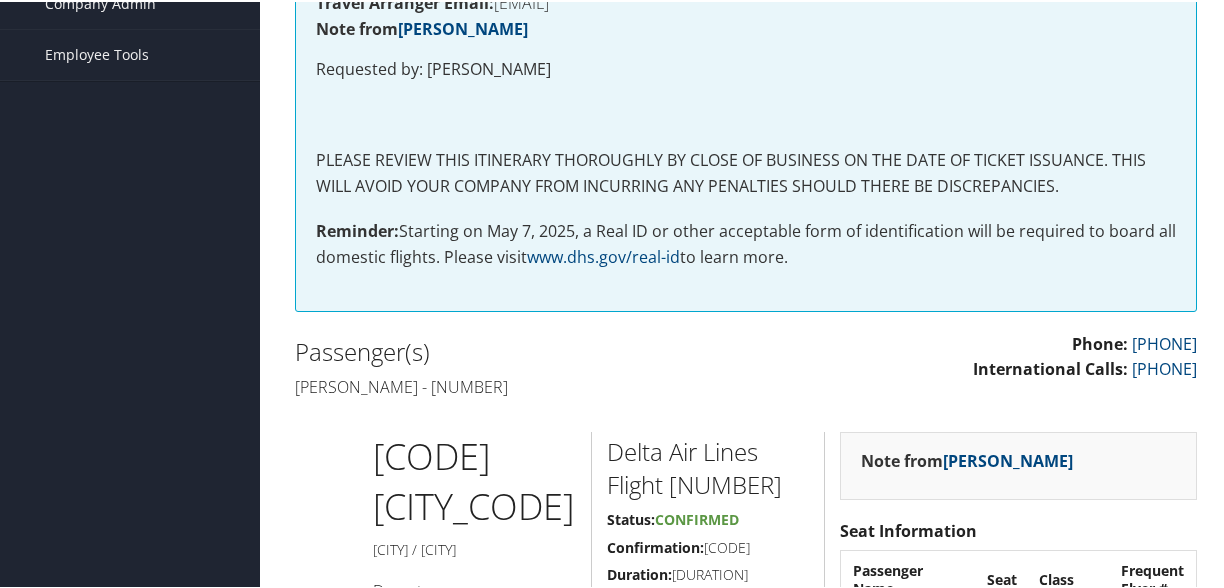 click on "[PERSON_NAME] - [NUMBER]" at bounding box center (513, 385) 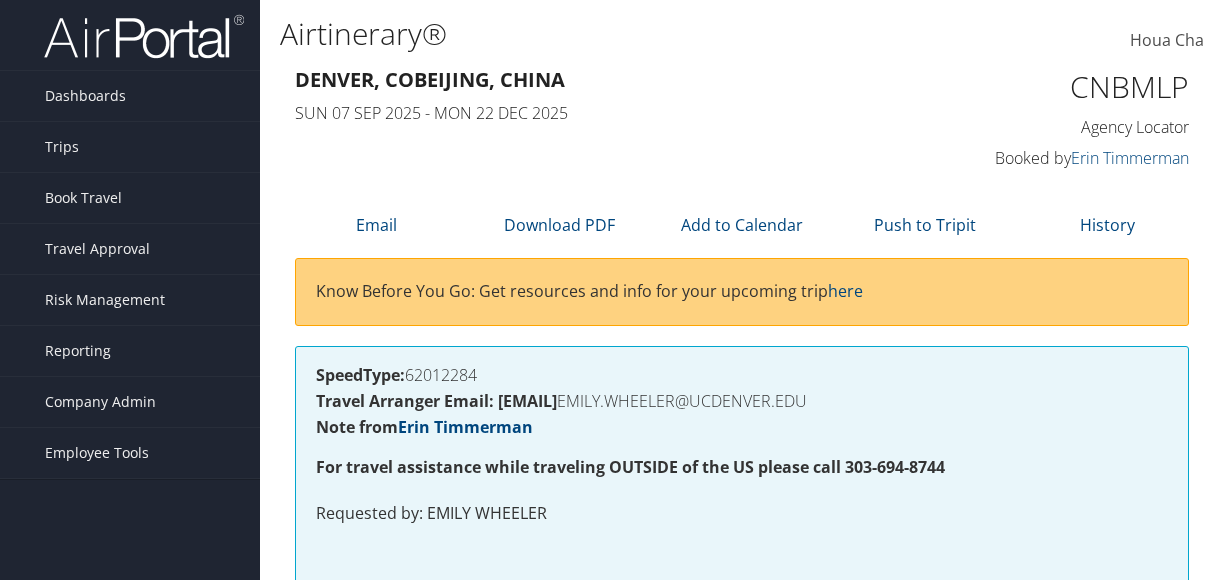scroll, scrollTop: 400, scrollLeft: 0, axis: vertical 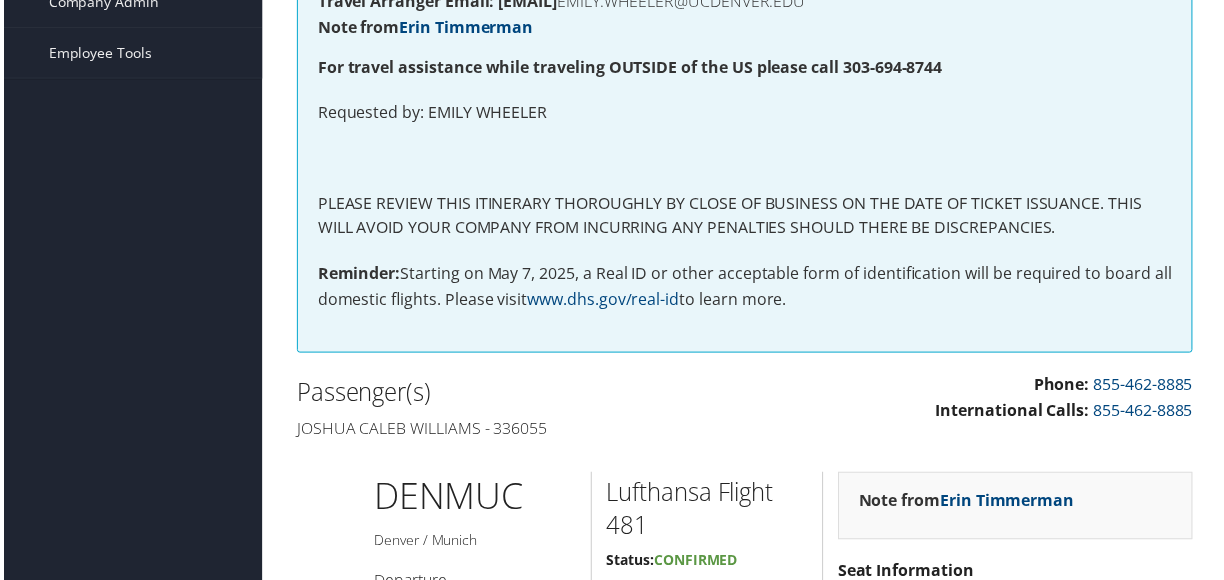 click on "Joshua caleb Williams - 336055" at bounding box center (513, 431) 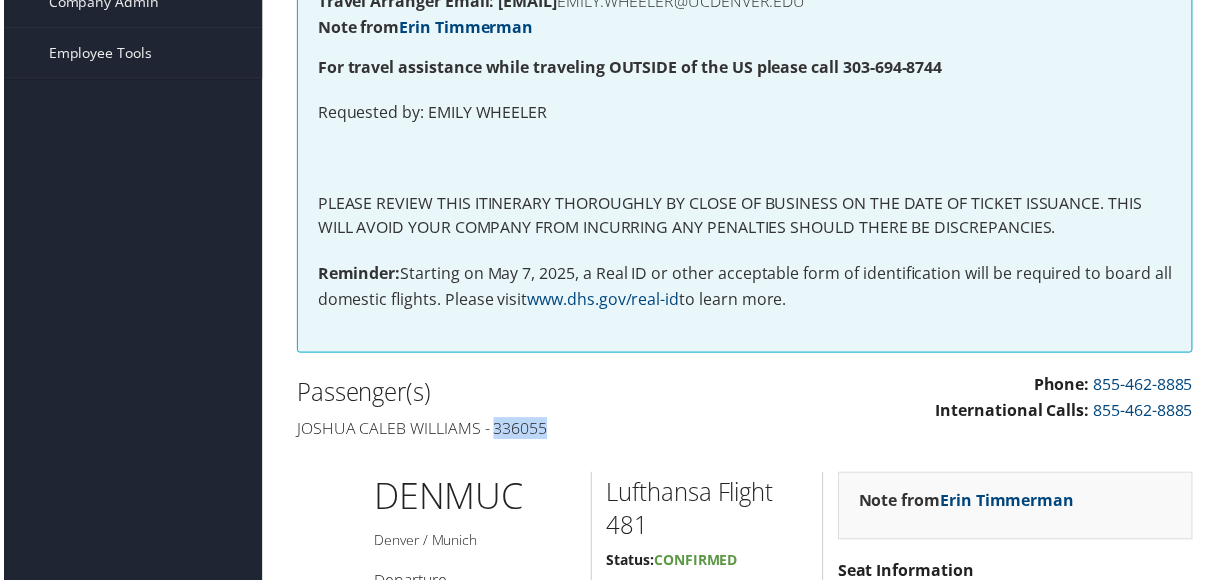 click on "Joshua caleb Williams - 336055" at bounding box center (513, 431) 